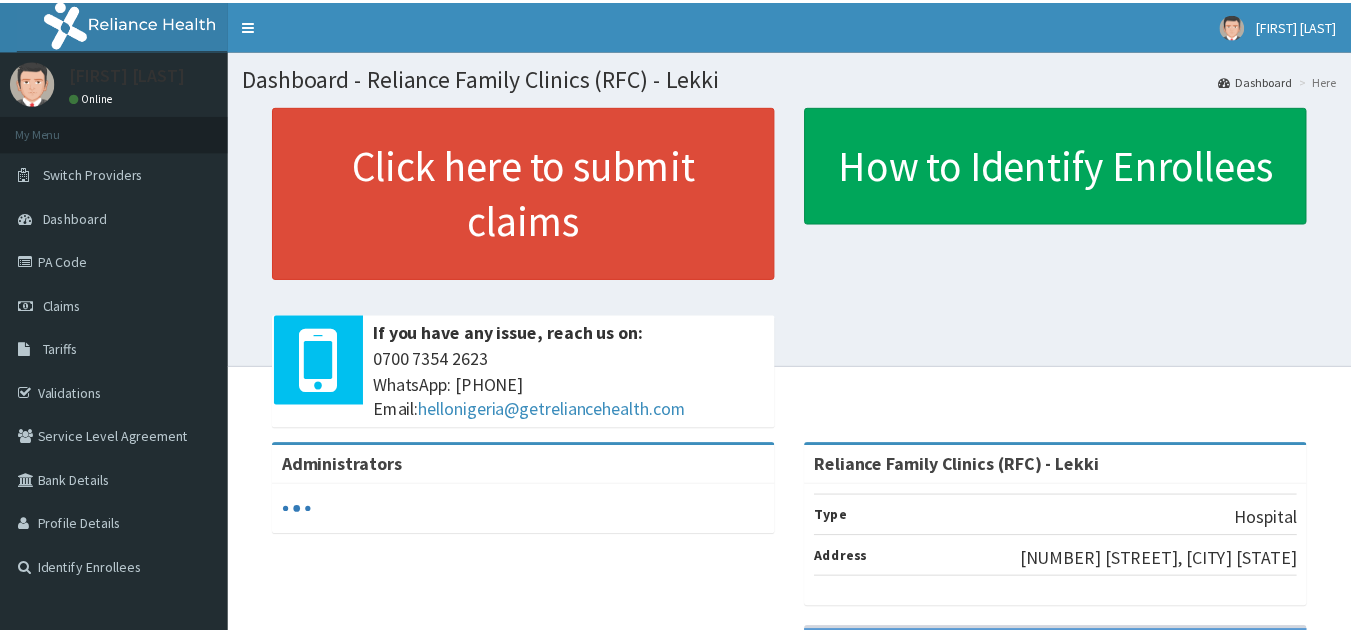 scroll, scrollTop: 0, scrollLeft: 0, axis: both 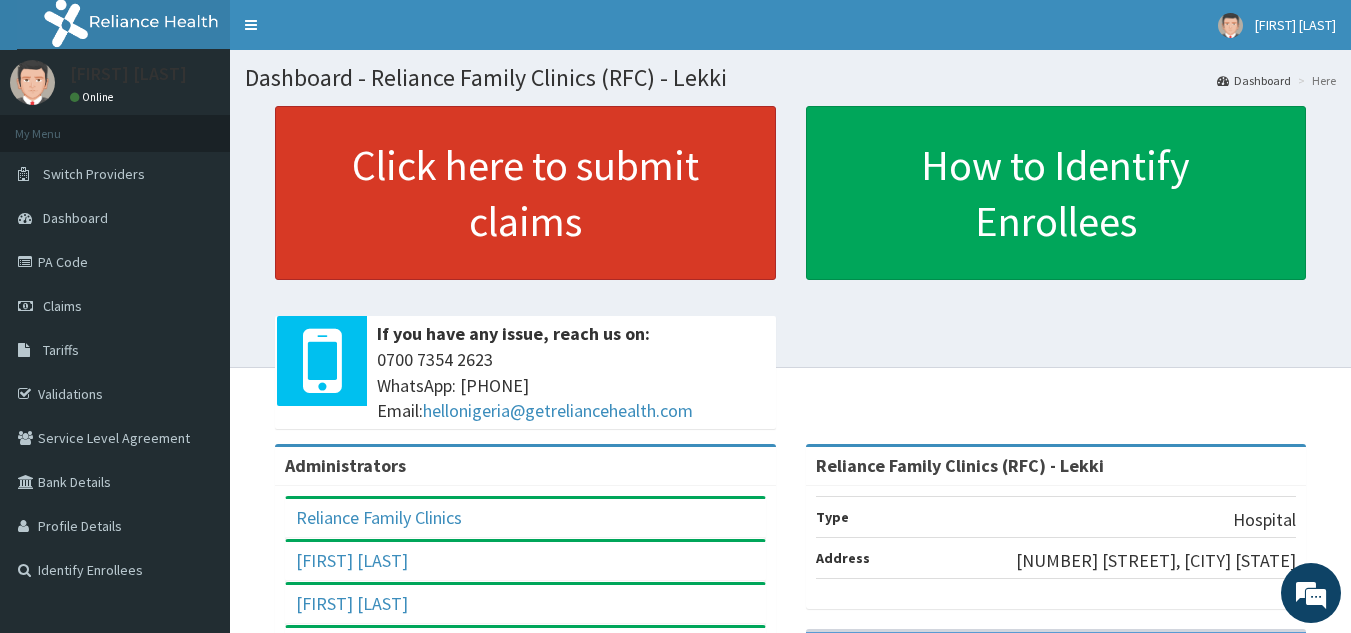 click on "Click here to submit claims" at bounding box center (525, 193) 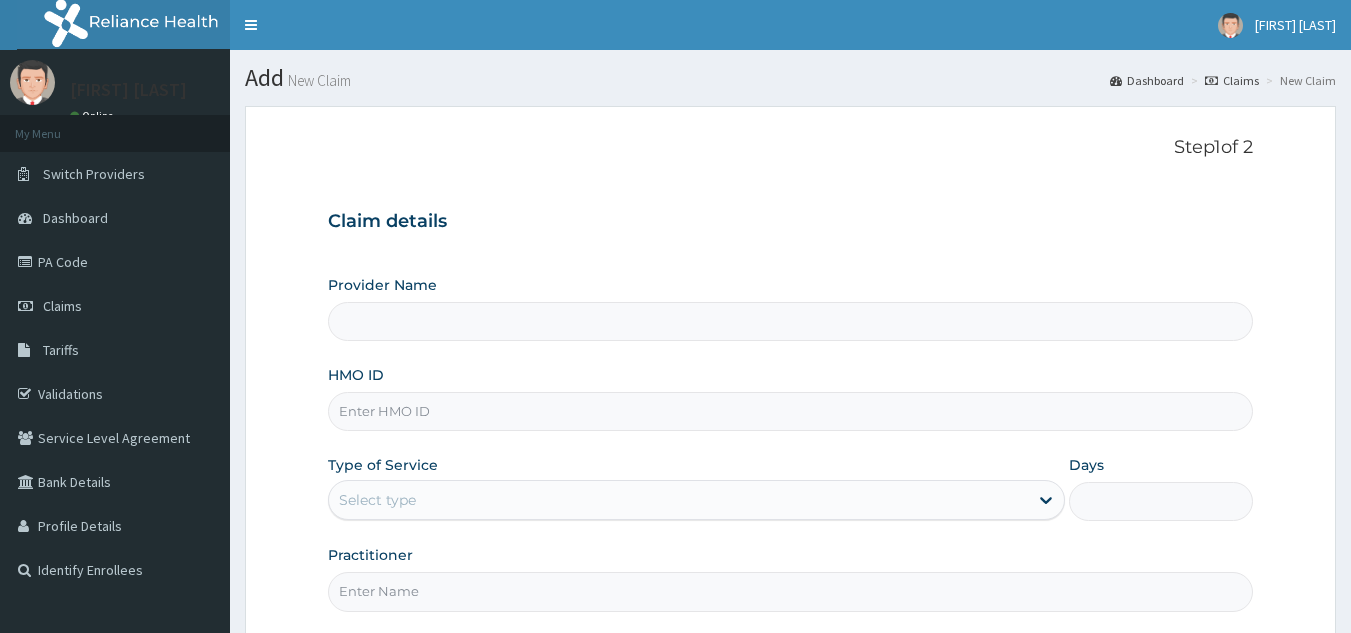 scroll, scrollTop: 0, scrollLeft: 0, axis: both 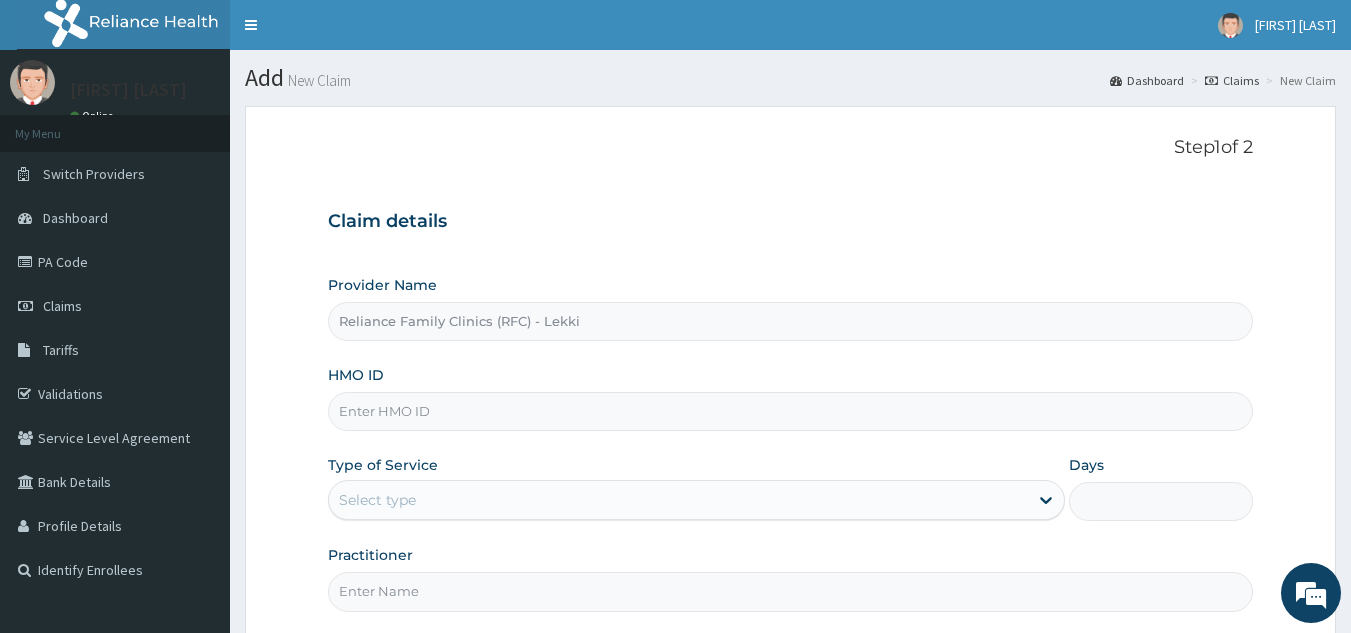 click on "HMO ID" at bounding box center (791, 411) 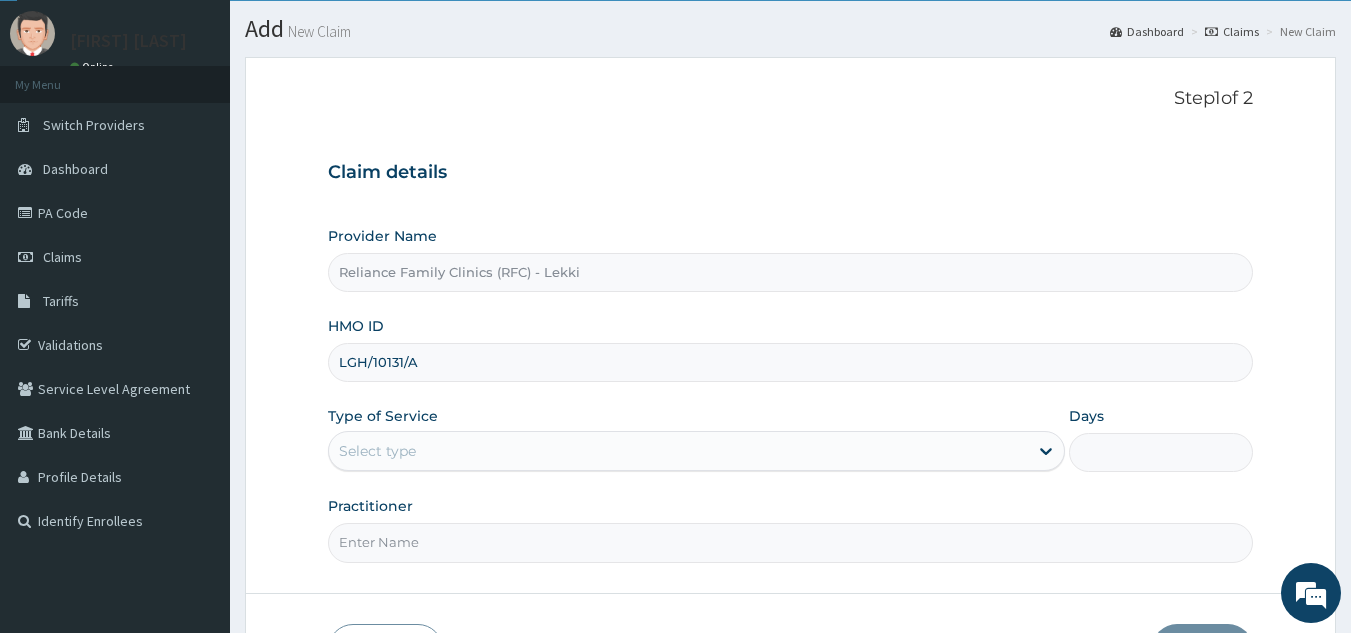scroll, scrollTop: 51, scrollLeft: 0, axis: vertical 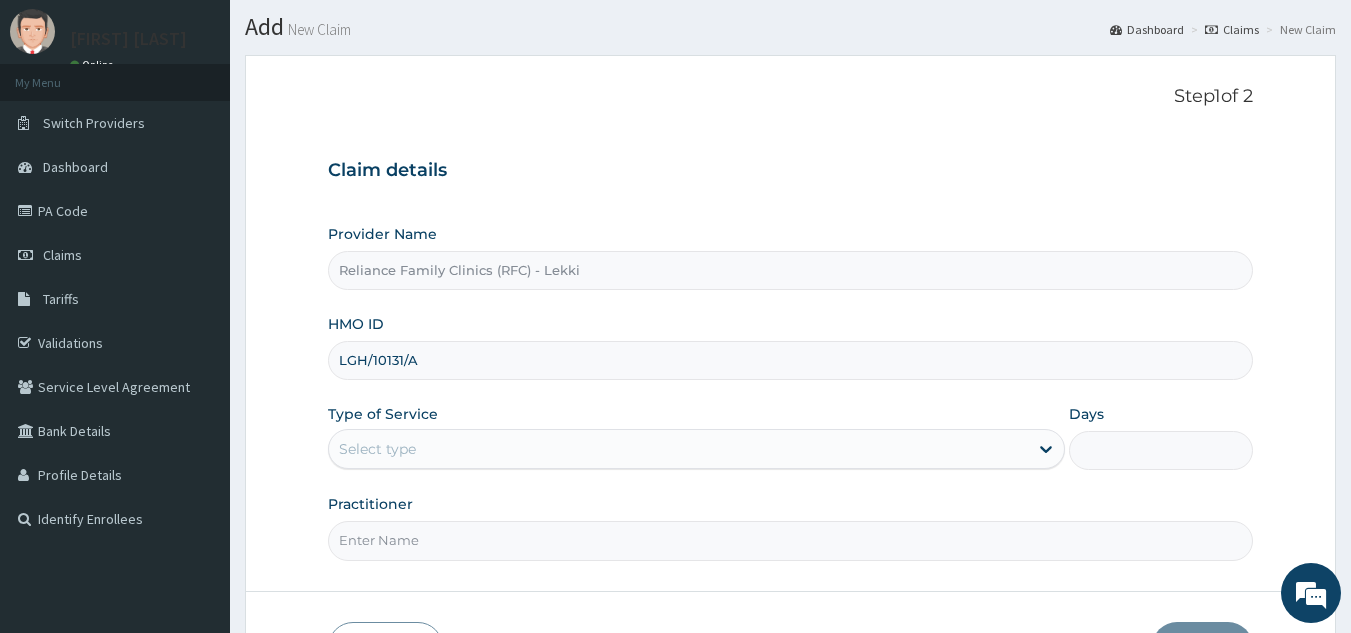 type on "LGH/10131/A" 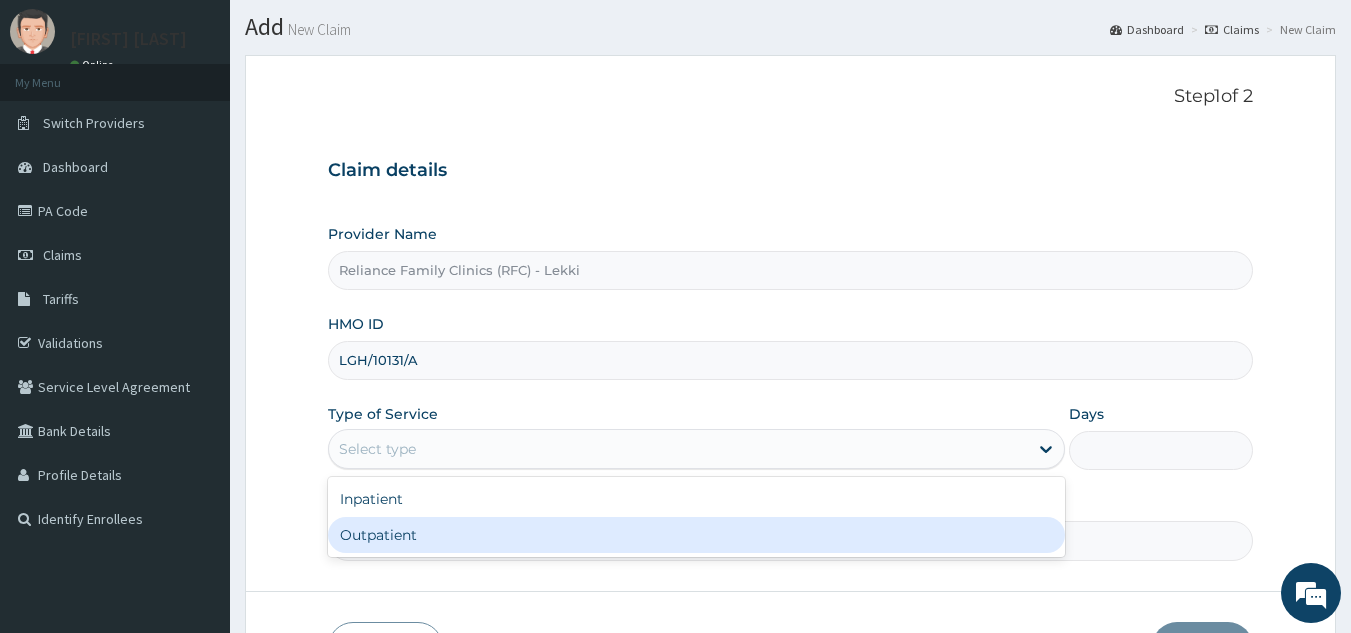 click on "Outpatient" at bounding box center (696, 535) 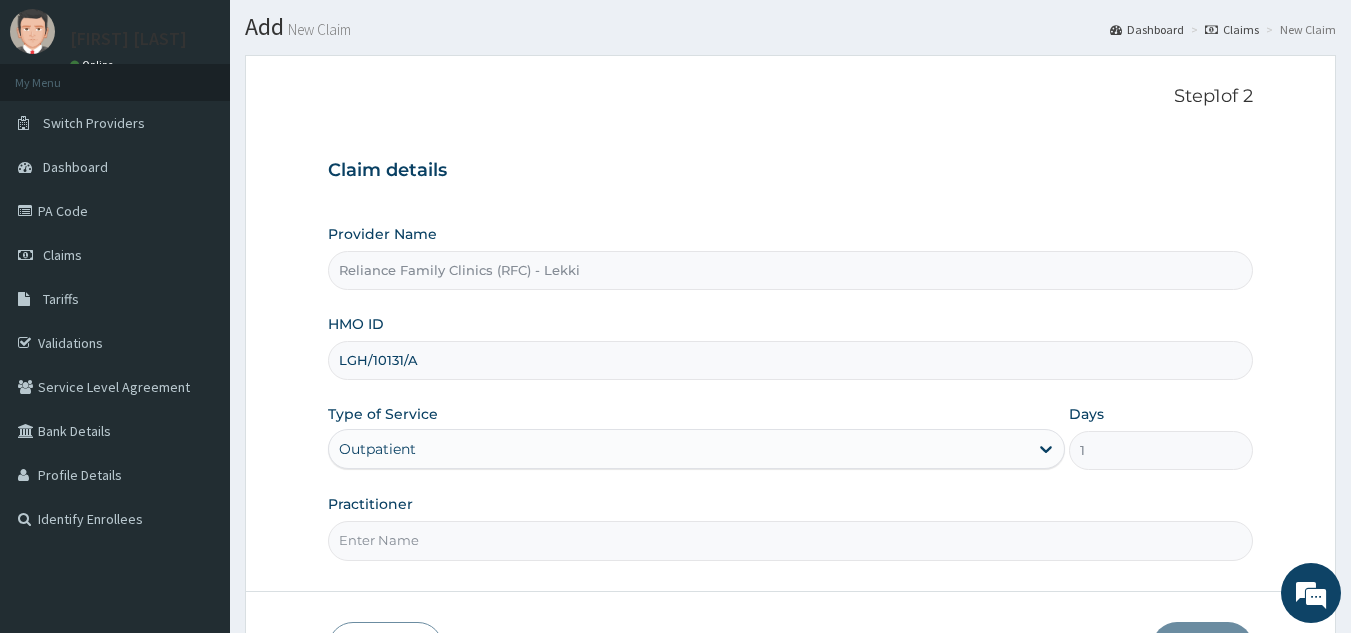 scroll, scrollTop: 189, scrollLeft: 0, axis: vertical 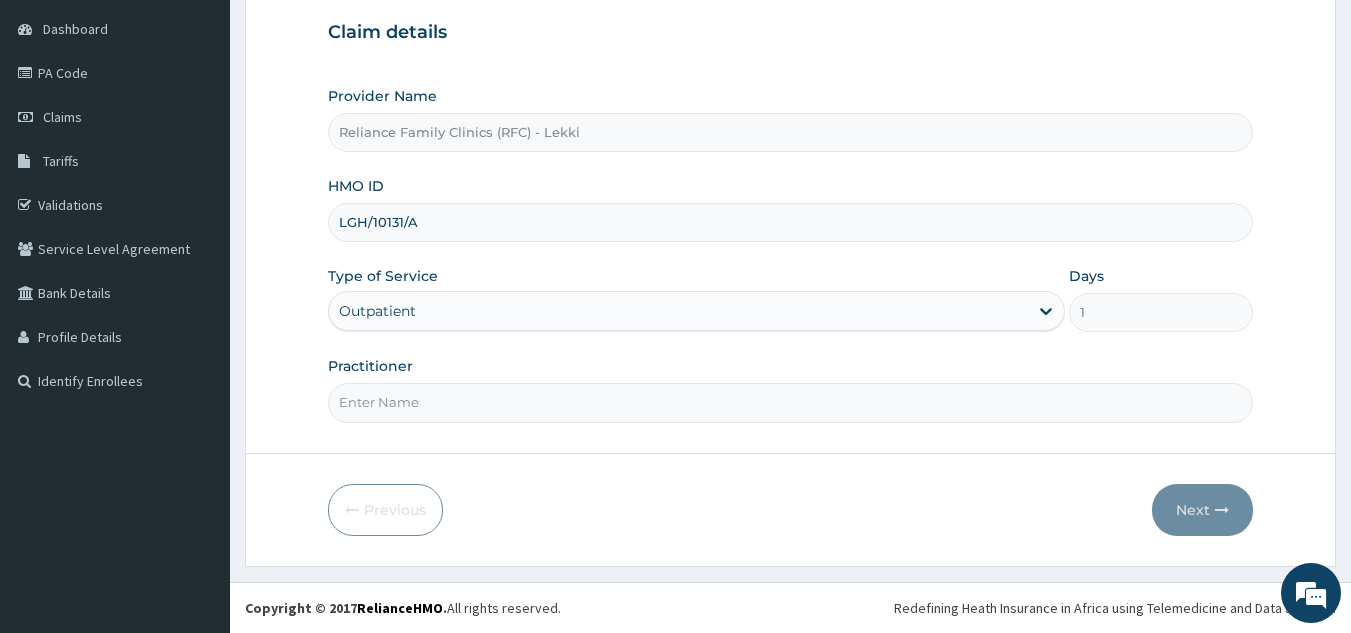 click on "Practitioner" at bounding box center [791, 402] 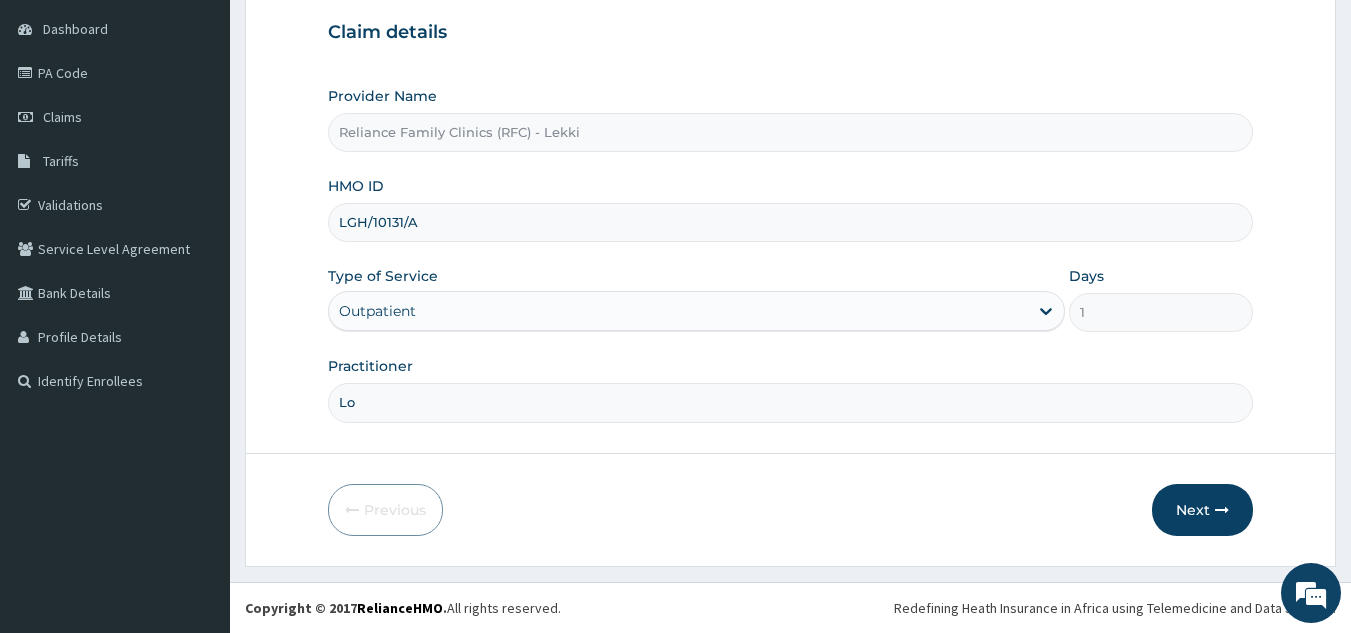 type on "Locum" 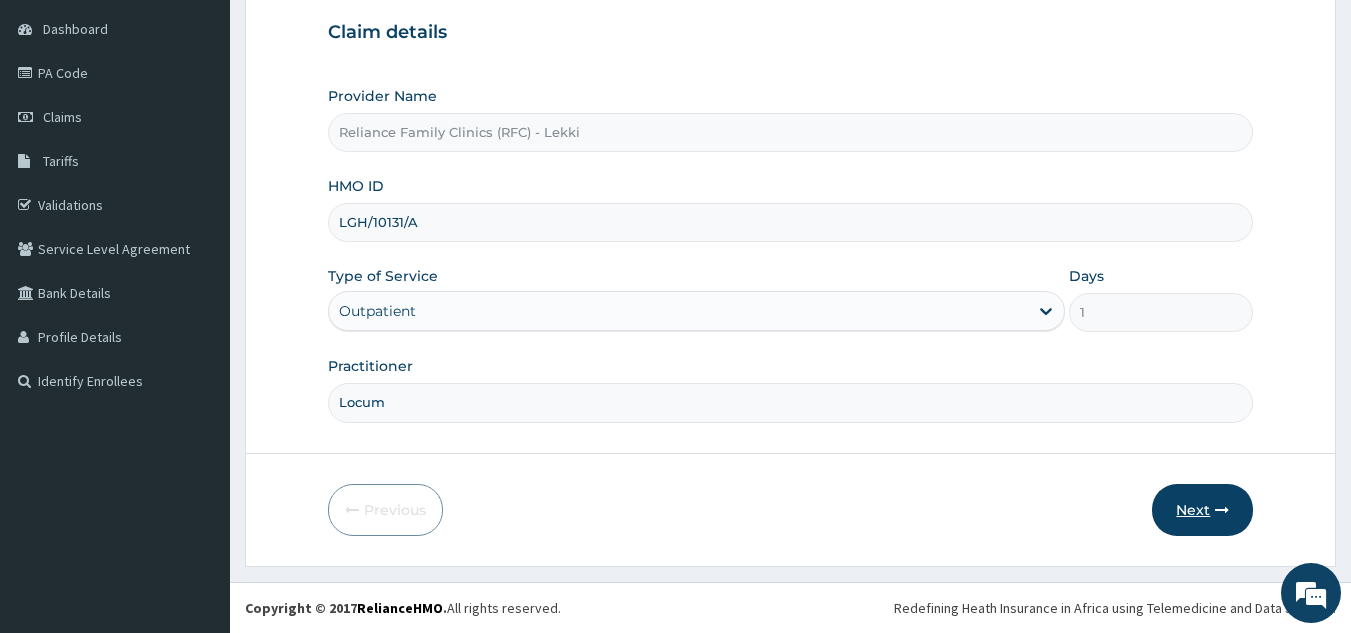 click on "Next" at bounding box center [1202, 510] 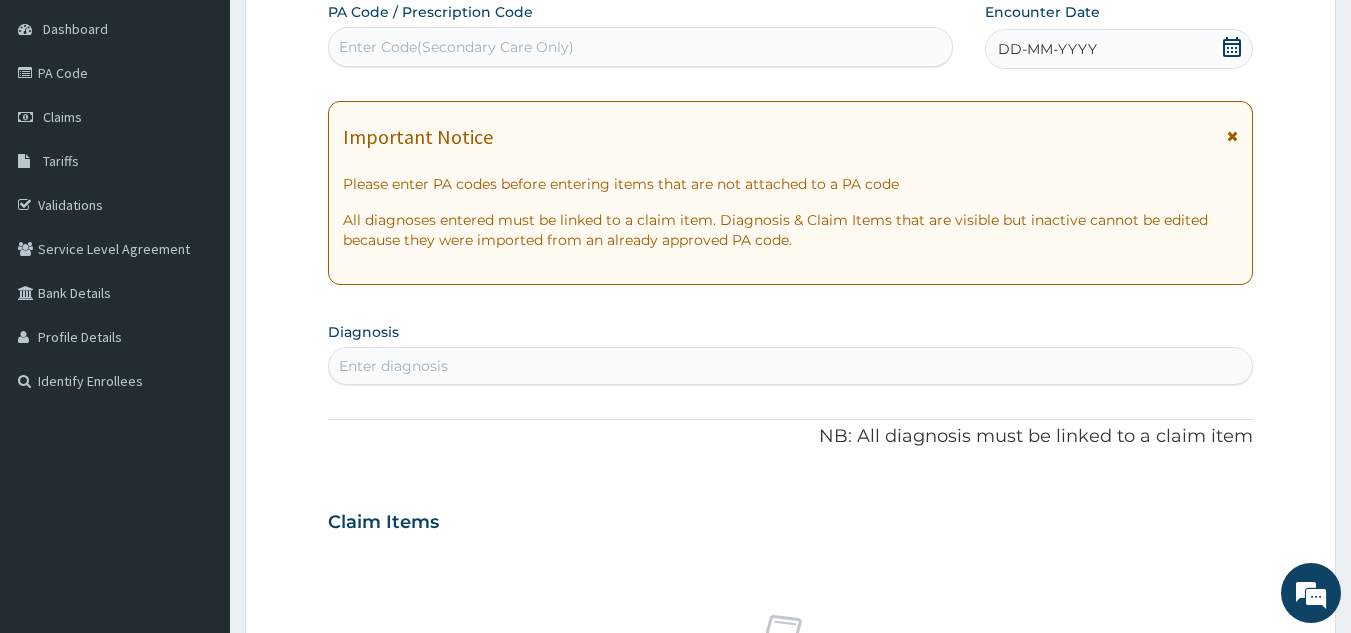 click on "DD-MM-YYYY" at bounding box center (1119, 49) 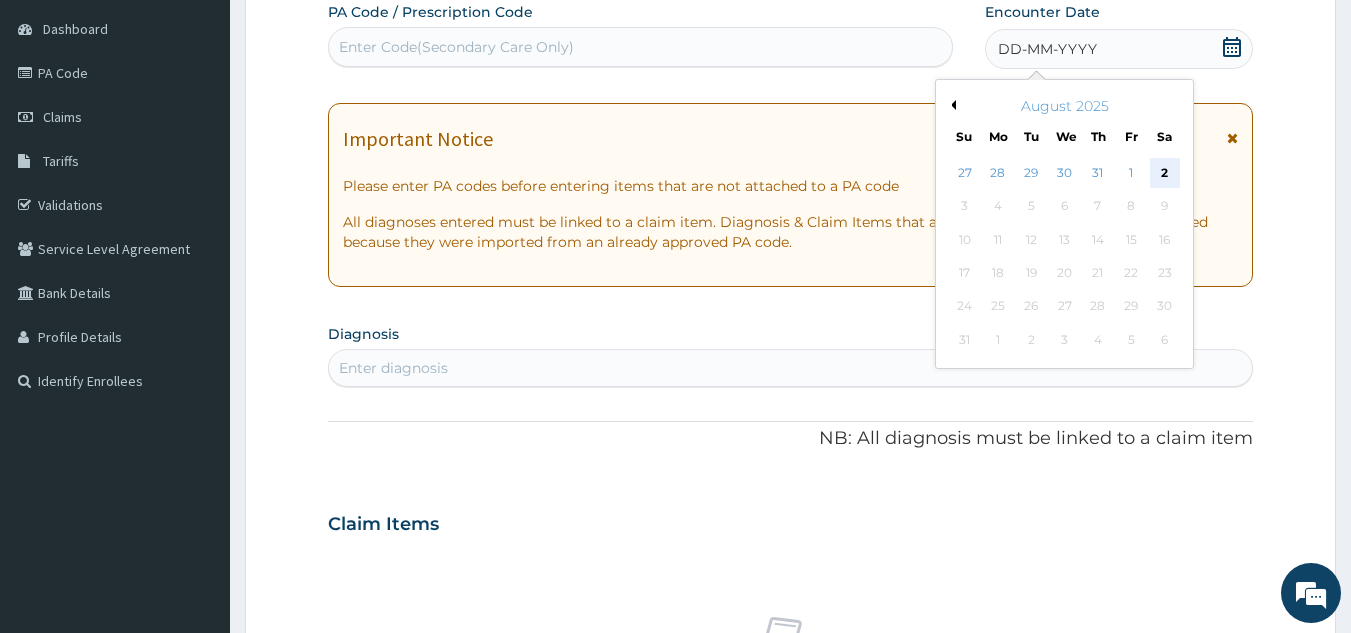 click on "2" at bounding box center (1165, 173) 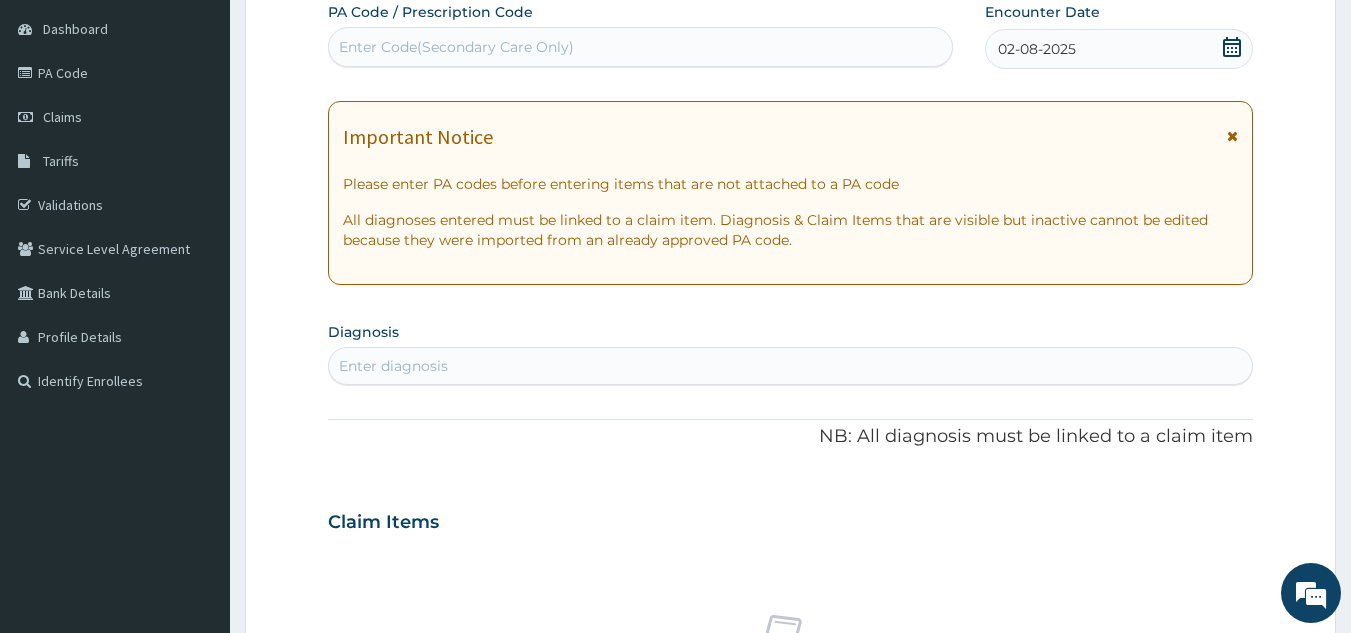 click on "02-08-2025" at bounding box center [1119, 49] 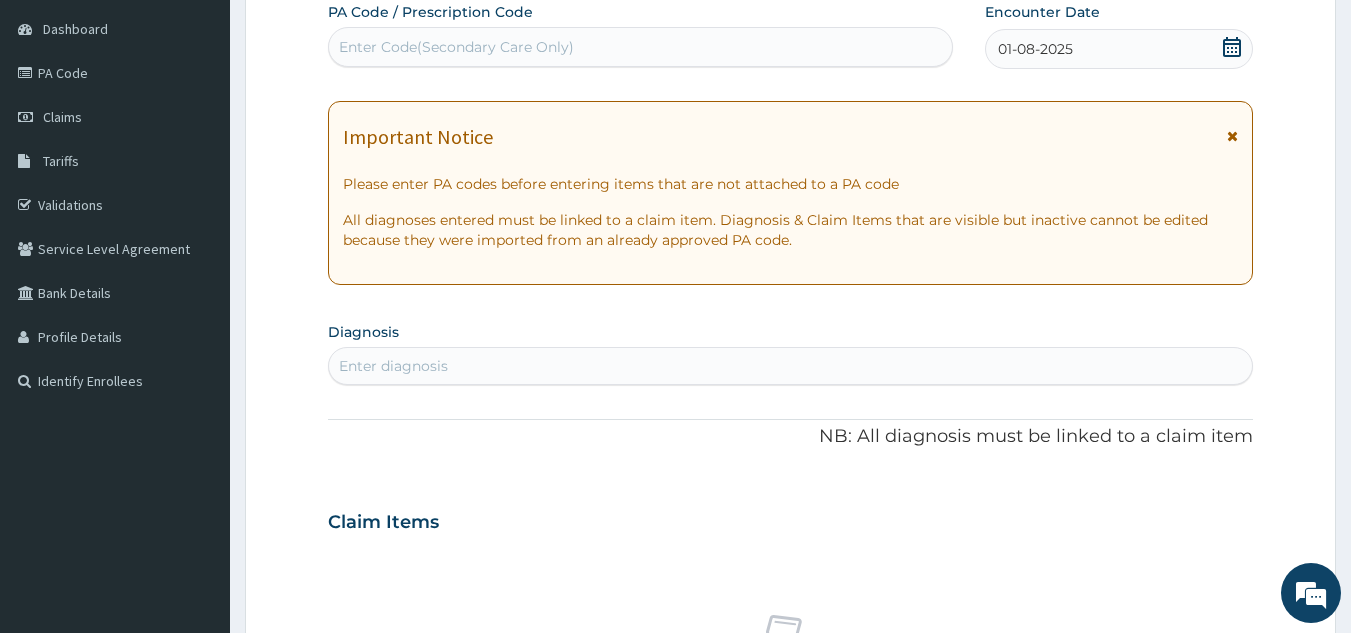 click on "Enter diagnosis" at bounding box center (791, 366) 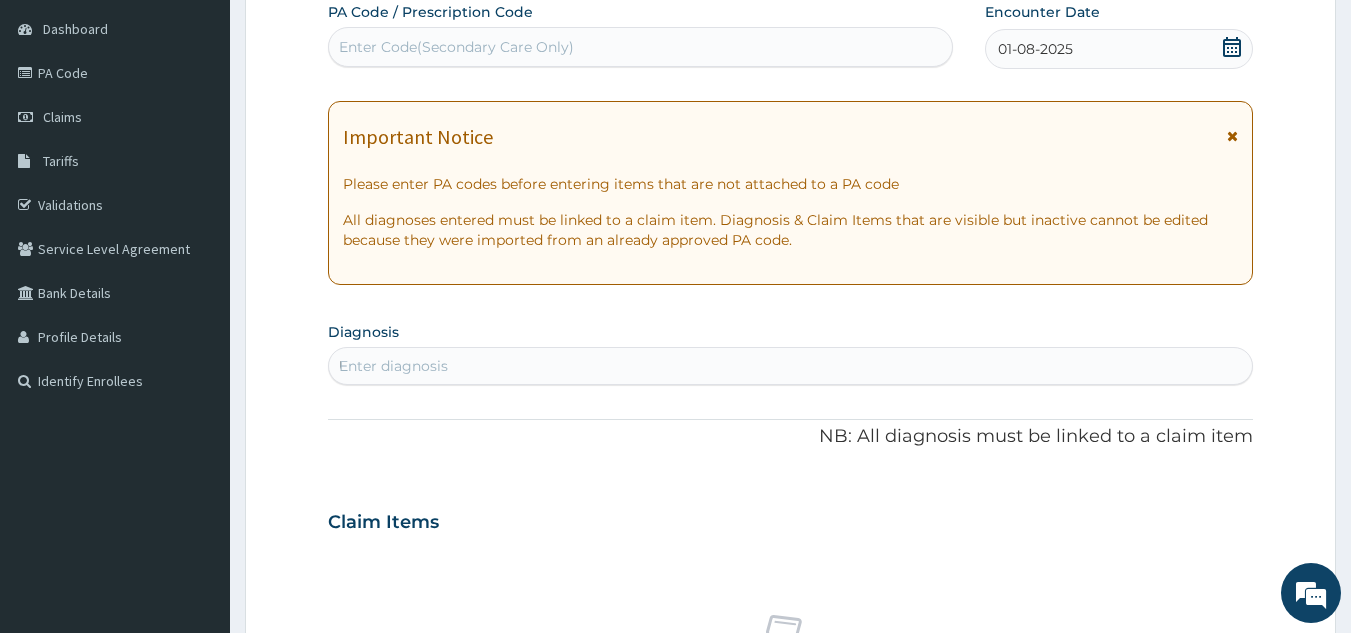 click on "Enter diagnosis U" at bounding box center [791, 366] 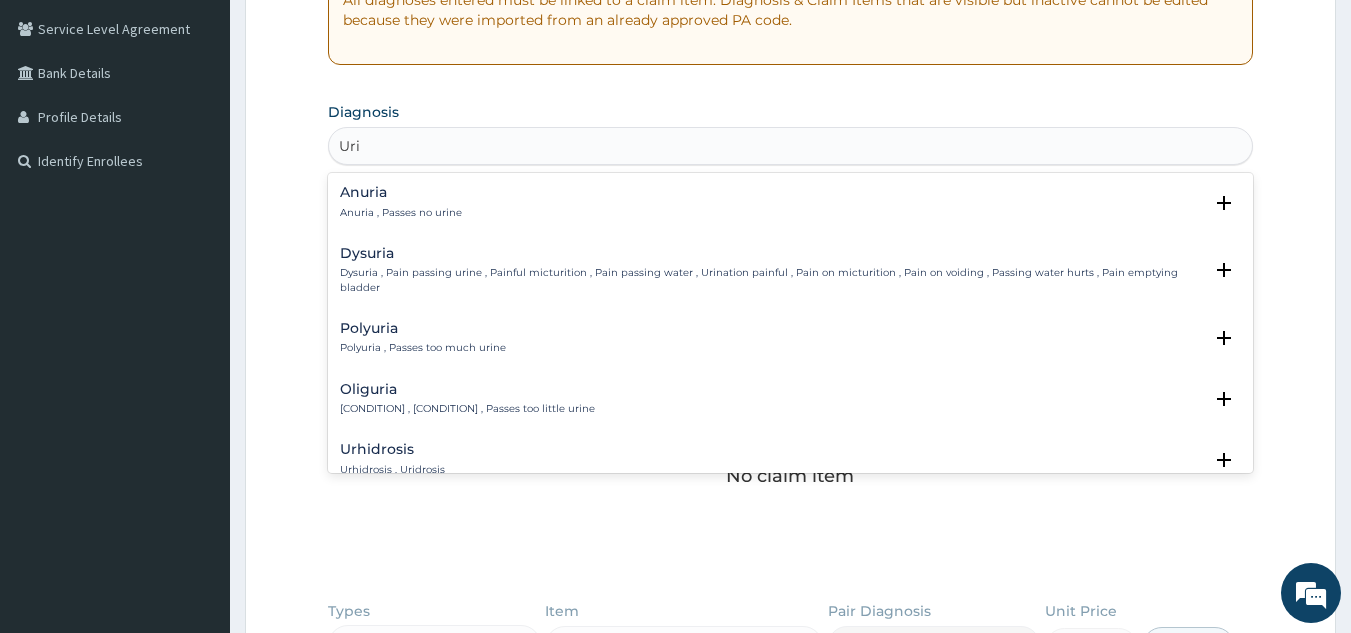 scroll, scrollTop: 411, scrollLeft: 0, axis: vertical 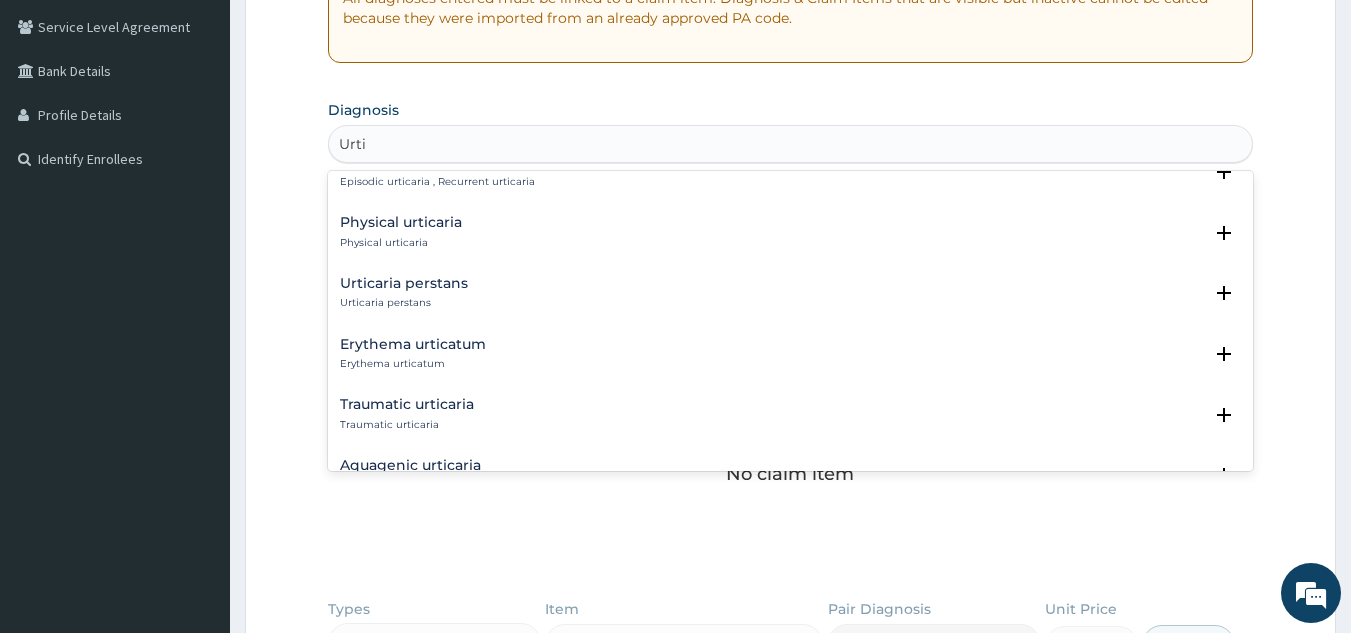 type on "Urti" 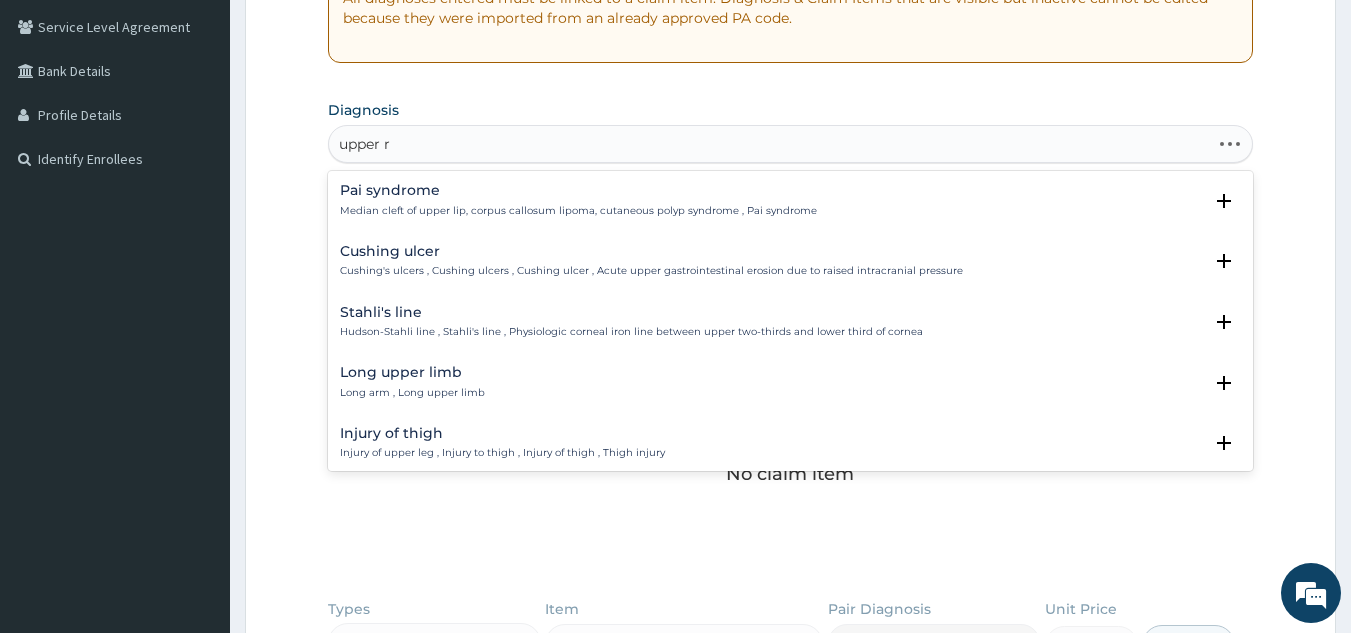 type on "upper re" 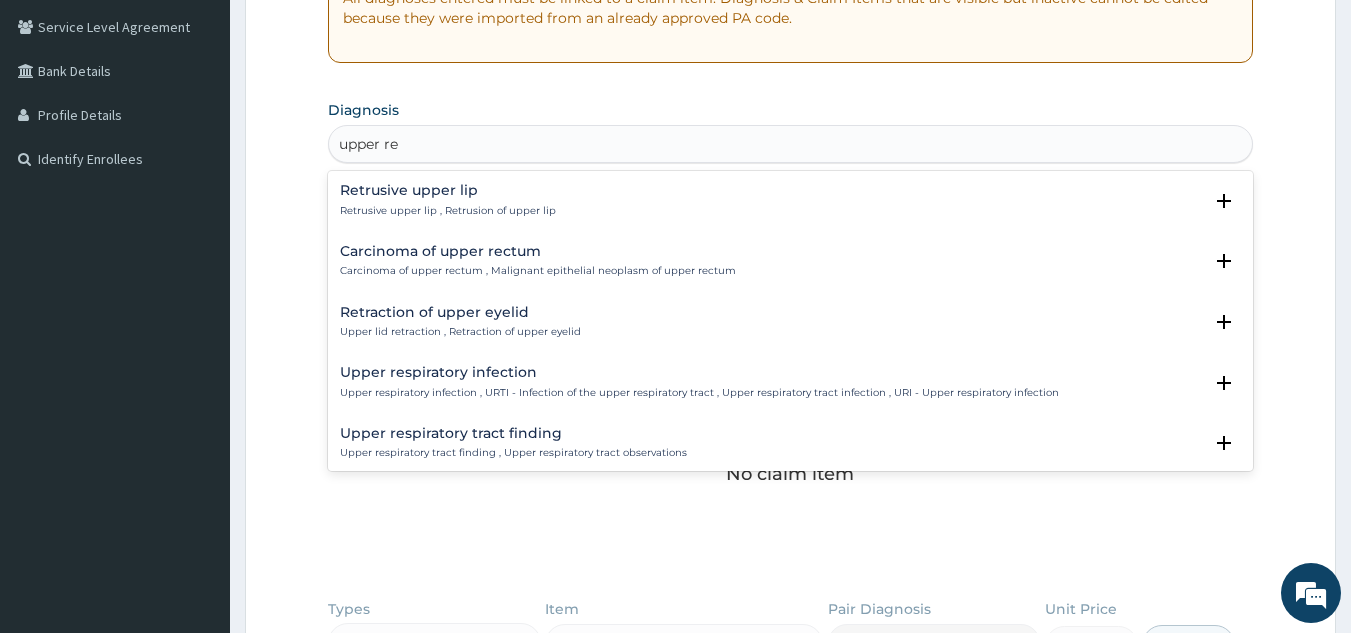 click on "Upper respiratory infection" at bounding box center (699, 372) 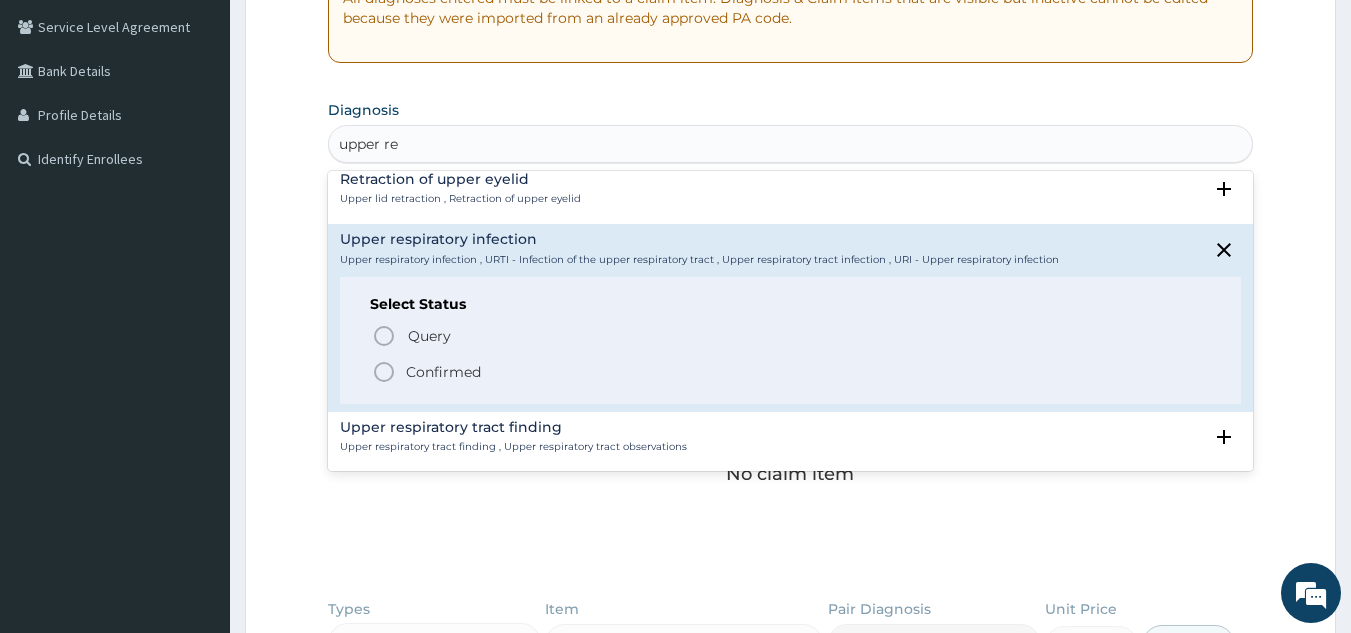 scroll, scrollTop: 137, scrollLeft: 0, axis: vertical 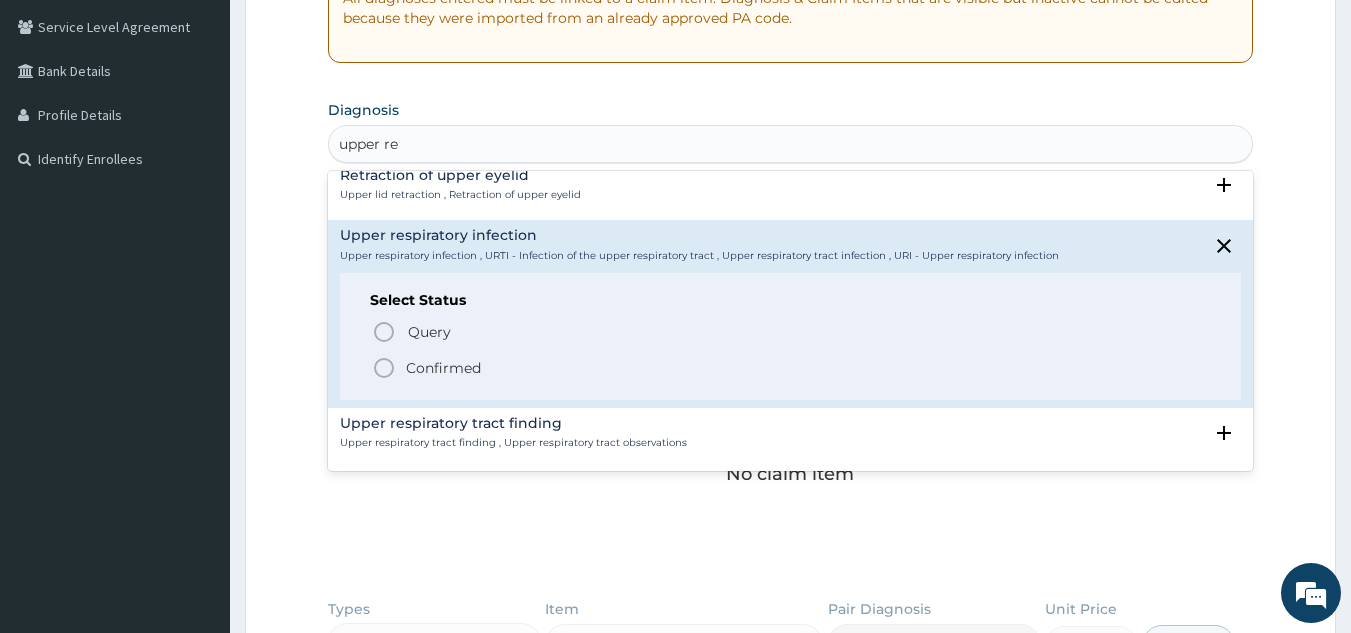 click 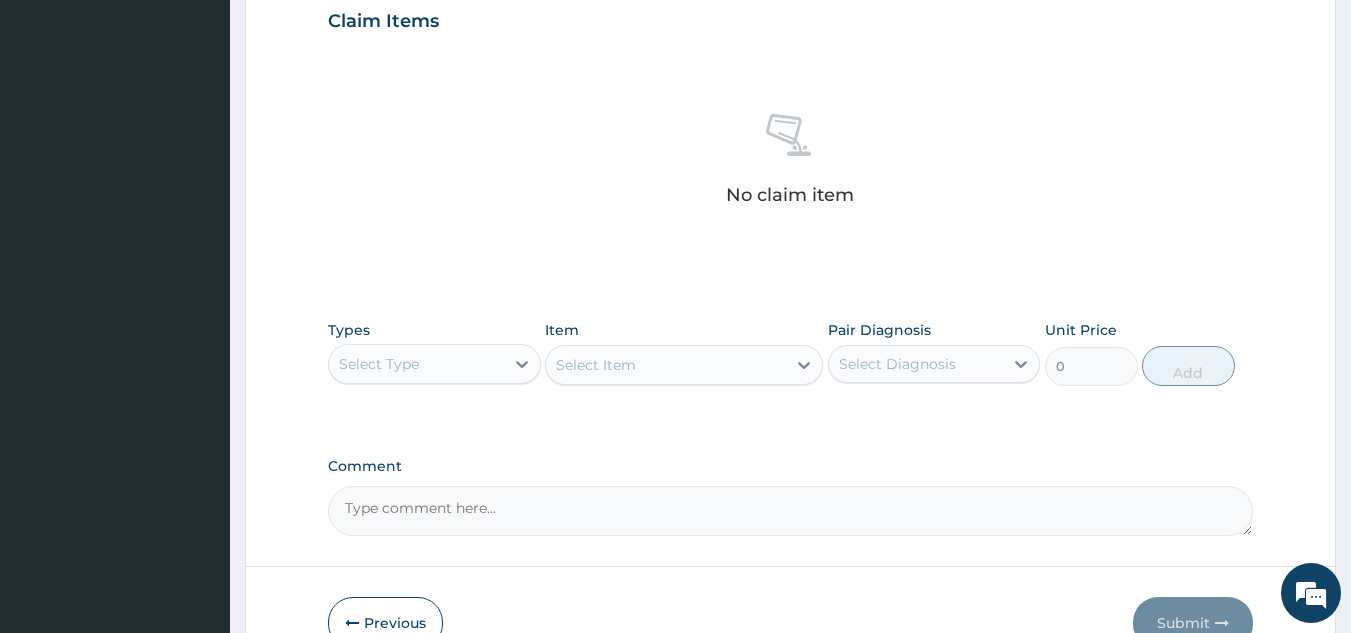 scroll, scrollTop: 699, scrollLeft: 0, axis: vertical 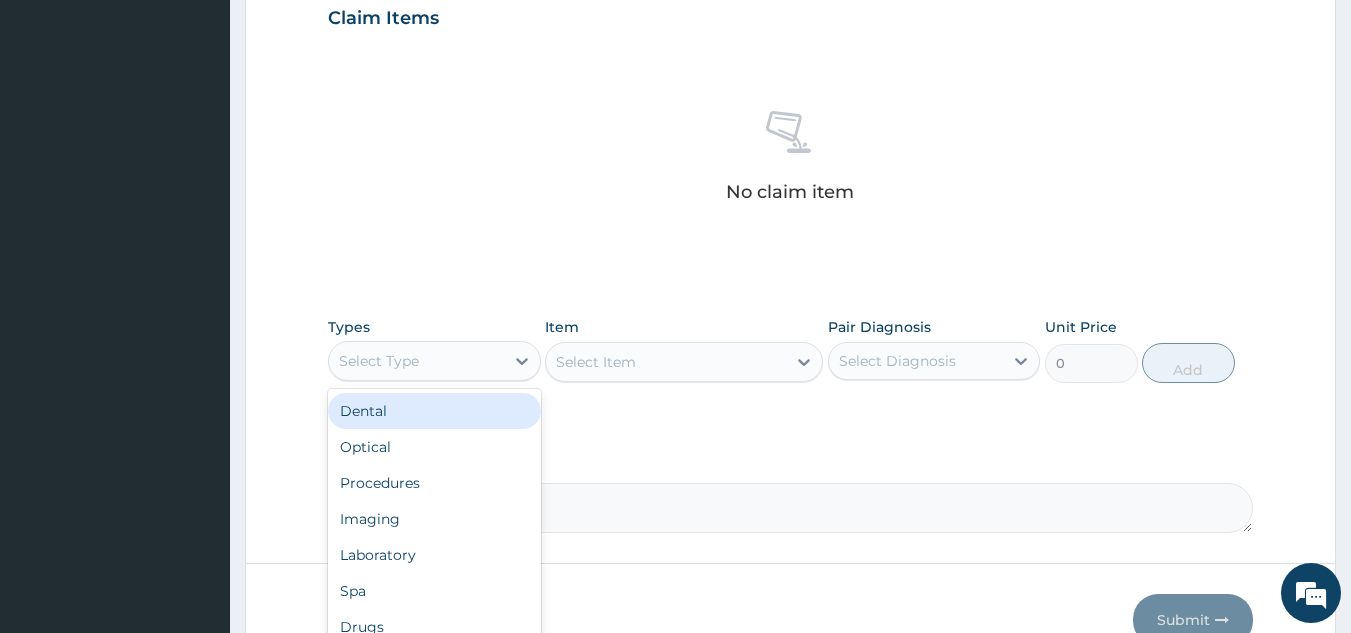click on "Select Type" at bounding box center [416, 361] 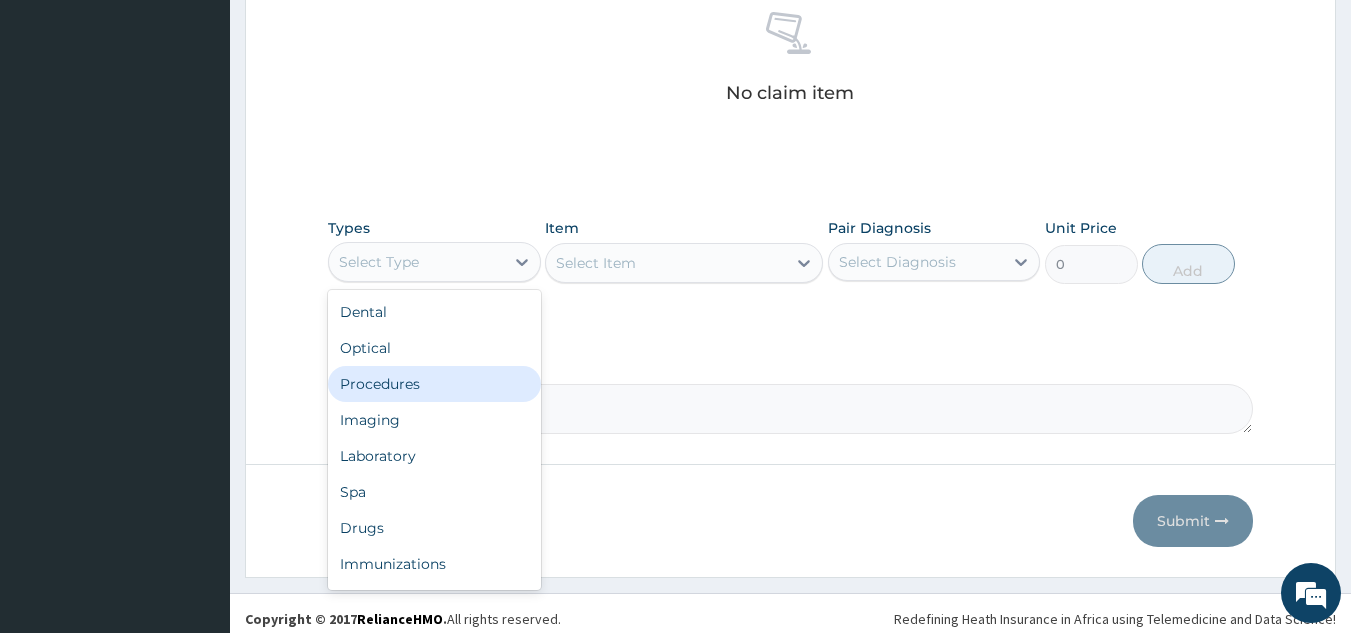 scroll, scrollTop: 799, scrollLeft: 0, axis: vertical 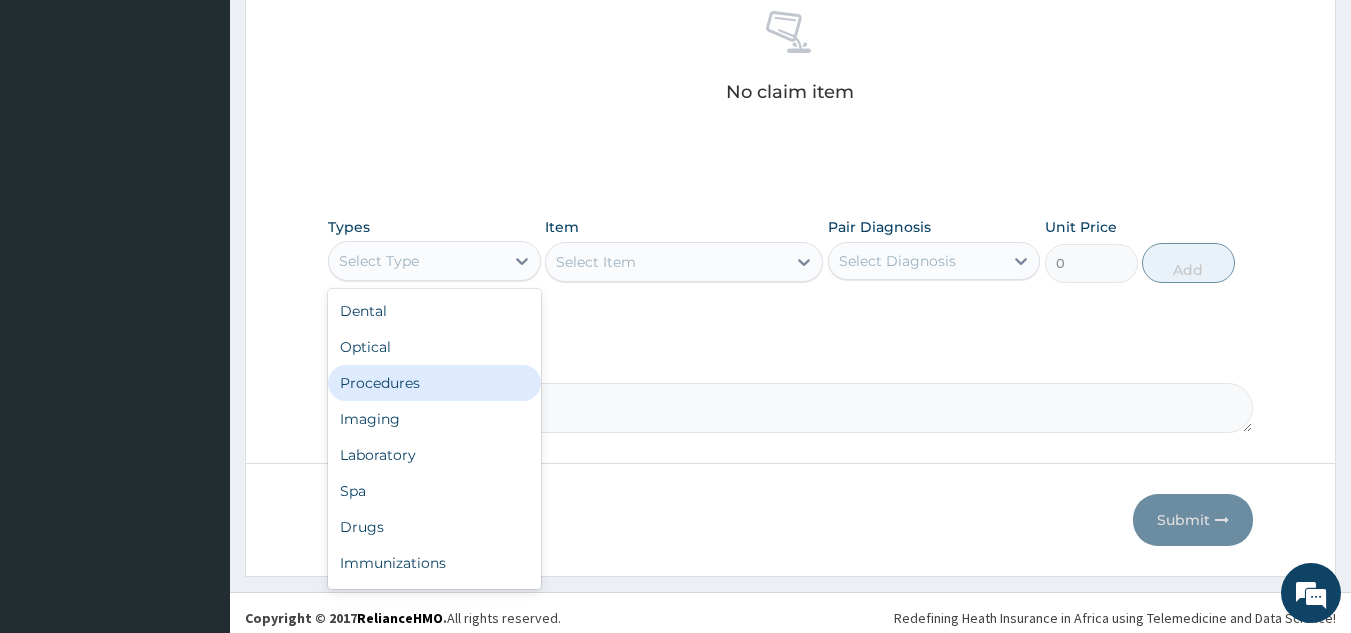 click on "Procedures" at bounding box center (434, 383) 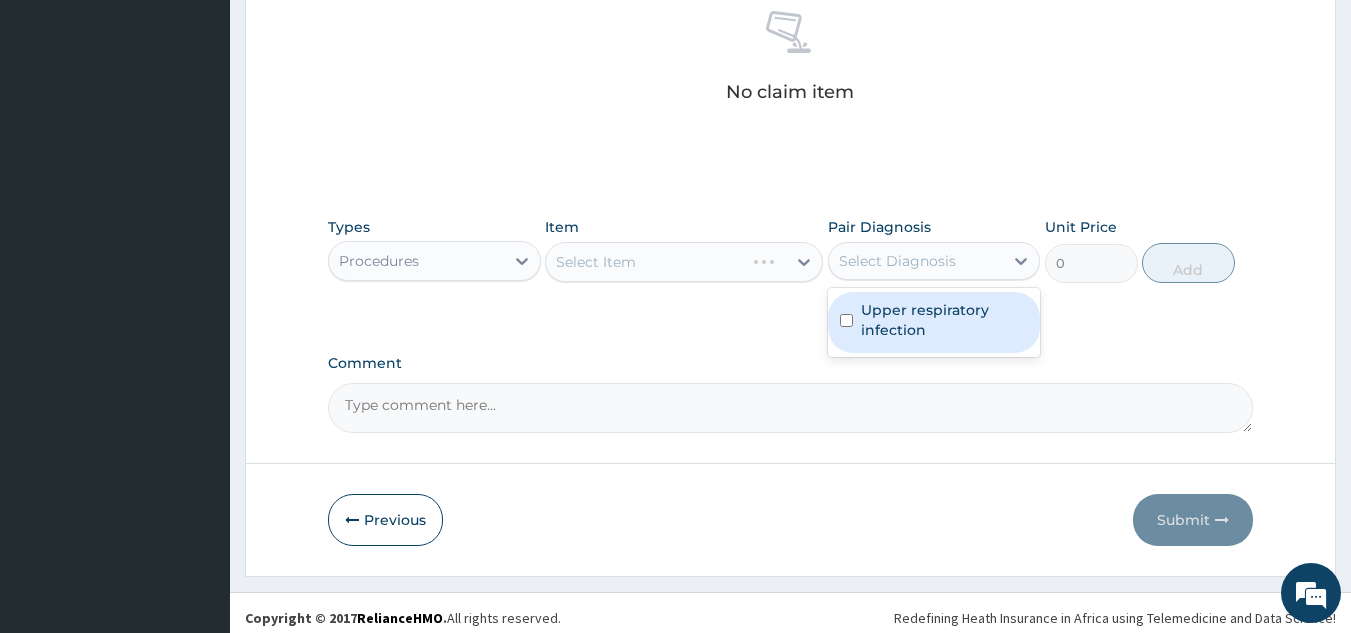 click on "Select Diagnosis" at bounding box center [897, 261] 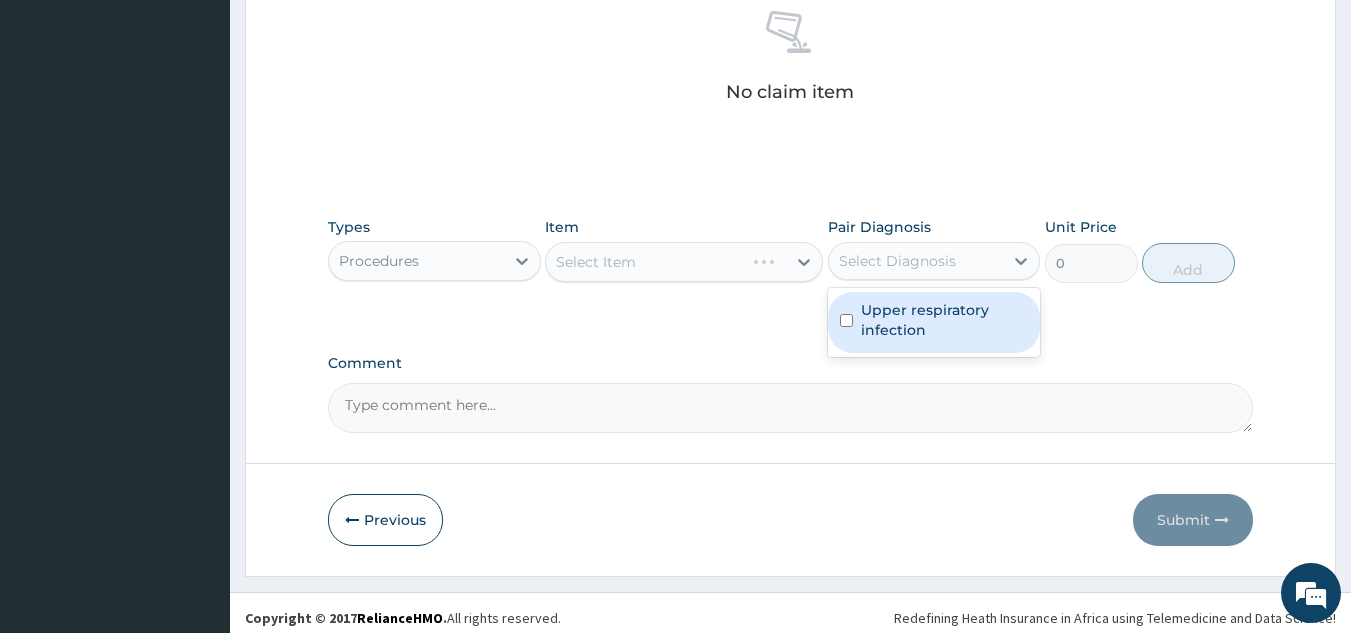 click on "Upper respiratory infection" at bounding box center (945, 320) 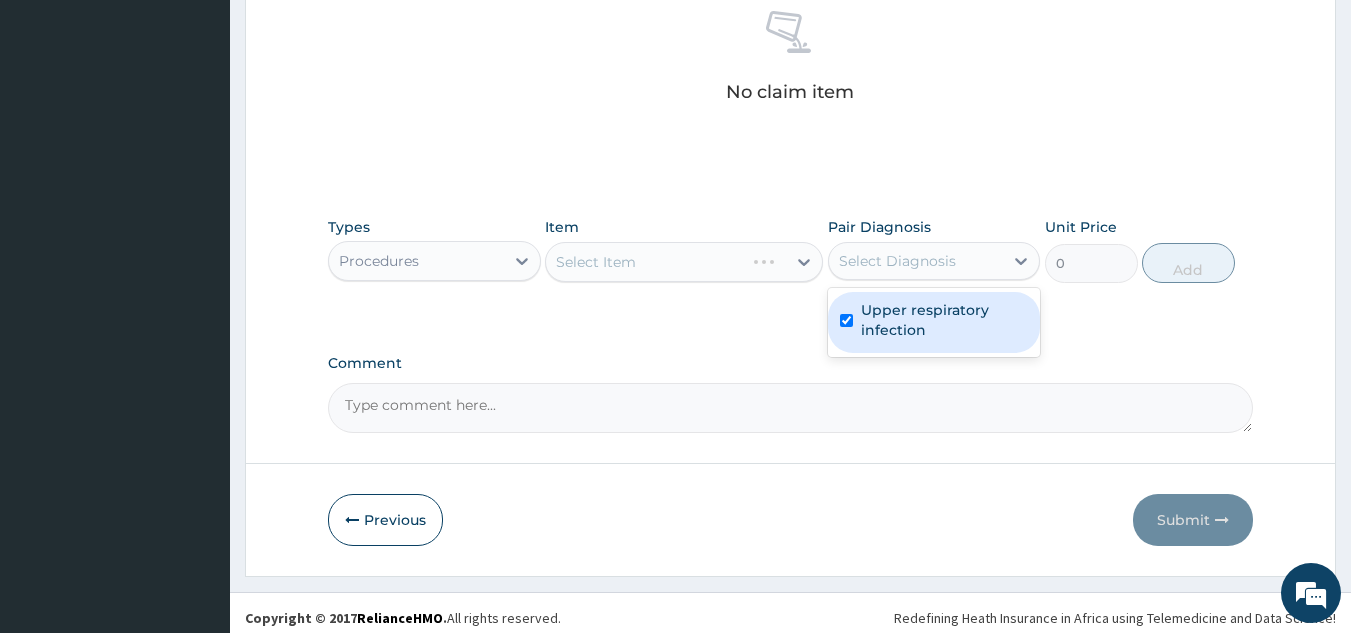checkbox on "true" 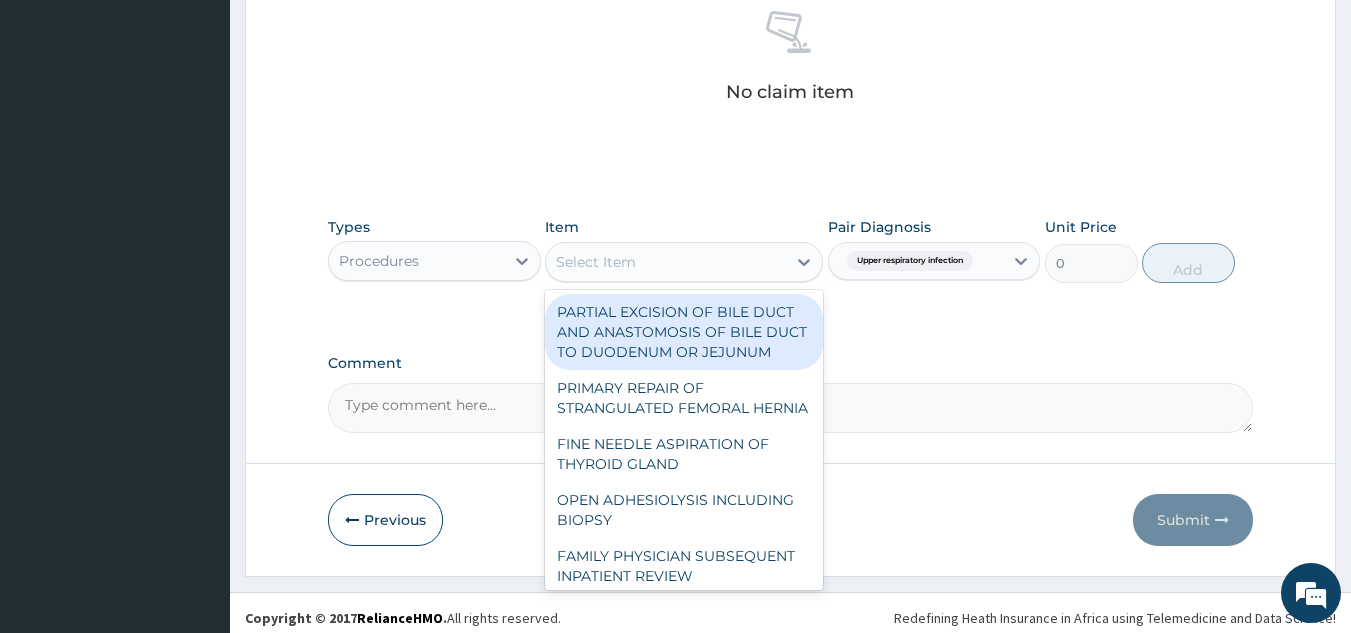 click on "Select Item" at bounding box center (684, 262) 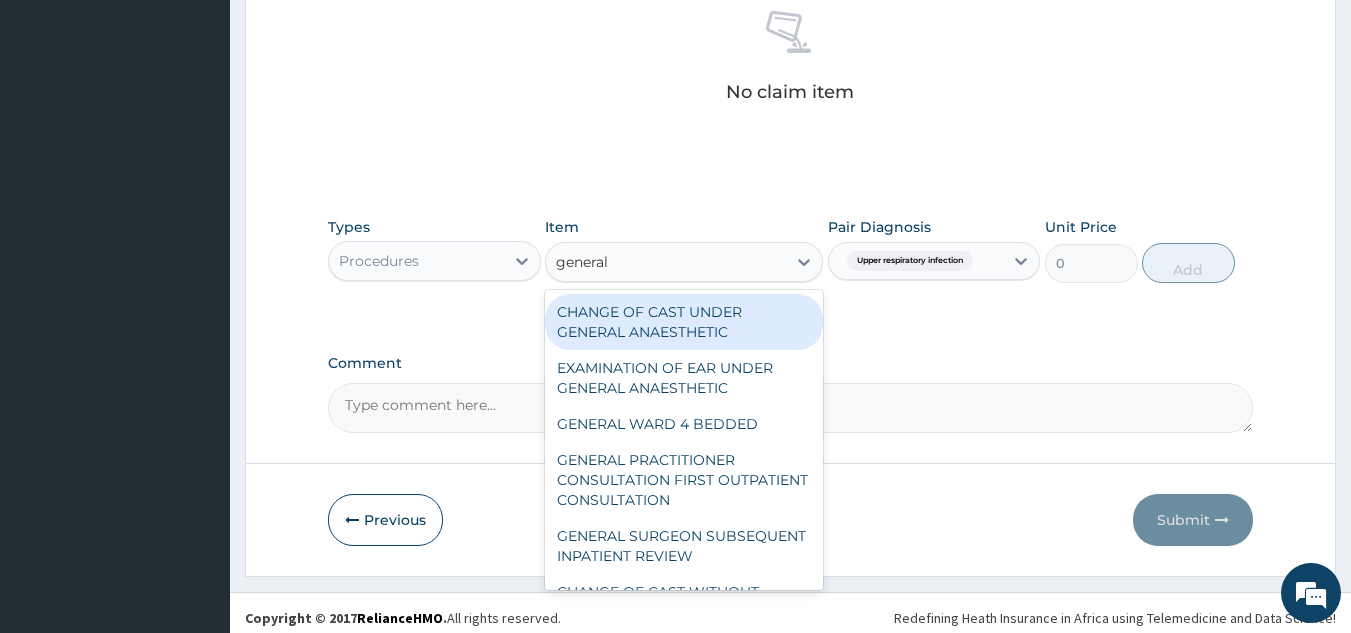 type on "general" 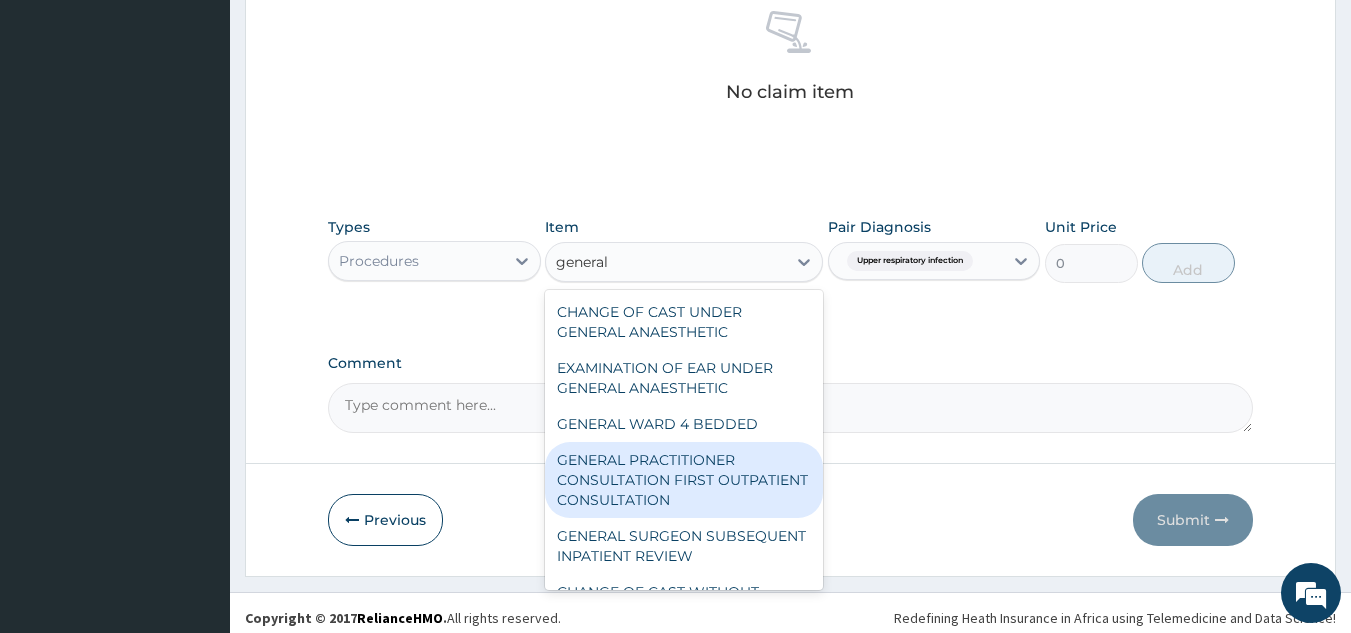 click on "GENERAL PRACTITIONER CONSULTATION FIRST OUTPATIENT CONSULTATION" at bounding box center (684, 480) 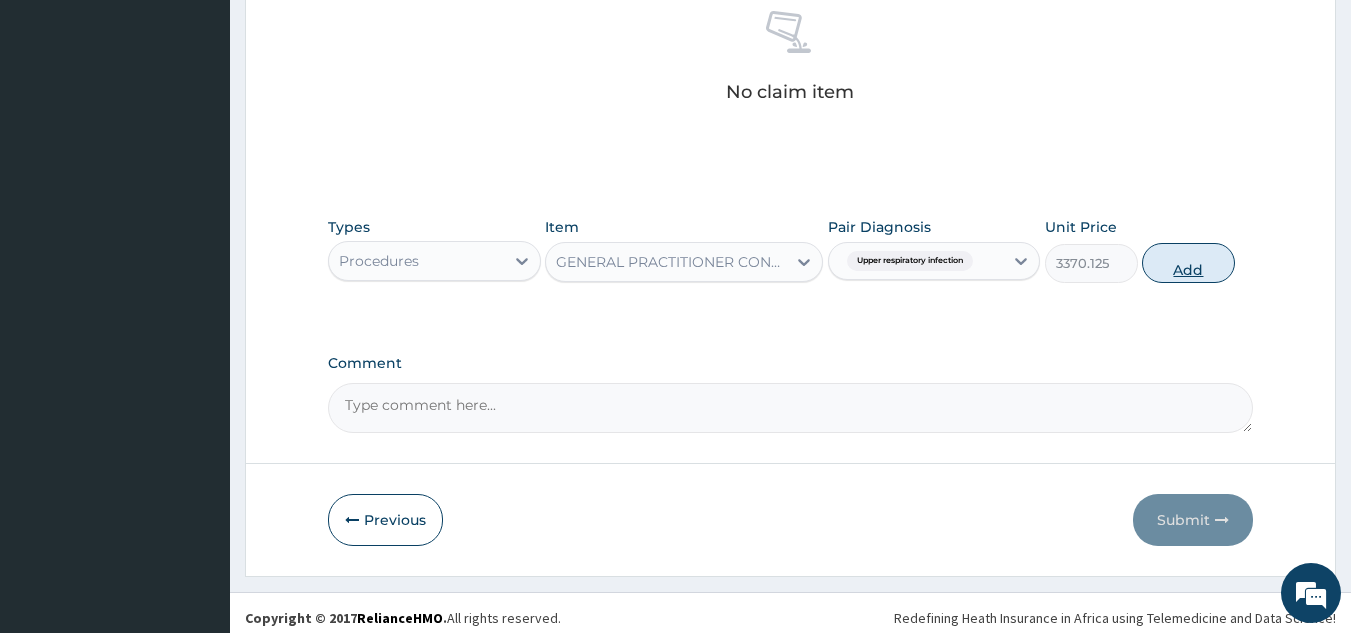 click on "Add" at bounding box center (1188, 263) 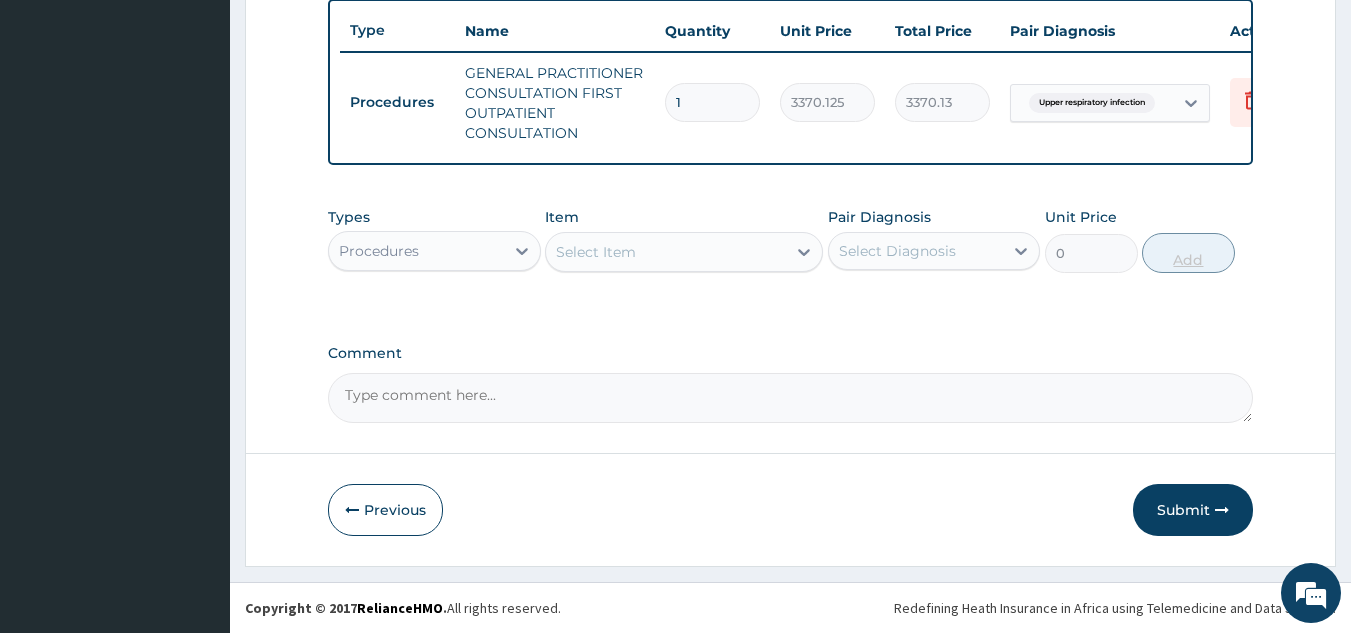 scroll, scrollTop: 760, scrollLeft: 0, axis: vertical 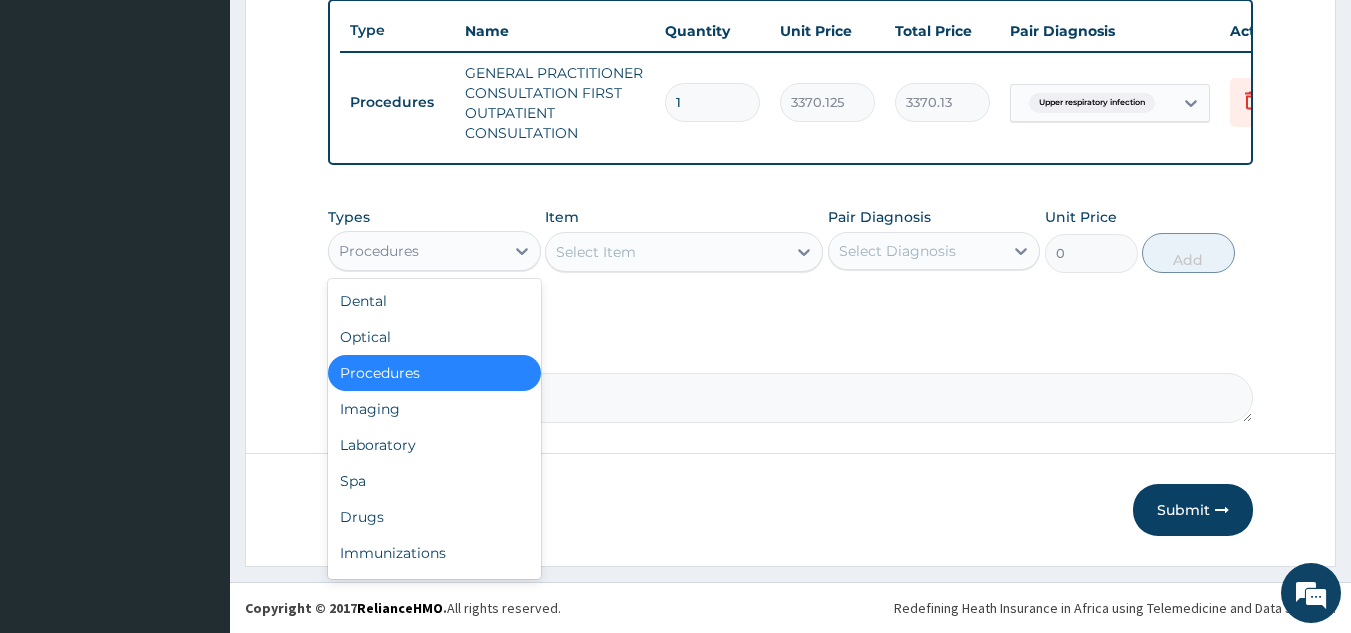 click on "Procedures" at bounding box center [379, 251] 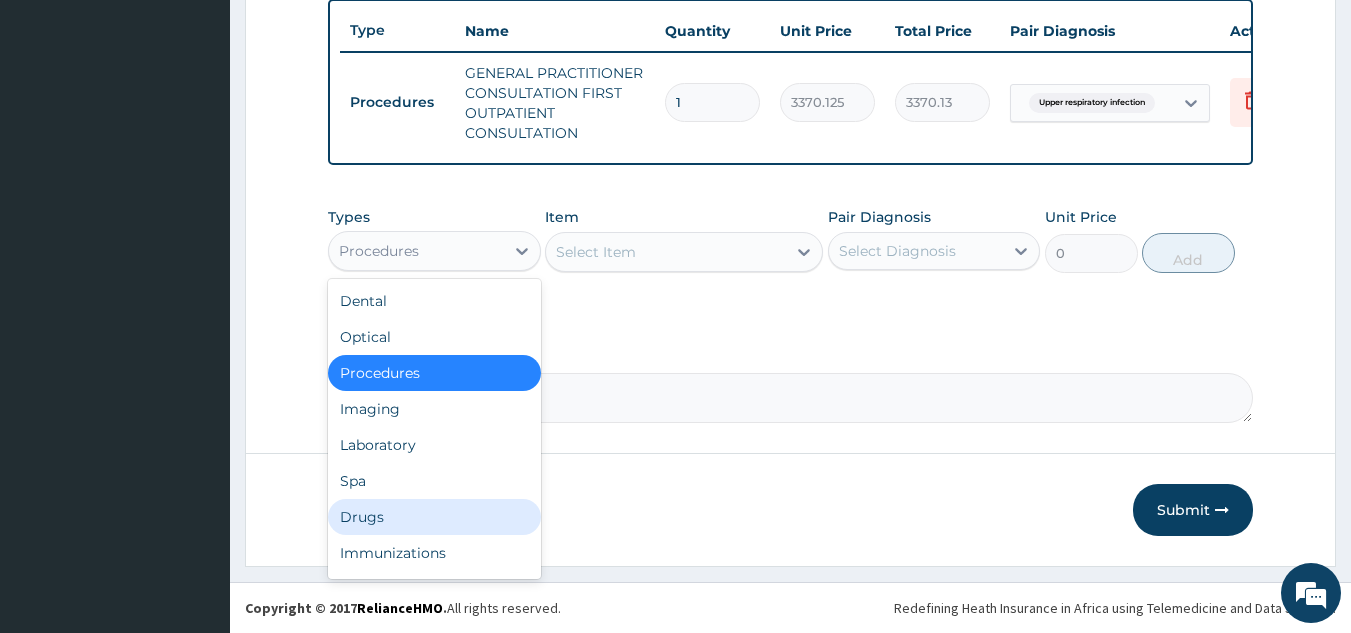 scroll, scrollTop: 68, scrollLeft: 0, axis: vertical 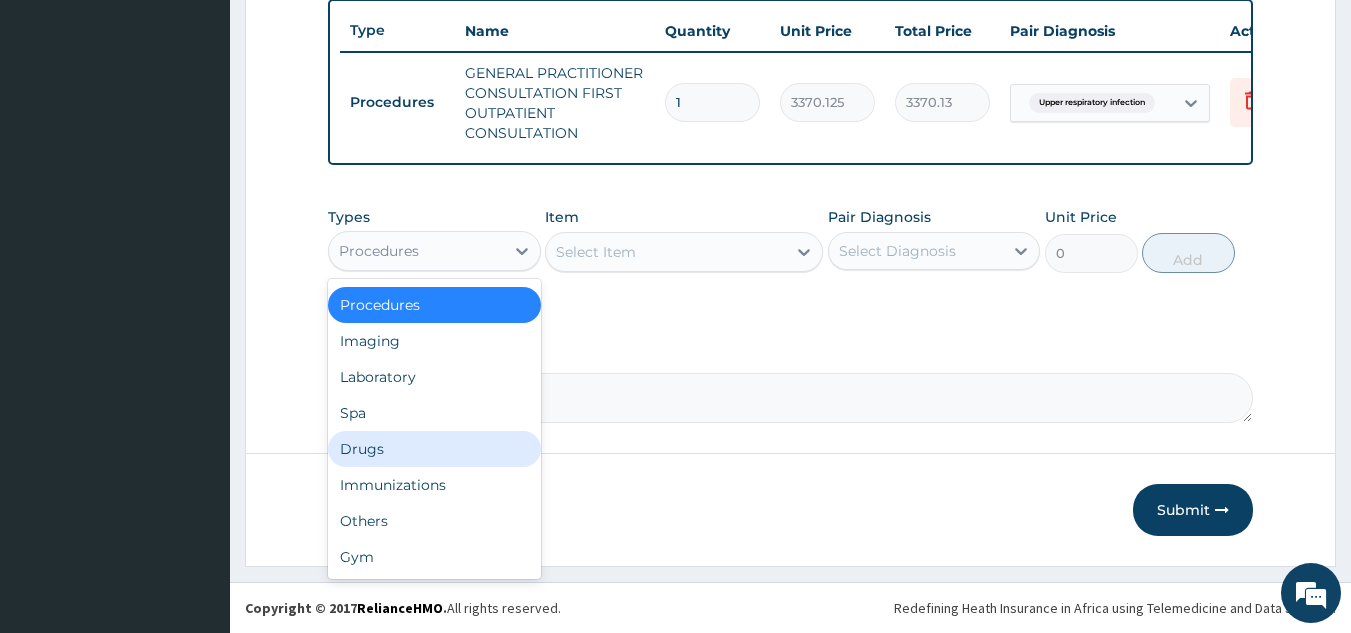 click on "Drugs" at bounding box center (434, 449) 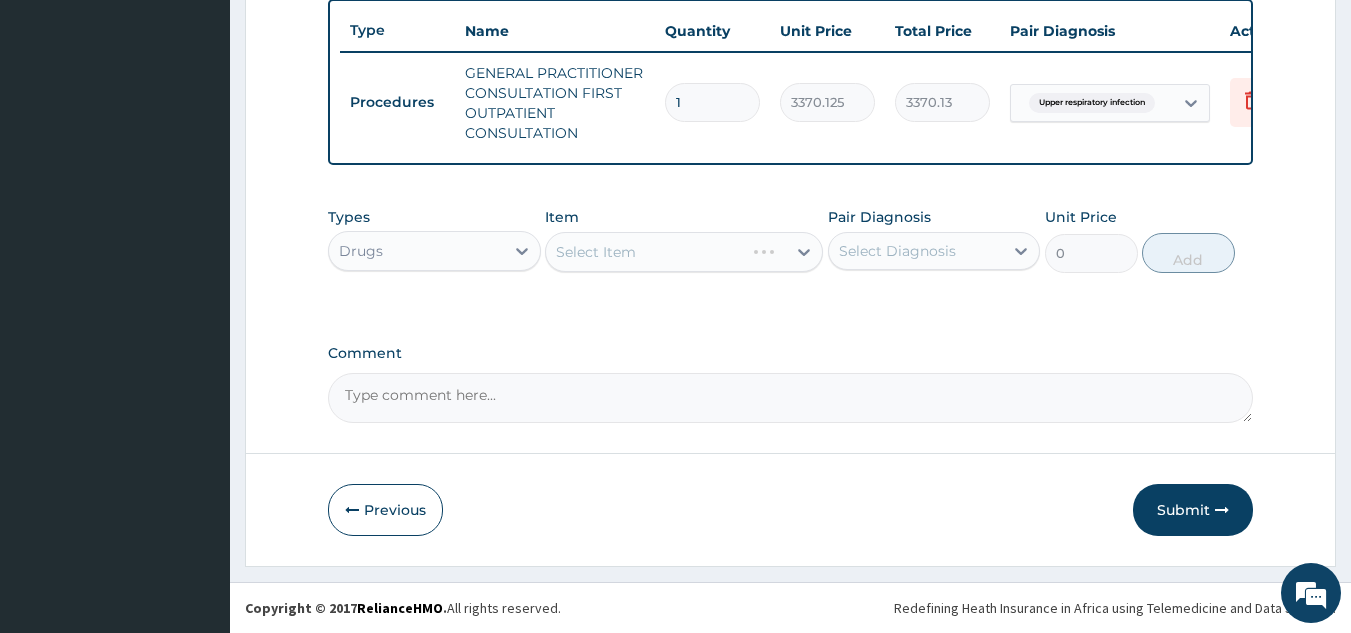 click on "Types Drugs" at bounding box center (434, 240) 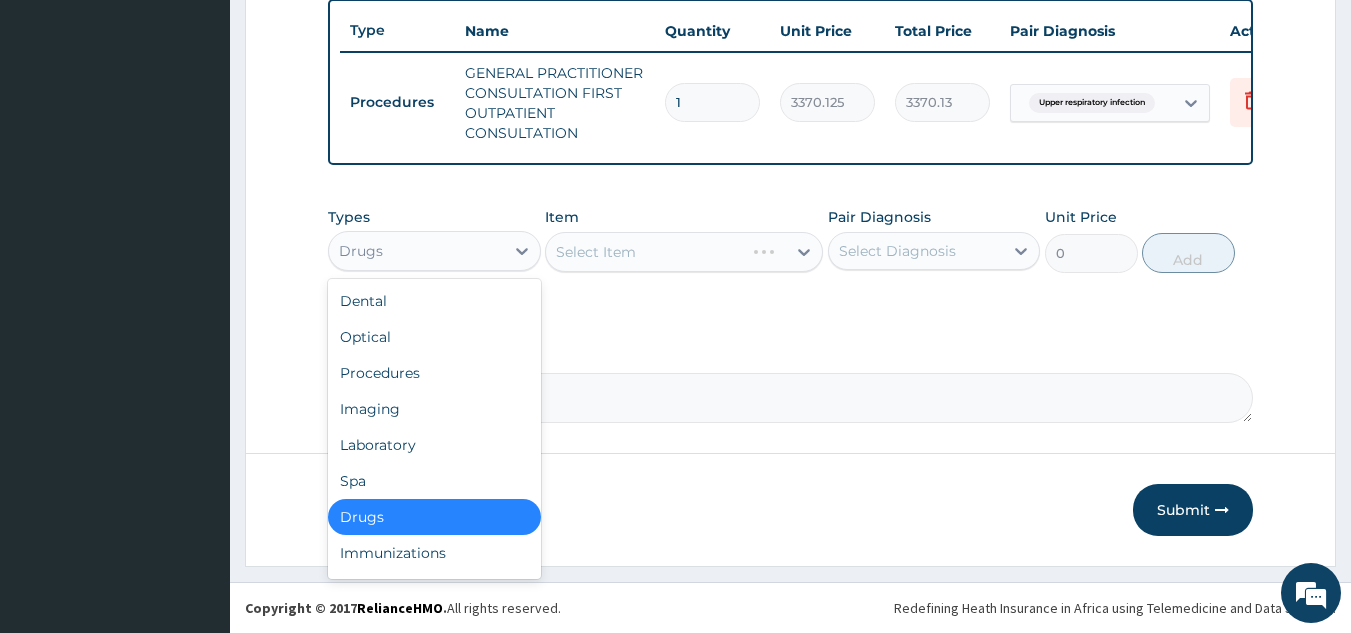 click on "Drugs" at bounding box center [416, 251] 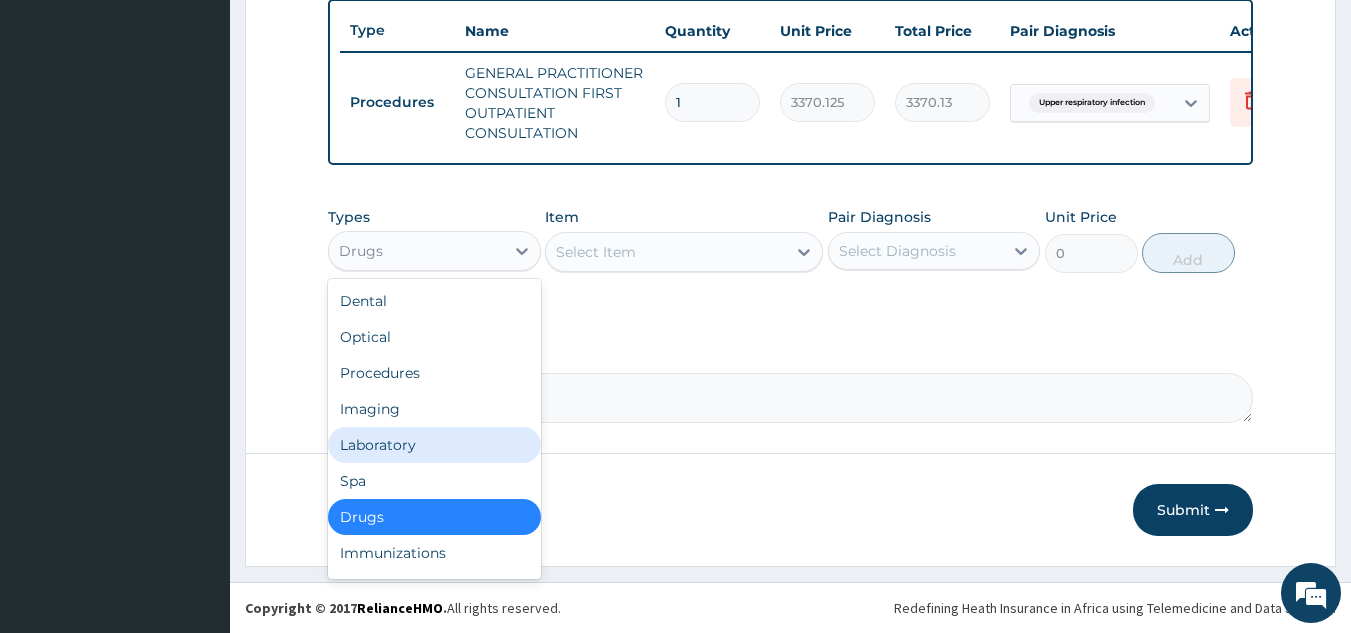 click on "Laboratory" at bounding box center (434, 445) 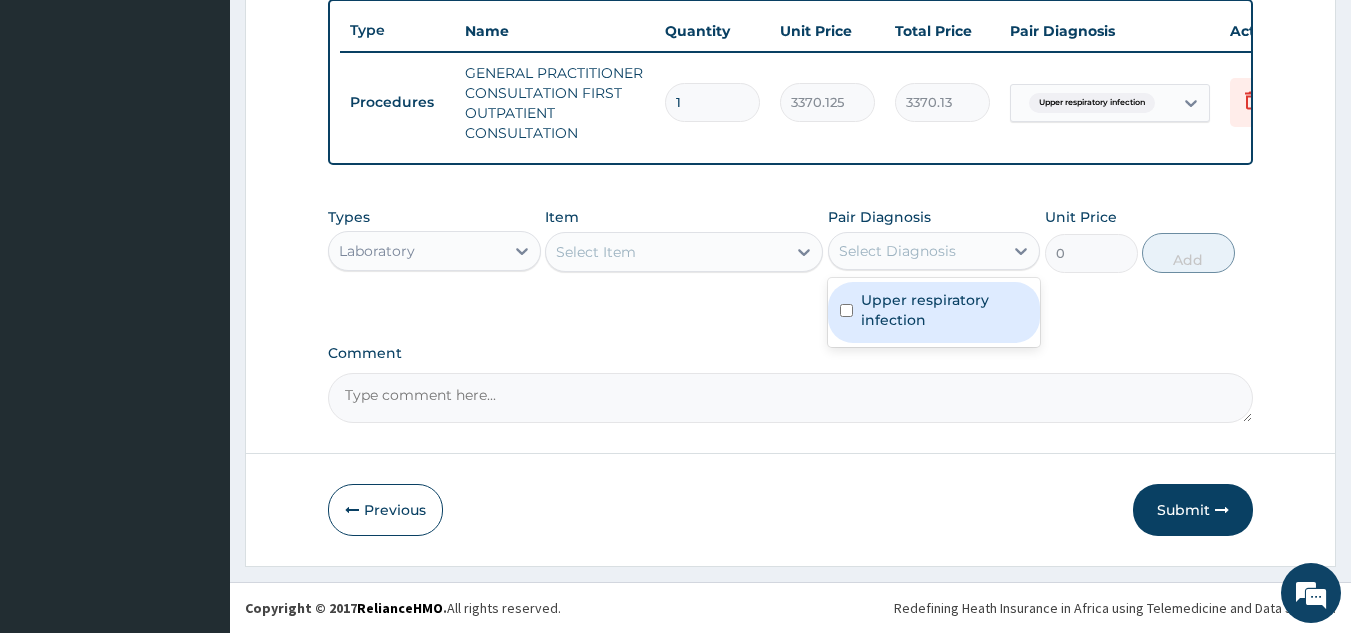click on "Select Diagnosis" at bounding box center (897, 251) 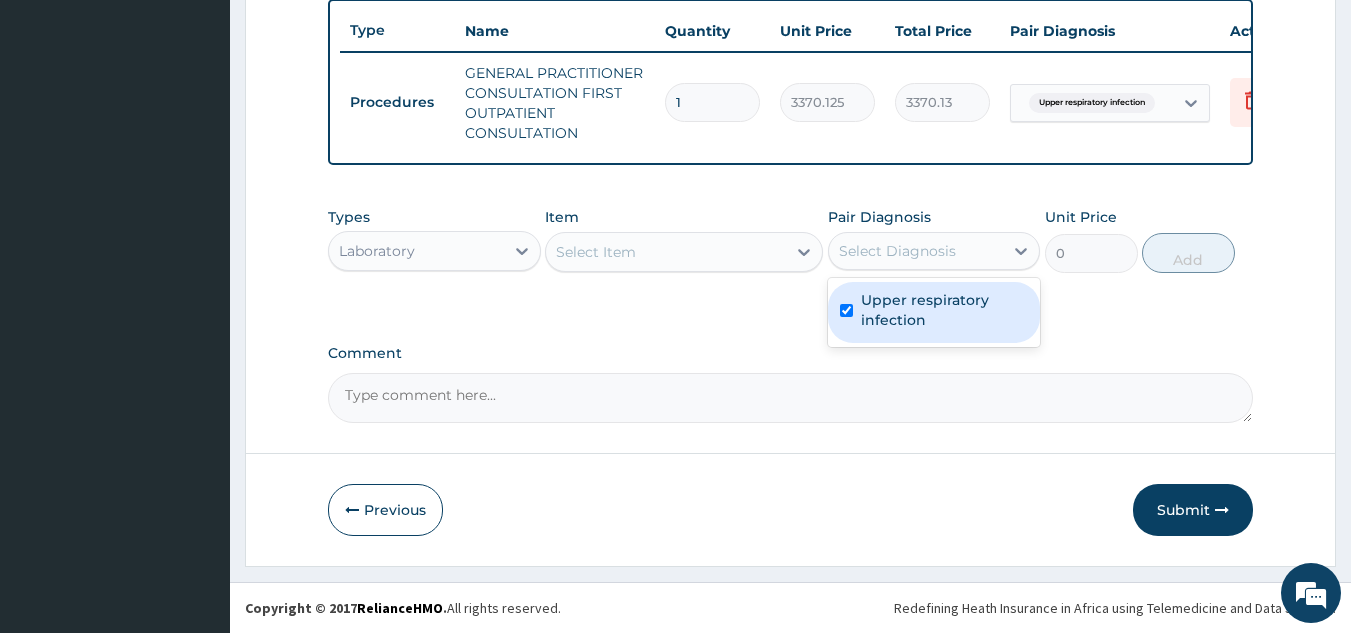 checkbox on "true" 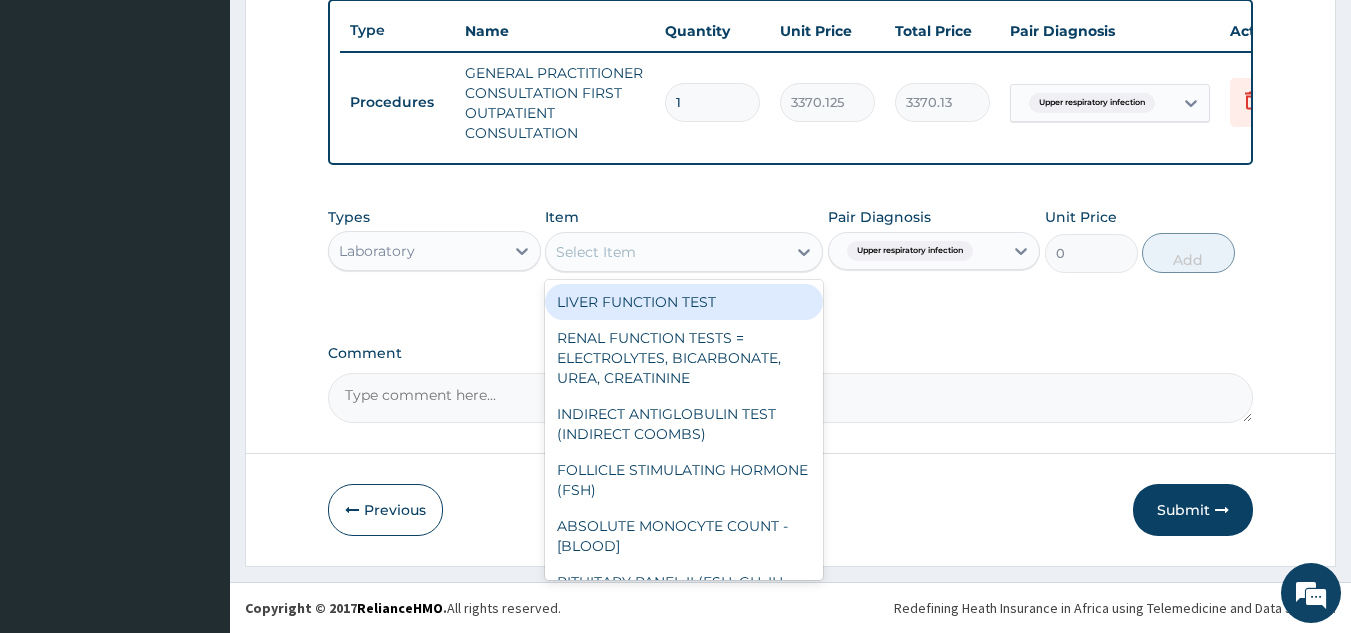 click on "Select Item" at bounding box center [666, 252] 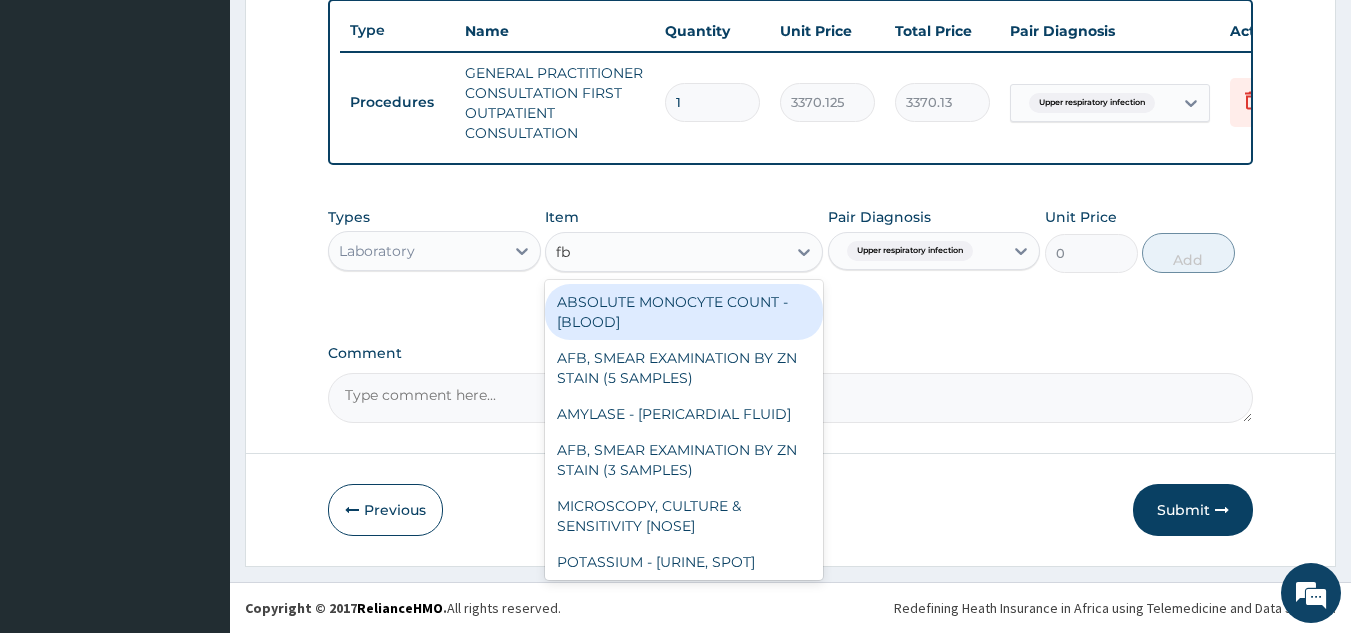type on "fbc" 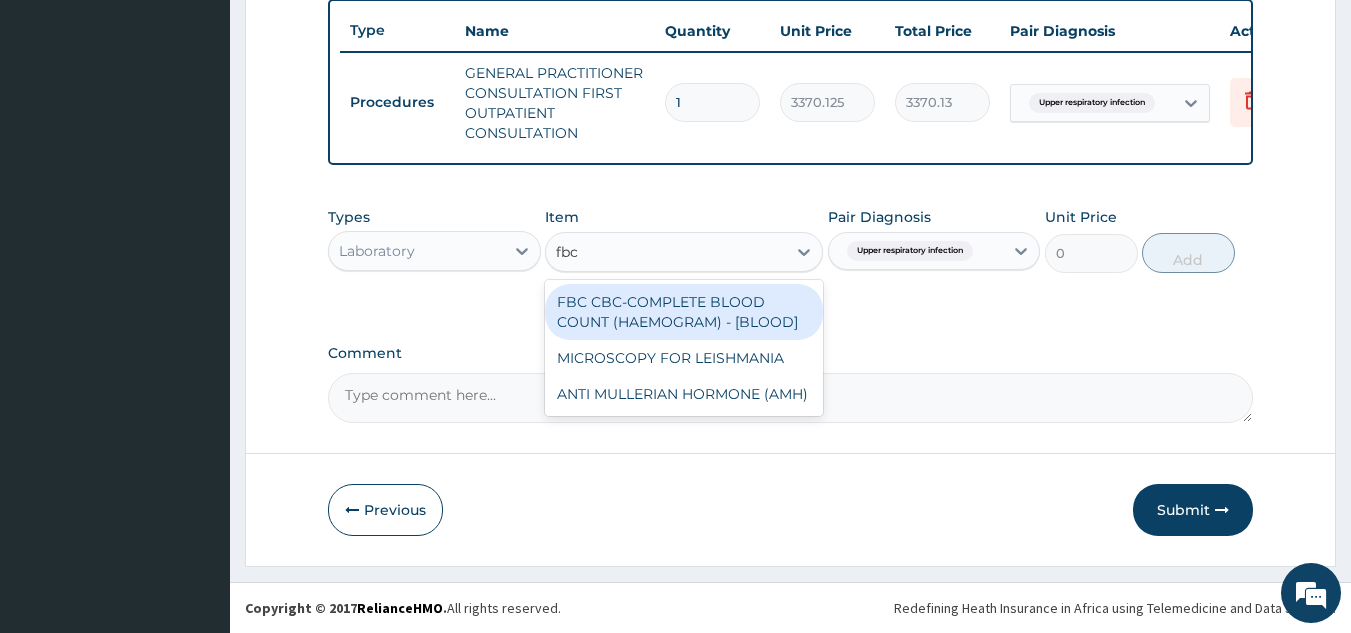 type 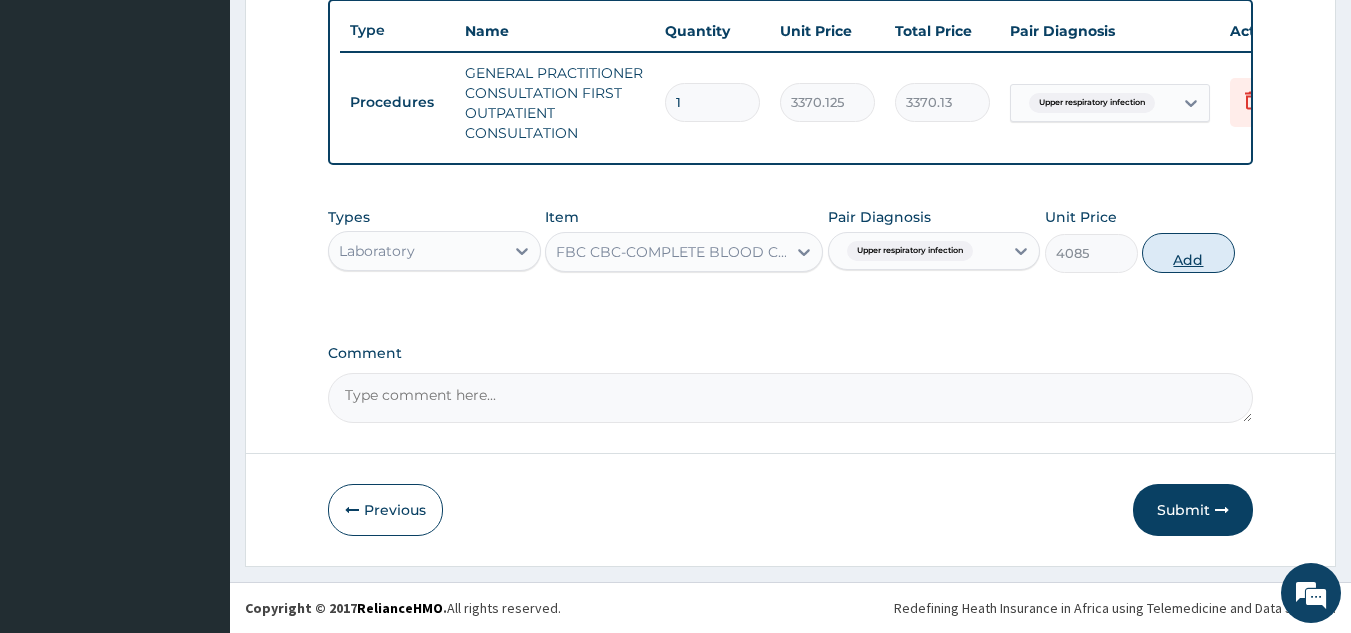 click on "Add" at bounding box center [1188, 253] 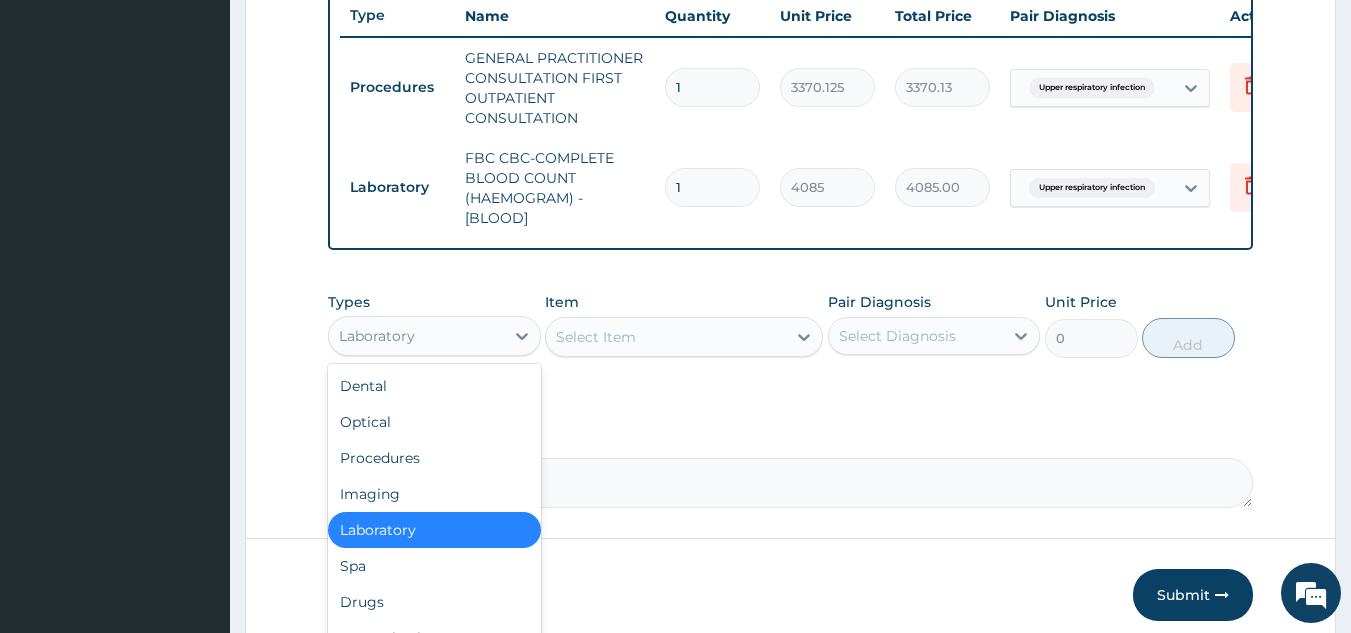 click on "Laboratory" at bounding box center (416, 336) 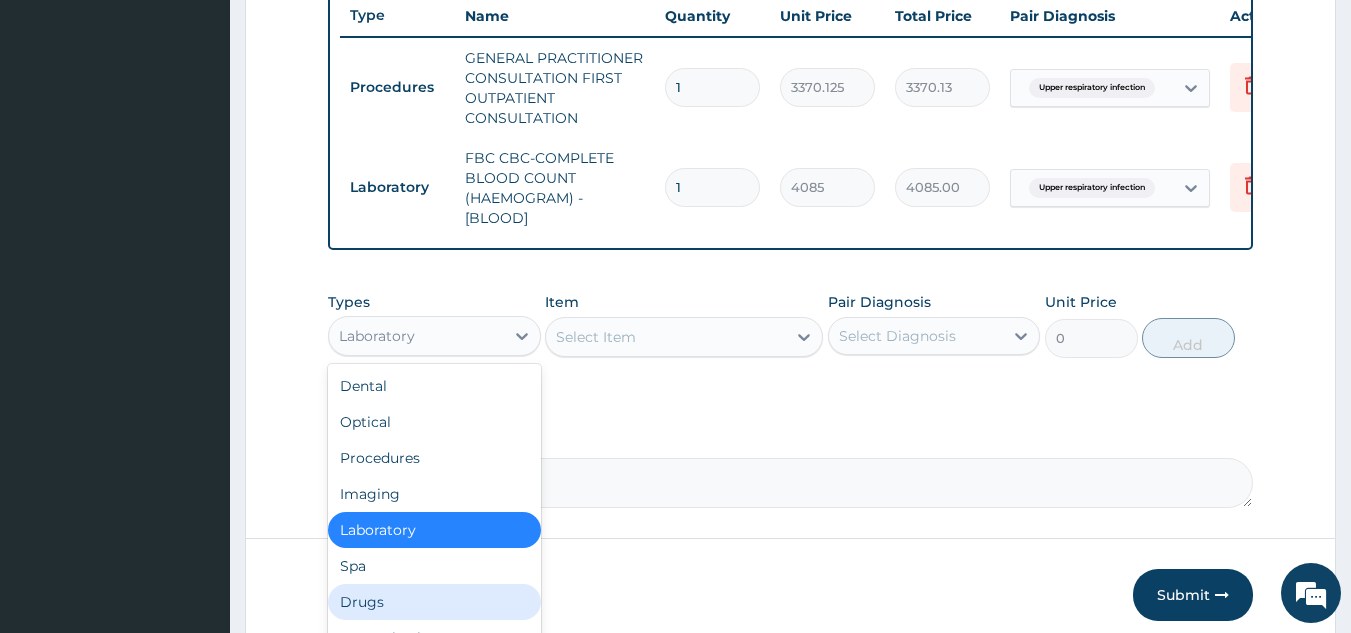 click on "Drugs" at bounding box center (434, 602) 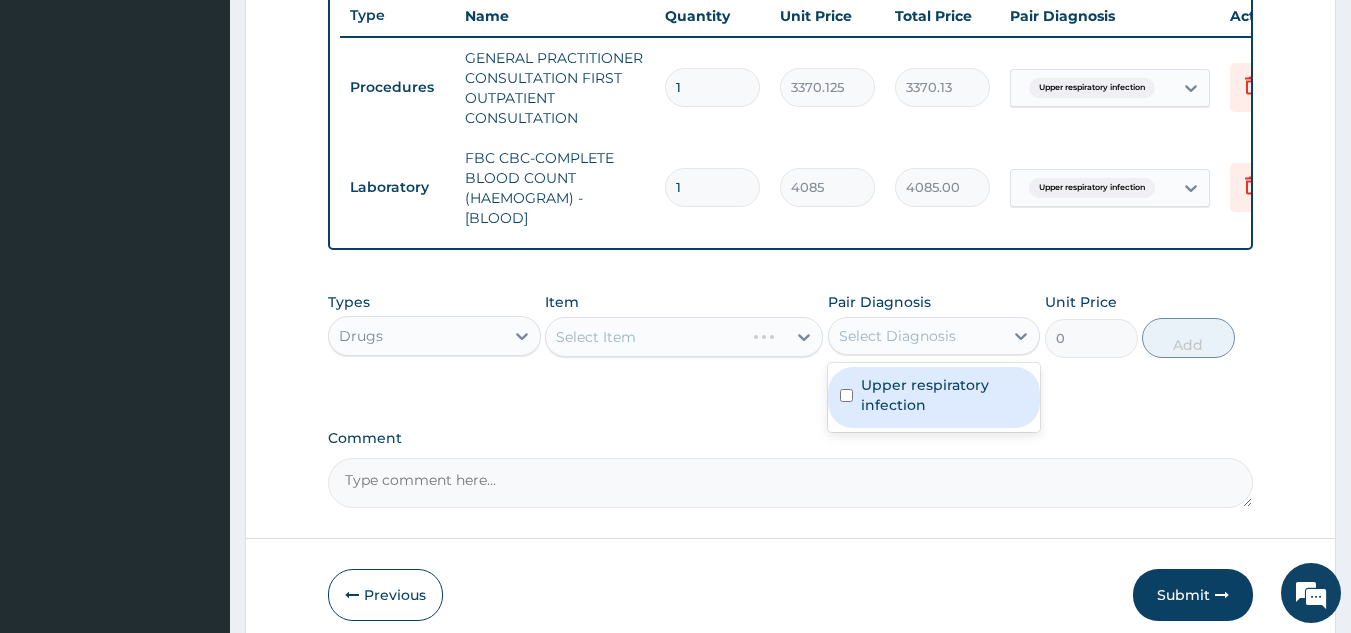 click on "Select Diagnosis" at bounding box center (934, 336) 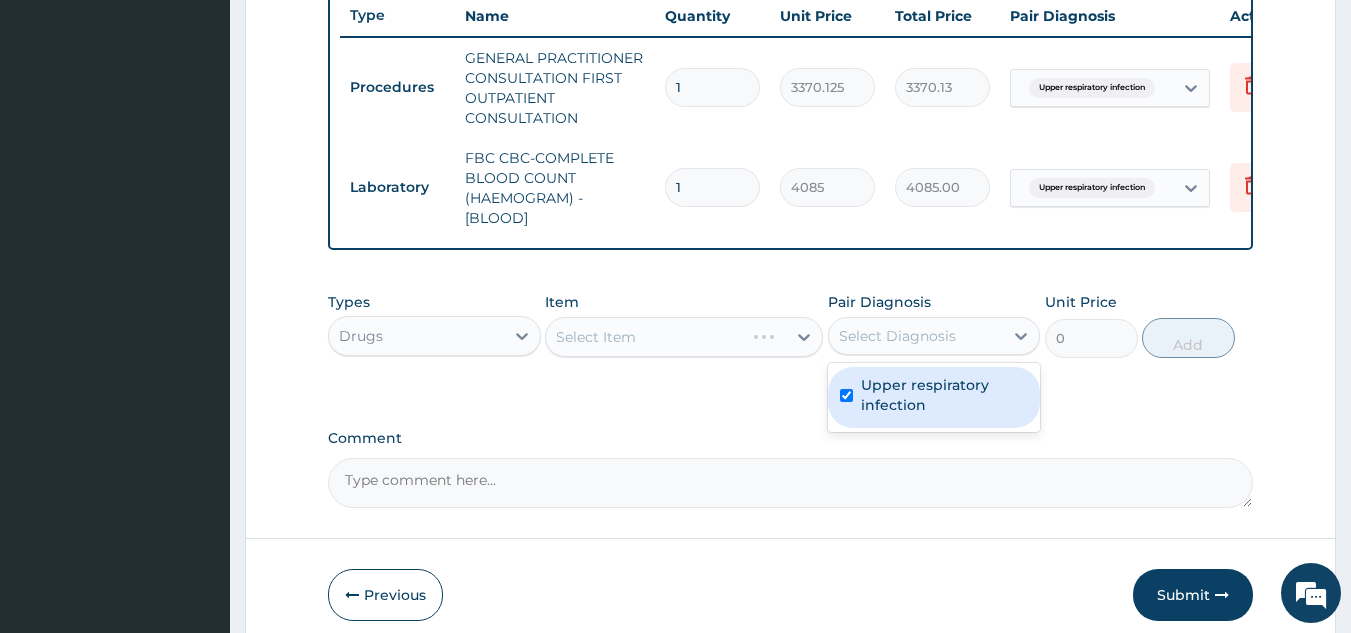 checkbox on "true" 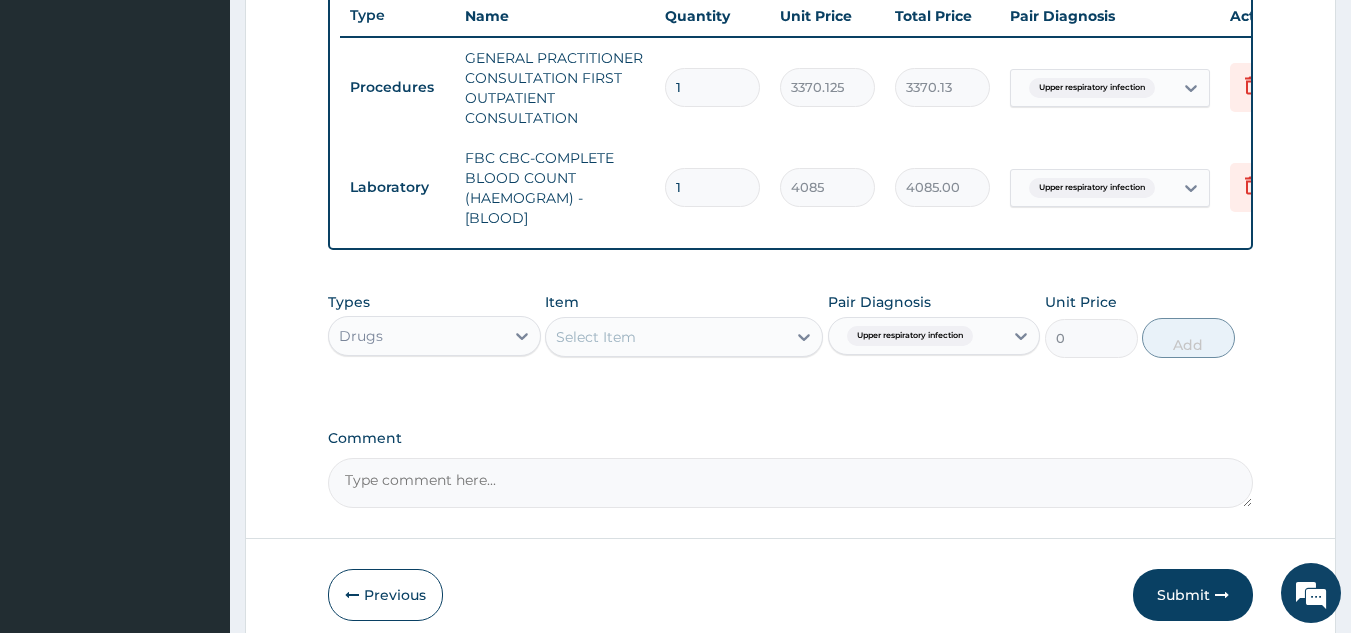 click on "Item Select Item" at bounding box center (684, 325) 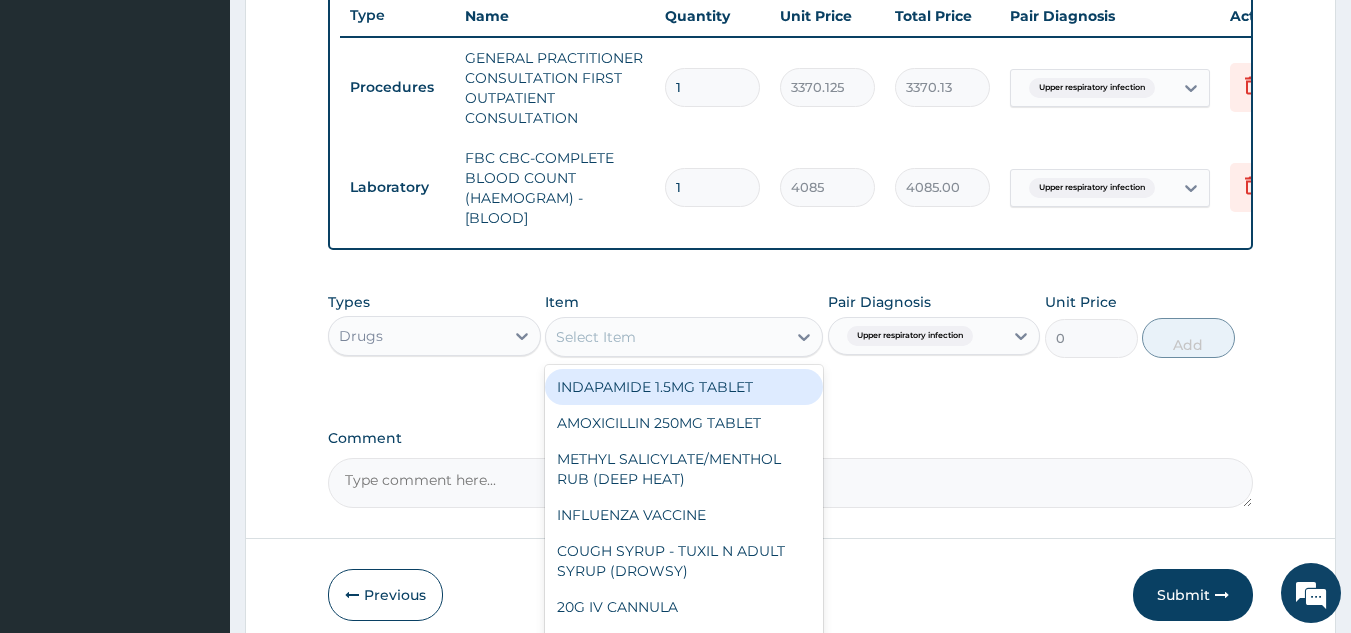 click on "Select Item" at bounding box center (666, 337) 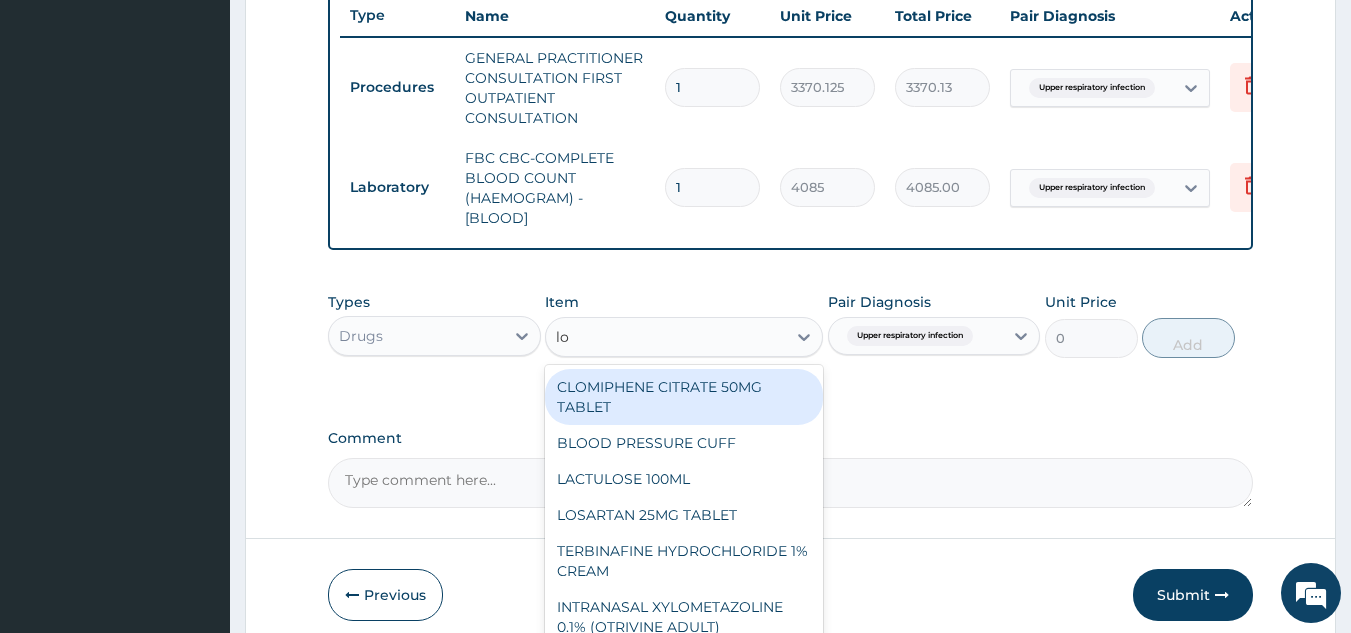 type on "loz" 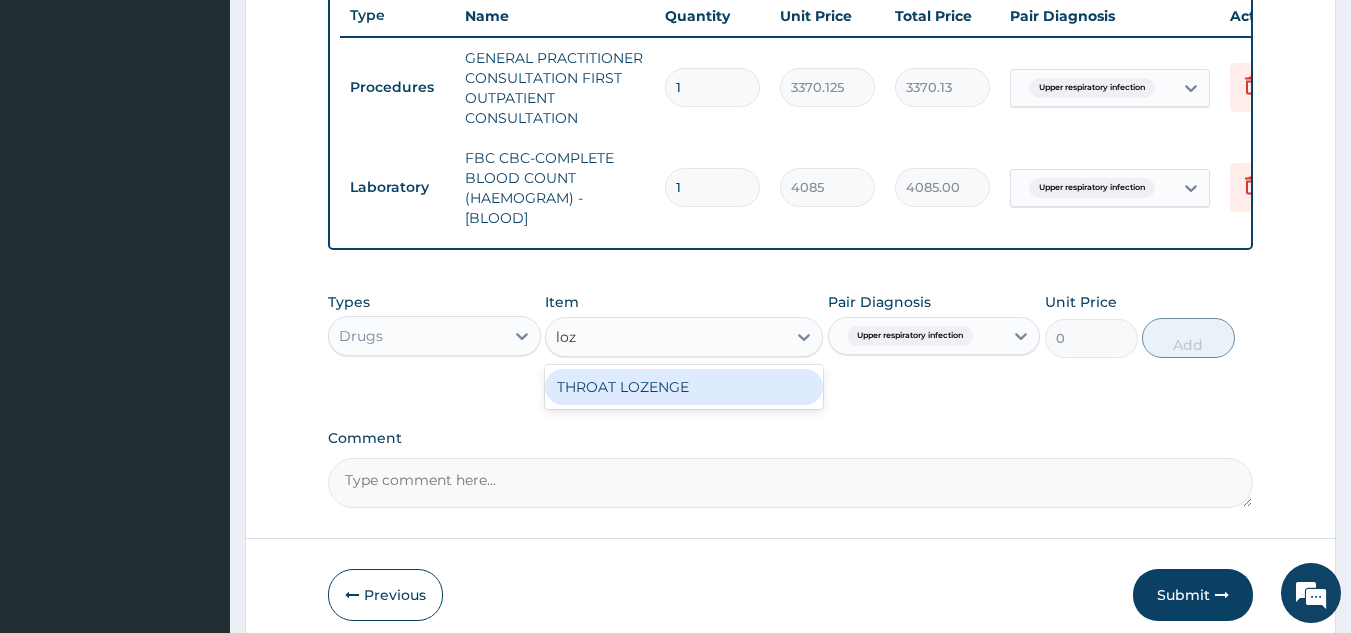 type 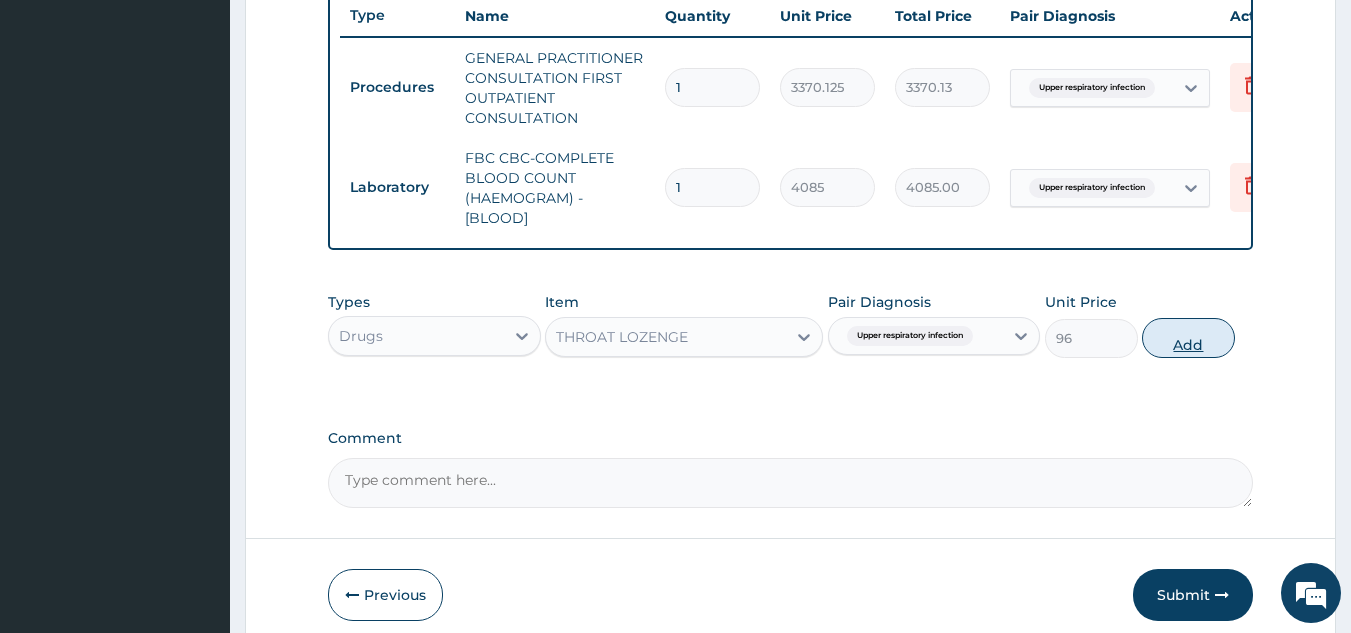 click on "Add" at bounding box center [1188, 338] 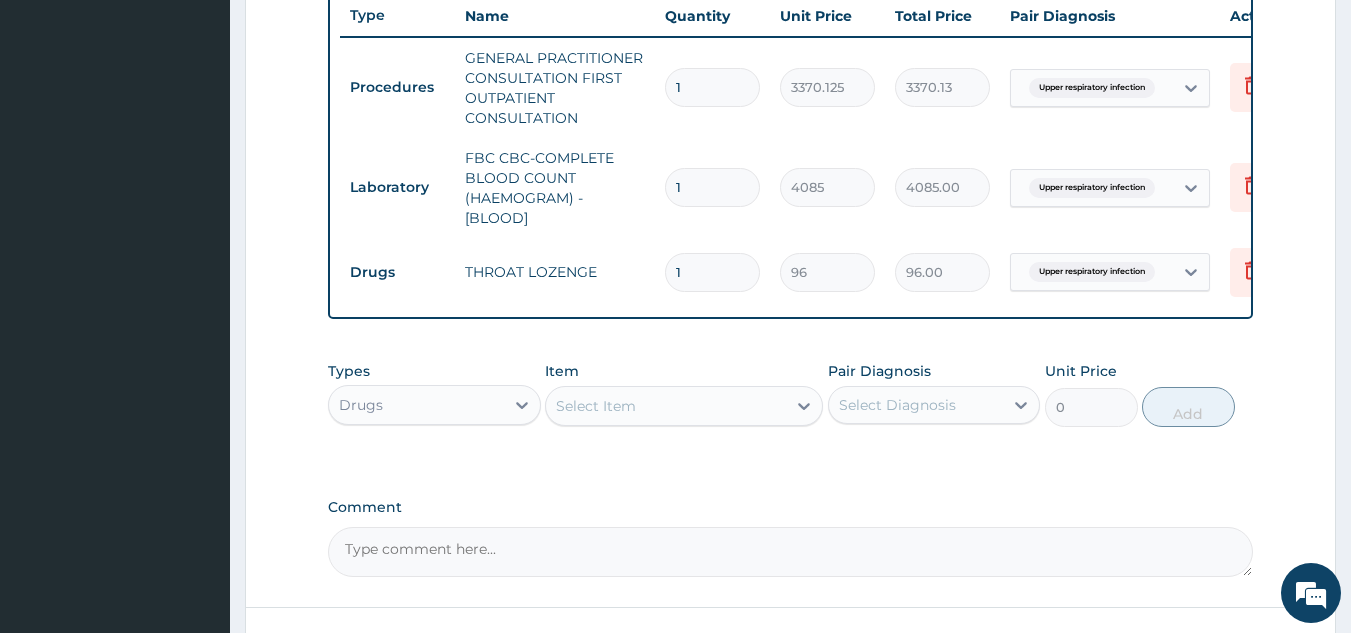 scroll, scrollTop: 929, scrollLeft: 0, axis: vertical 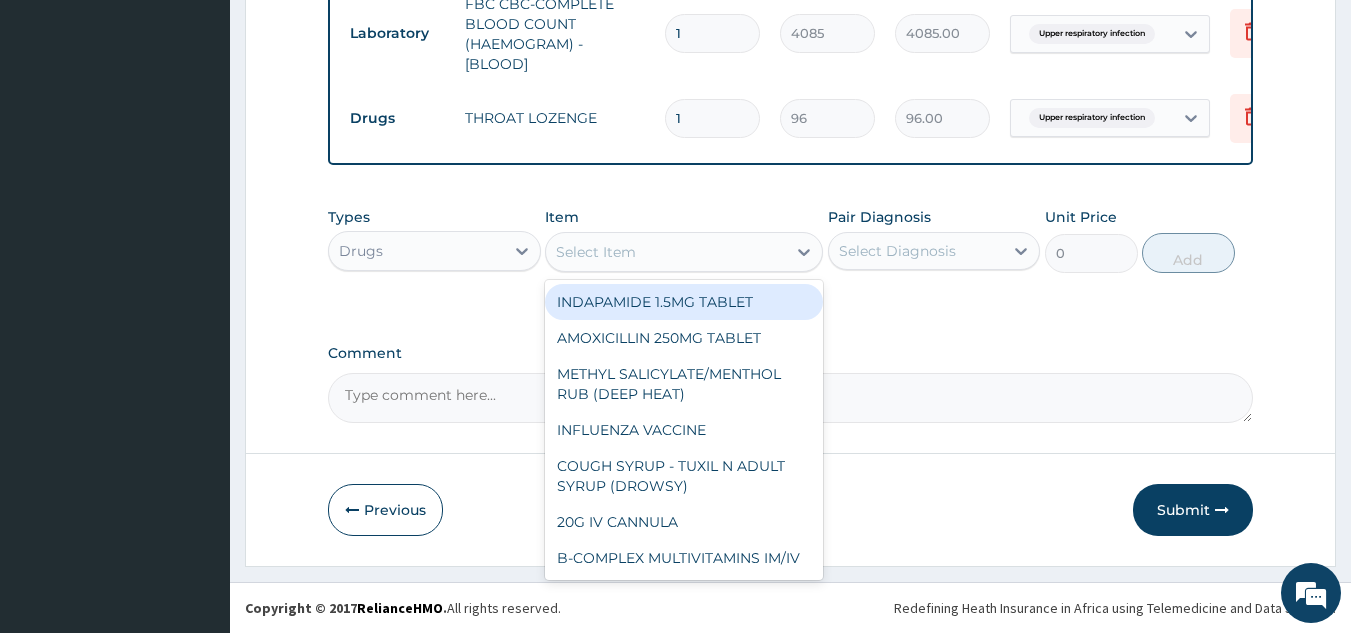 click on "Select Item" at bounding box center [666, 252] 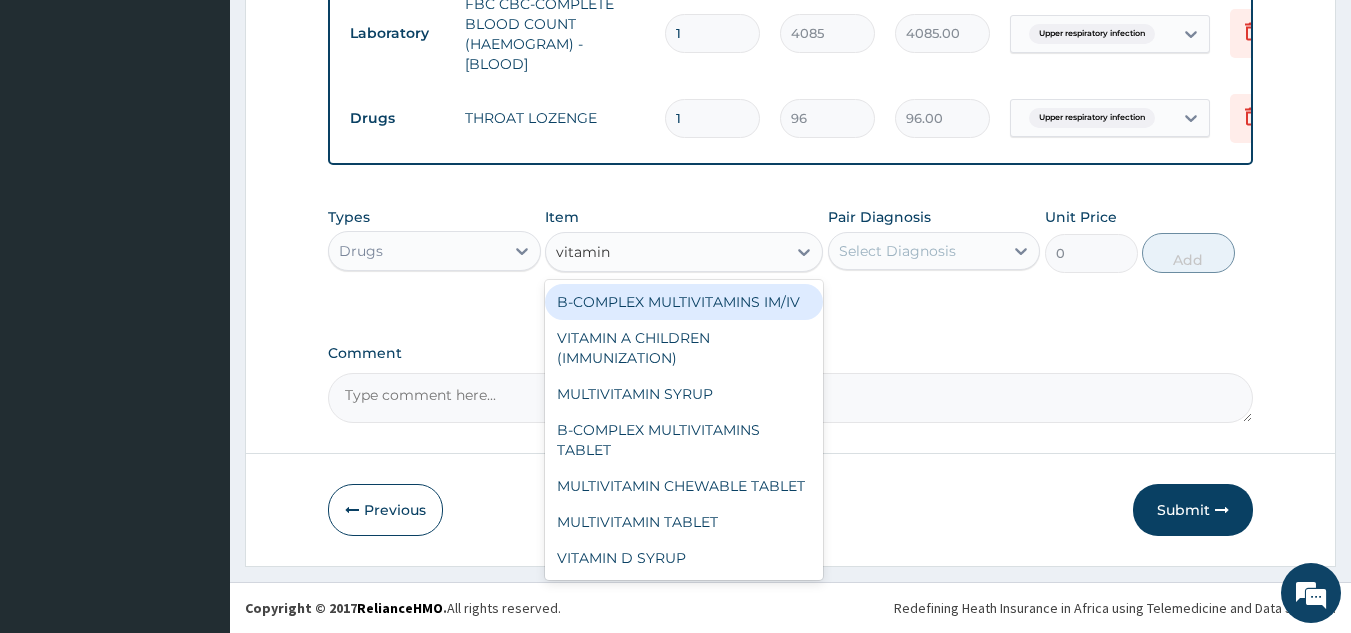 type on "vitamin c" 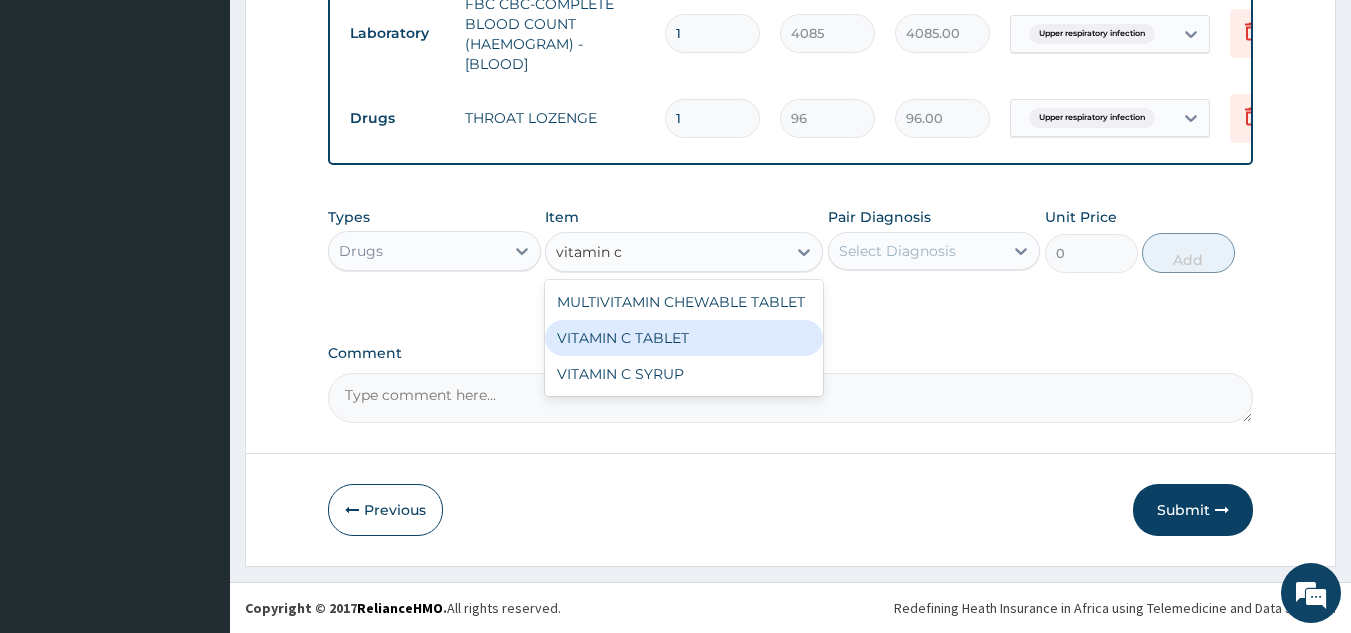 click on "VITAMIN C TABLET" at bounding box center (684, 338) 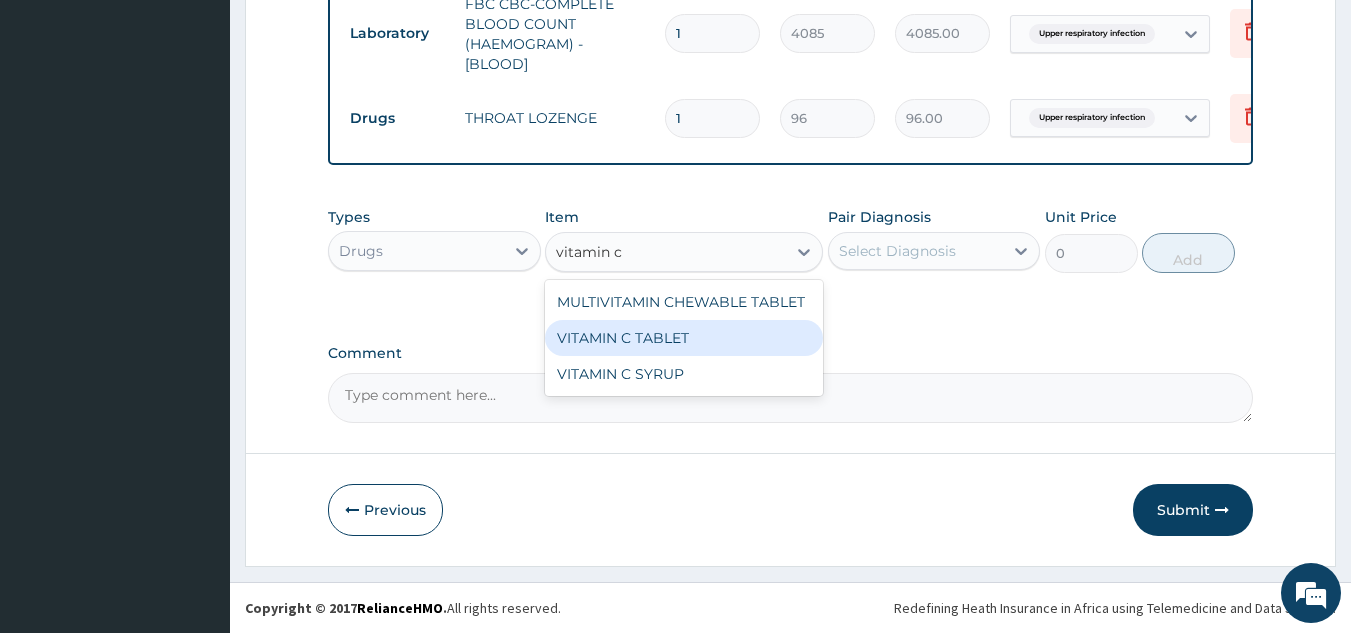 type 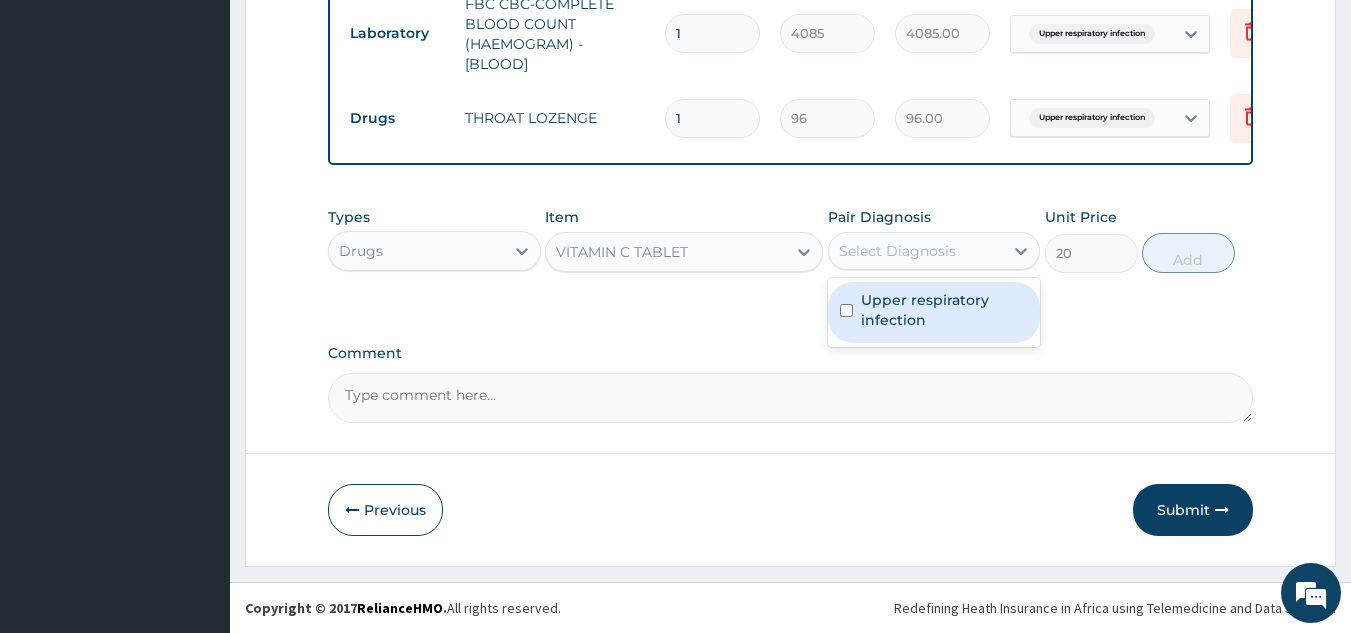 click on "Select Diagnosis" at bounding box center (897, 251) 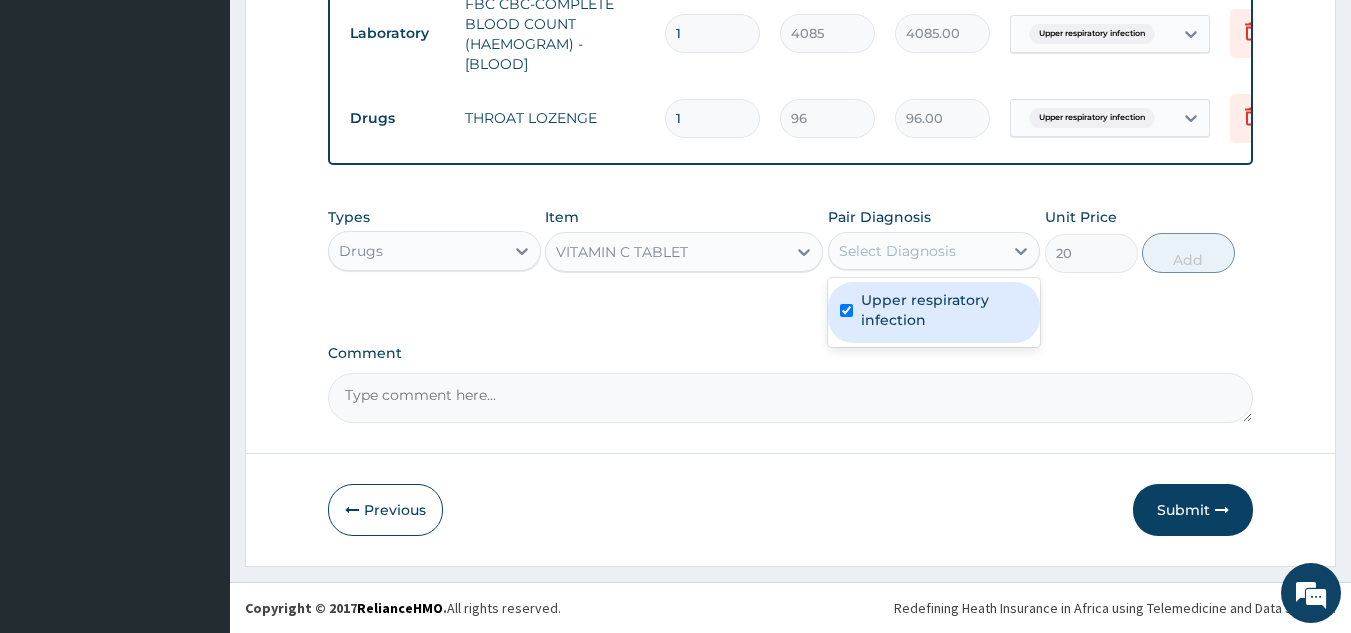 checkbox on "true" 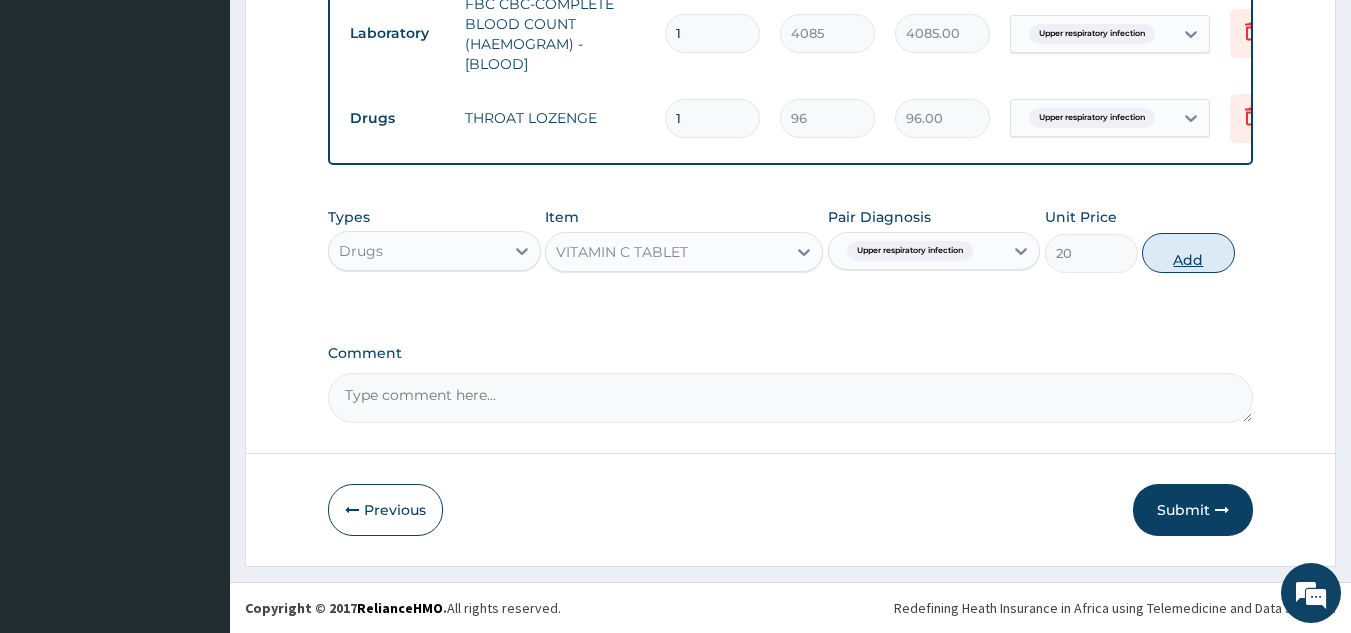 click on "Add" at bounding box center (1188, 253) 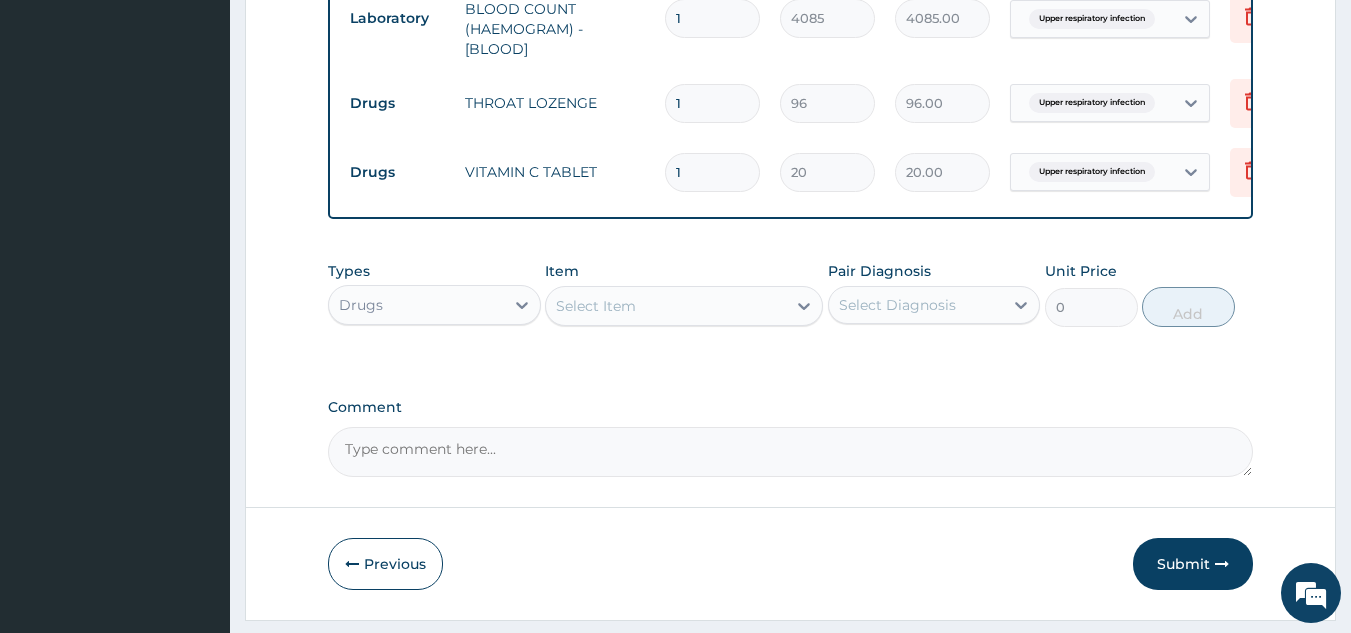 click on "1" at bounding box center [712, 103] 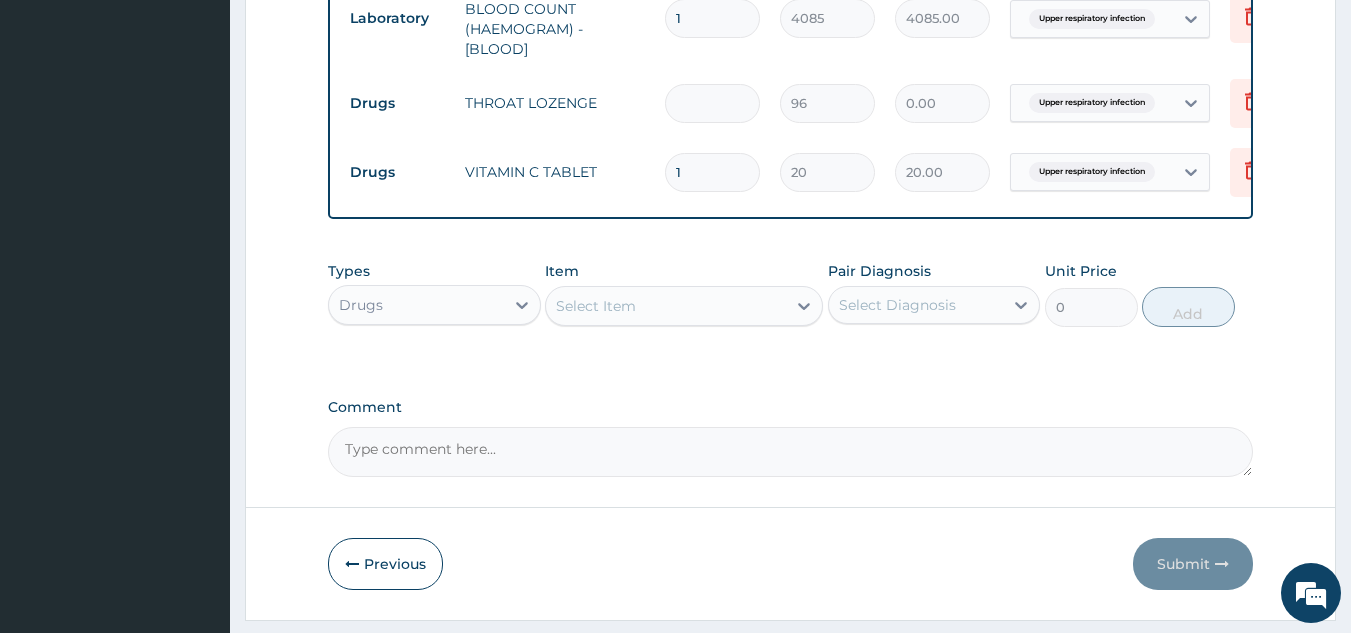 type on "6" 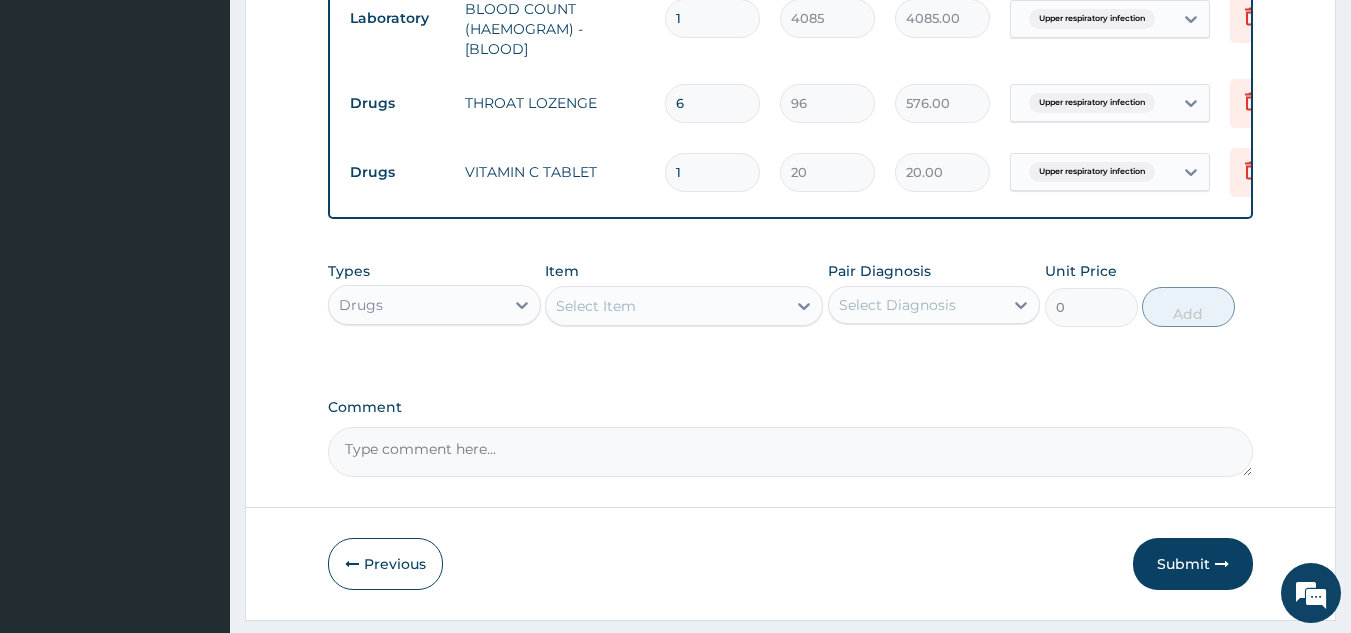 type on "6" 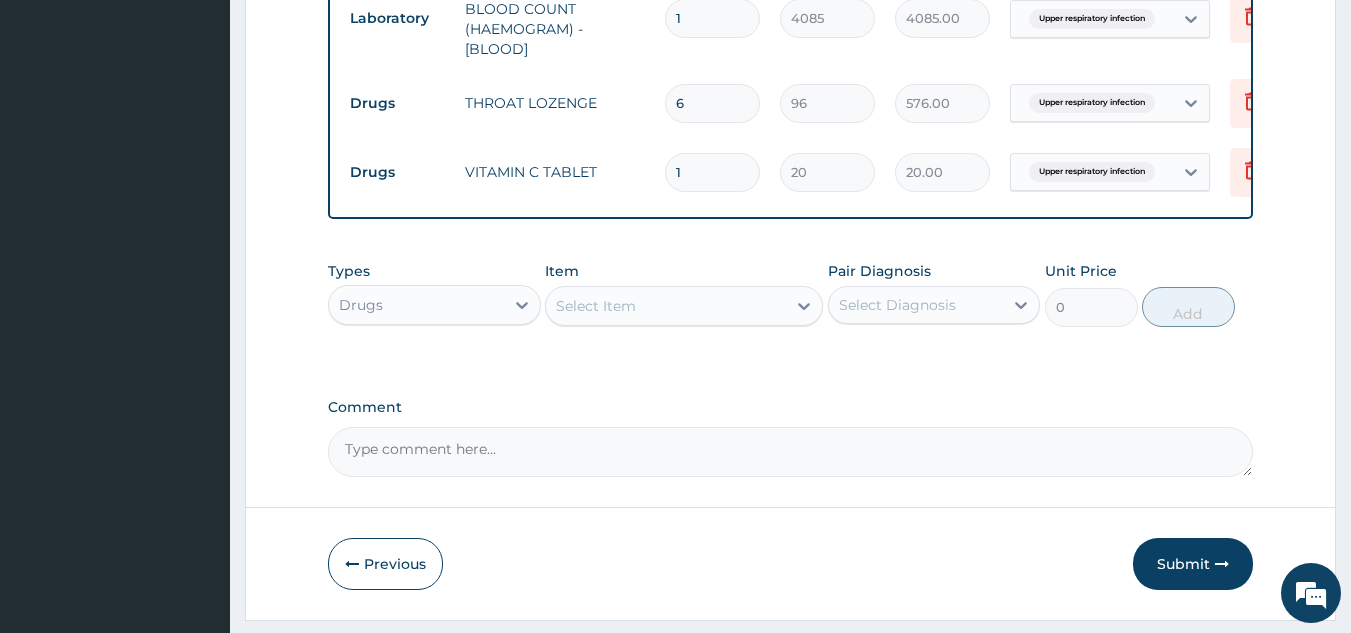 click on "1" at bounding box center (712, 172) 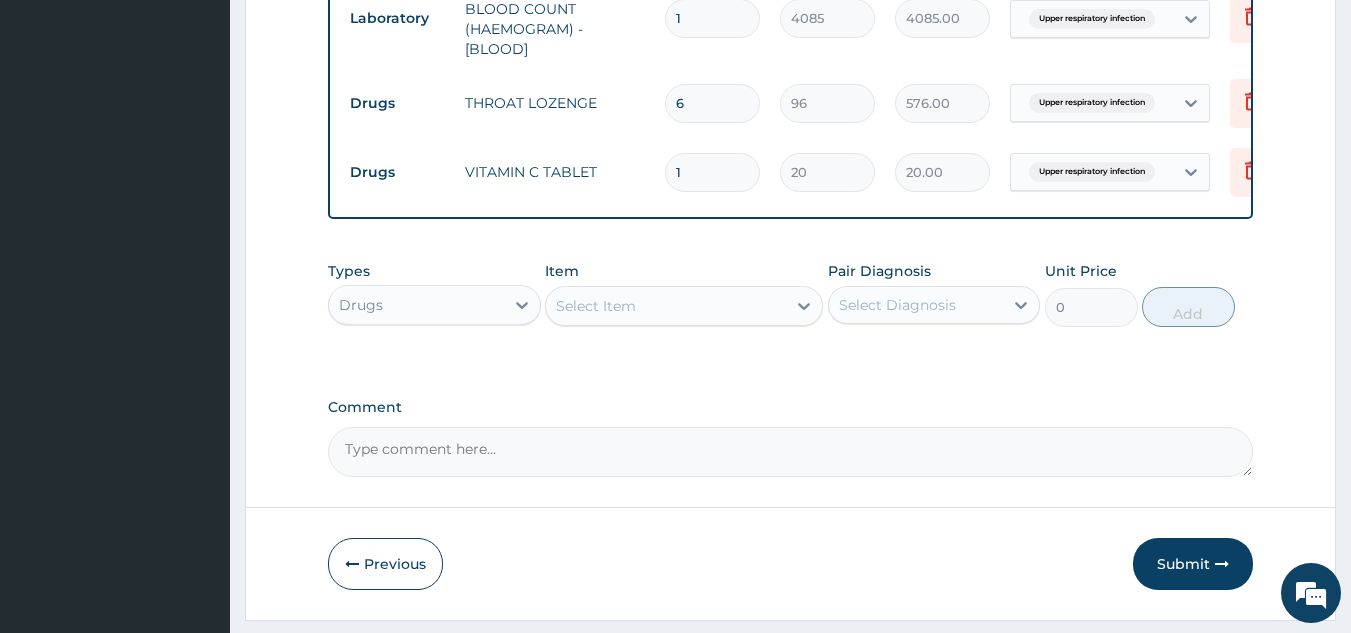 type on "15" 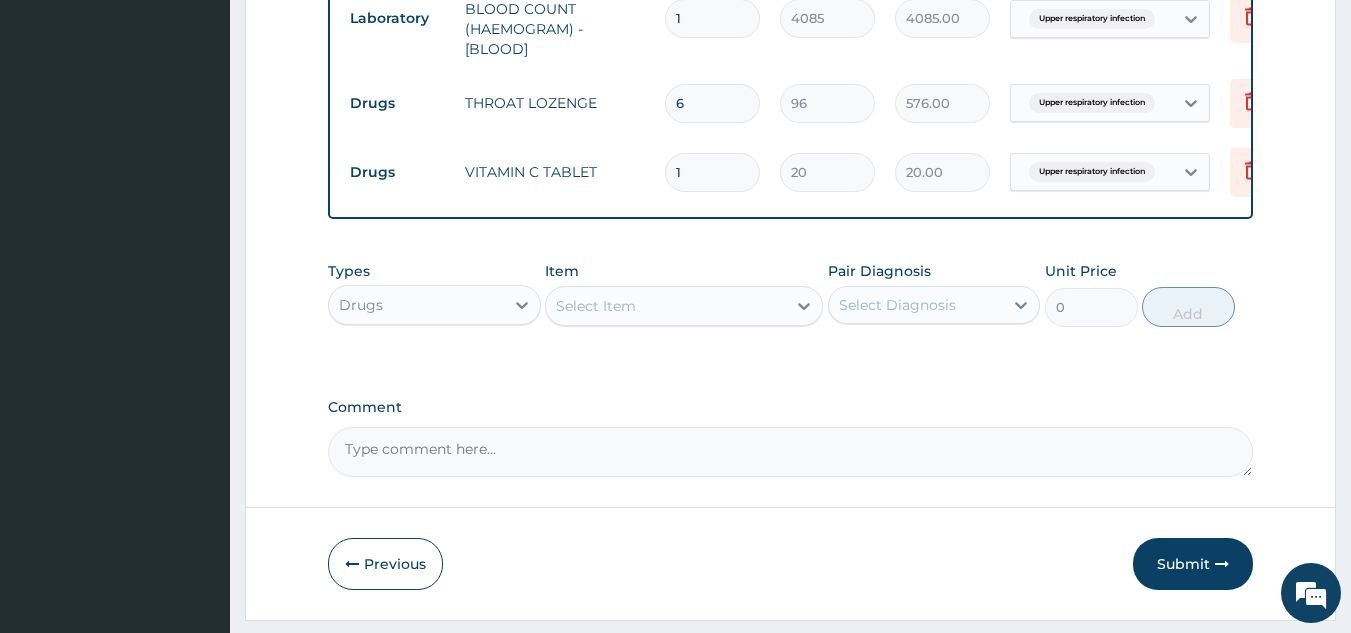 type on "300.00" 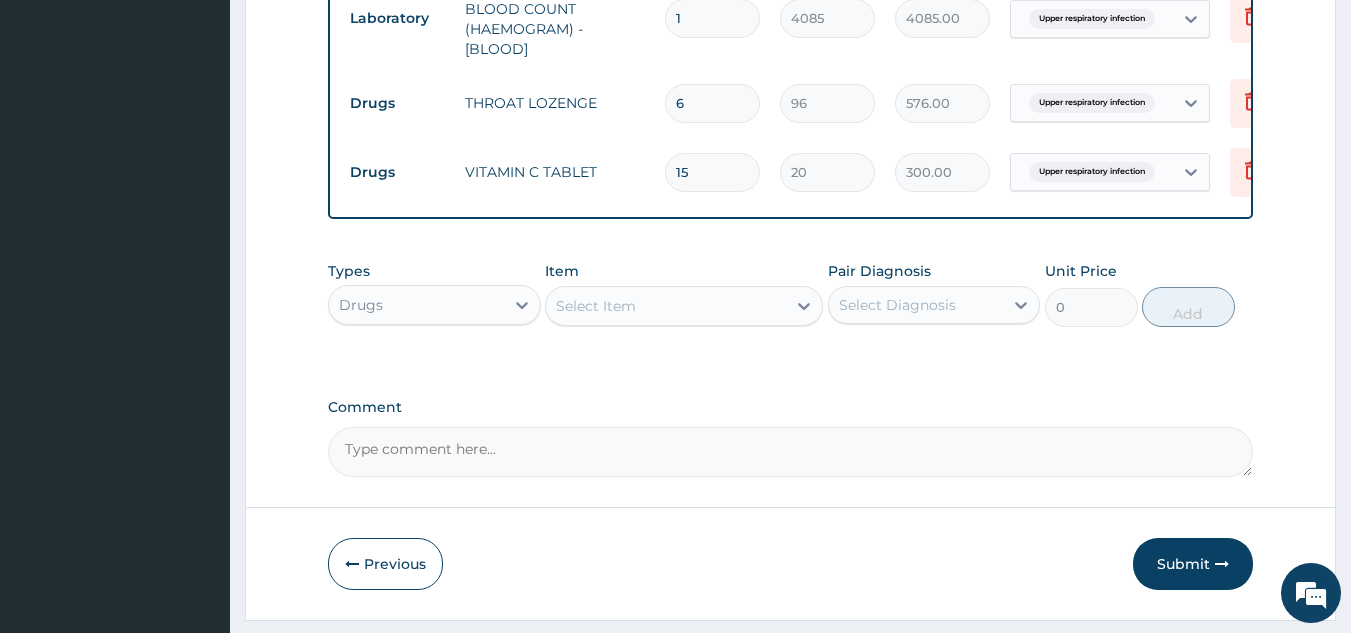 scroll, scrollTop: 998, scrollLeft: 0, axis: vertical 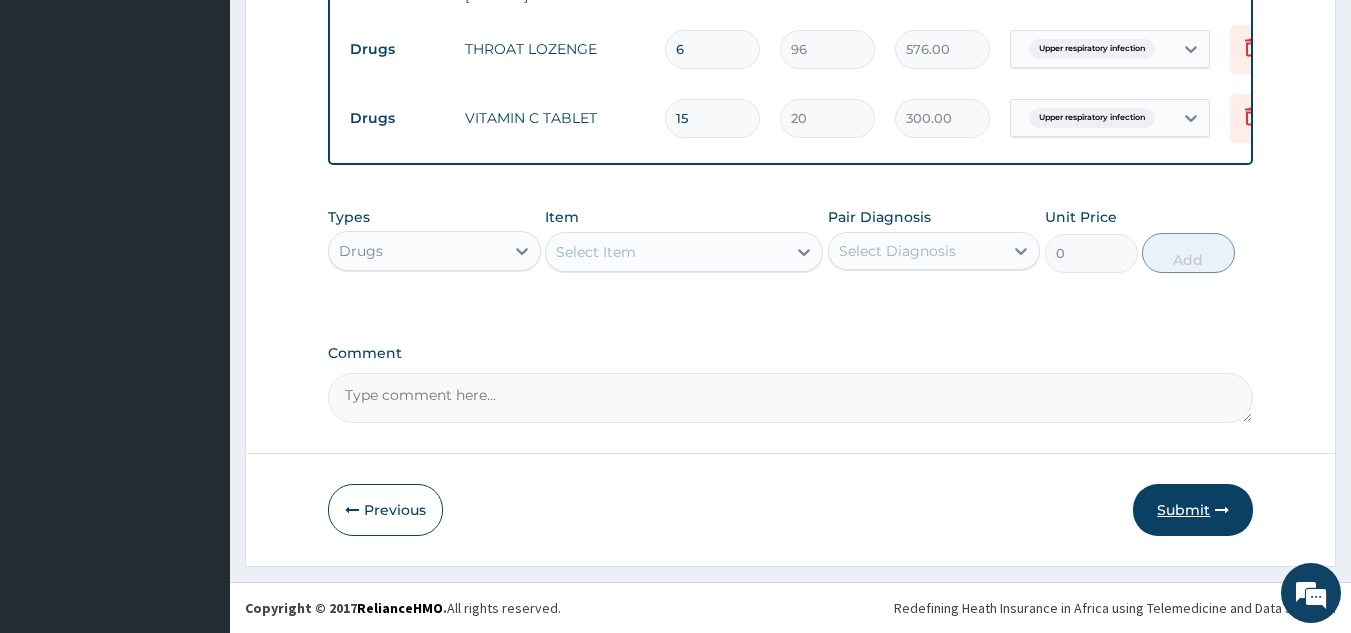 type on "15" 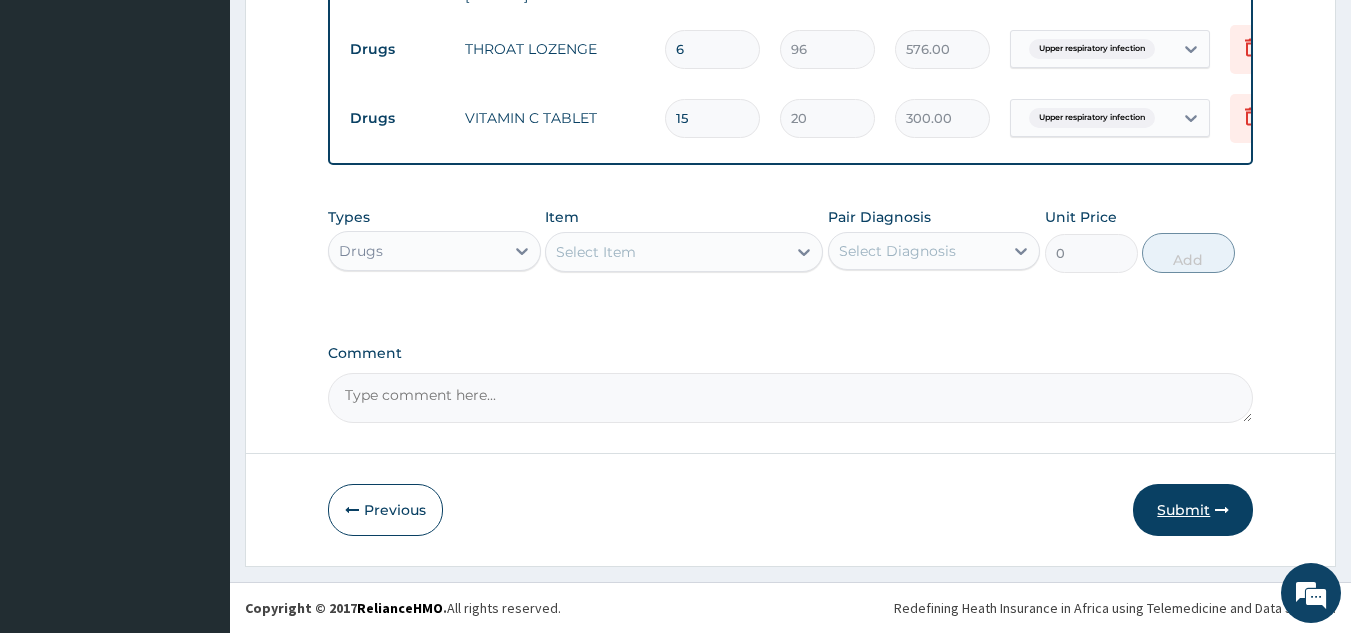 click on "Submit" at bounding box center (1193, 510) 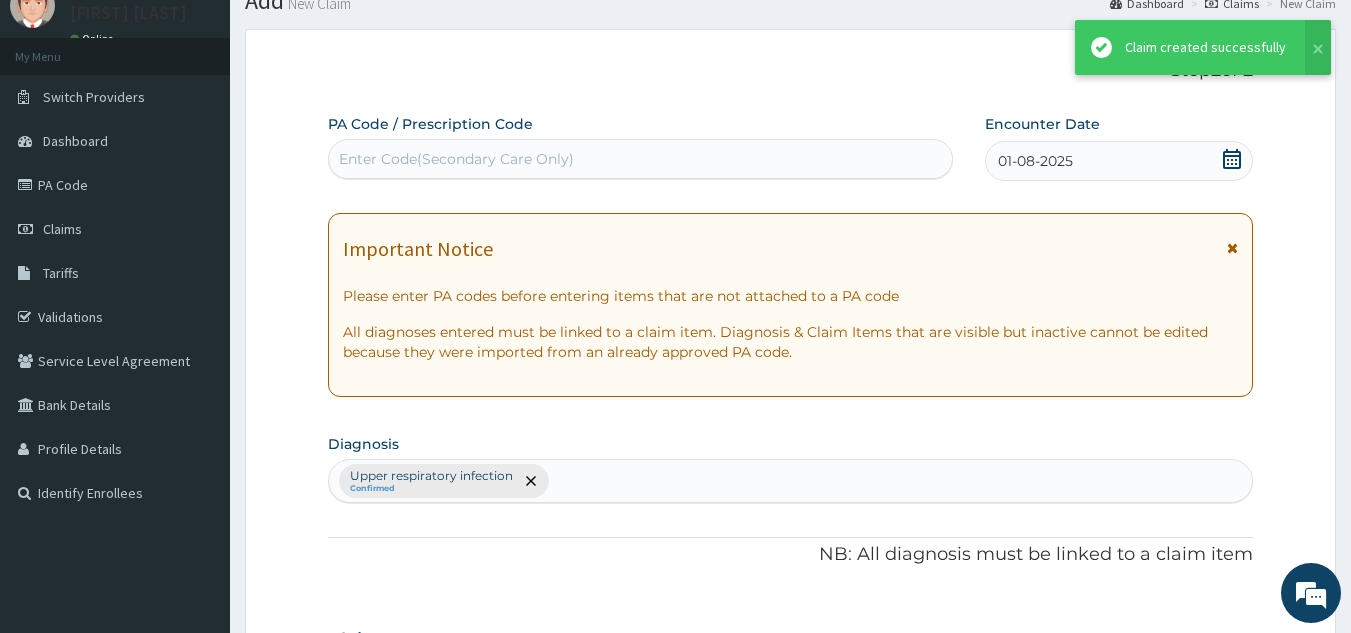 scroll, scrollTop: 998, scrollLeft: 0, axis: vertical 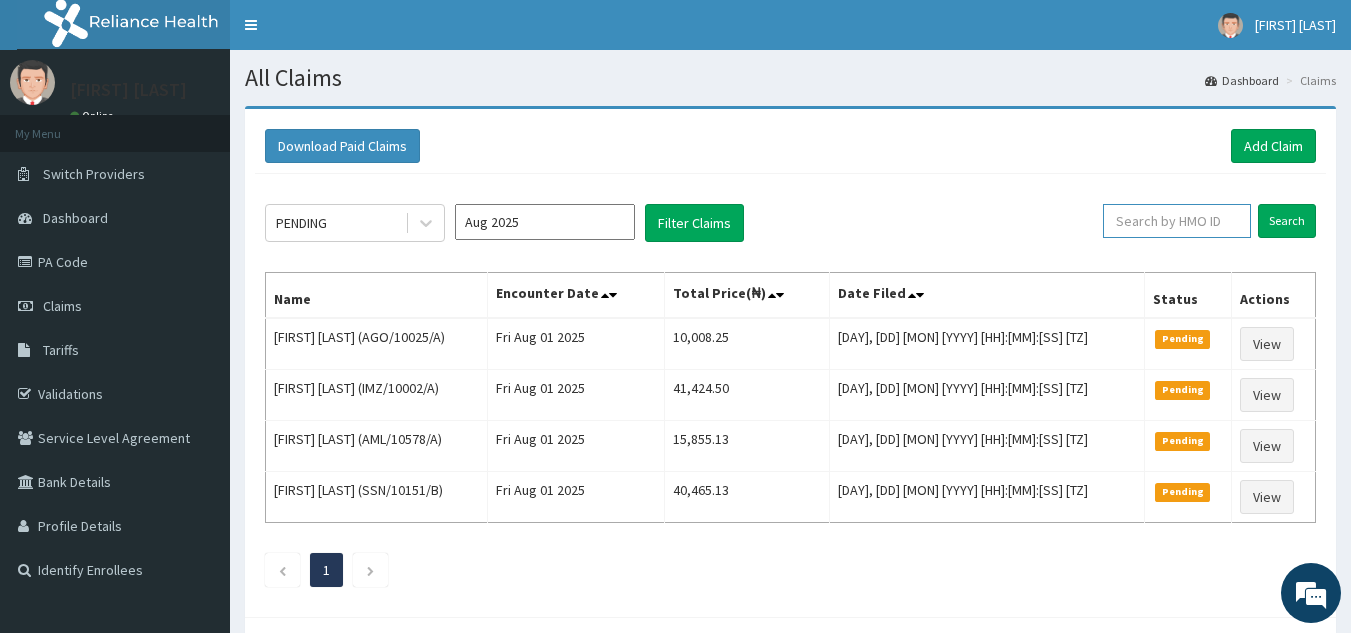click at bounding box center [1177, 221] 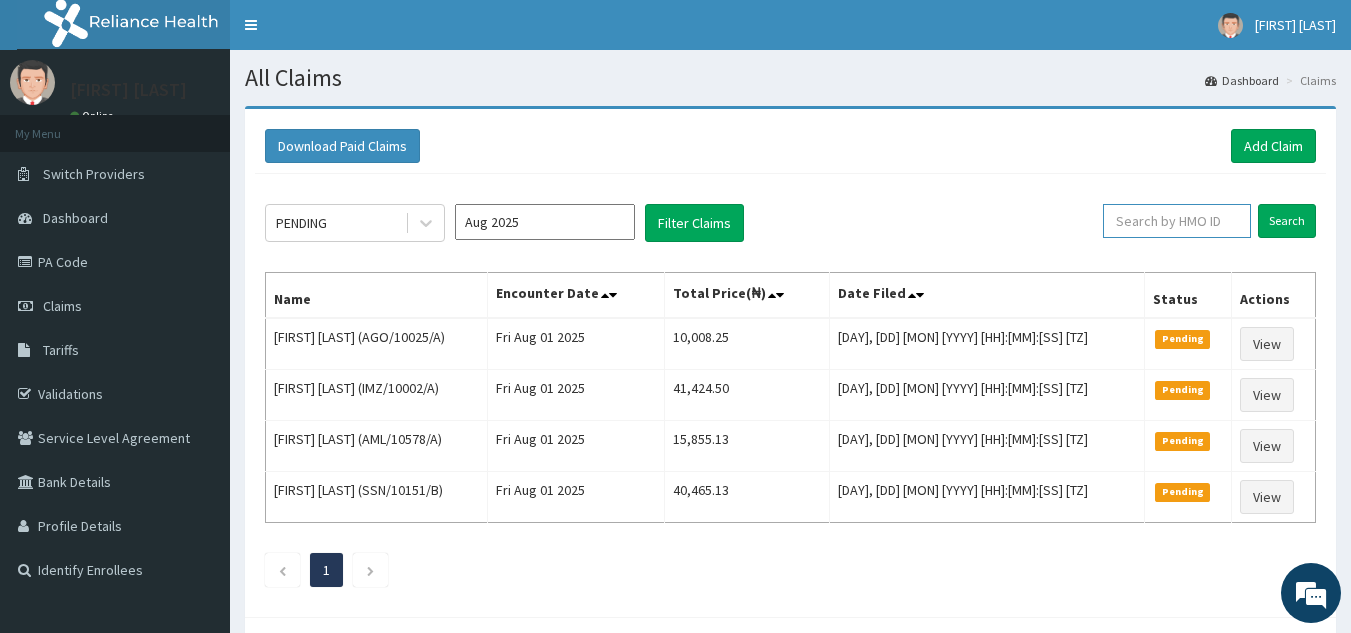 paste on "LGH/10131/A" 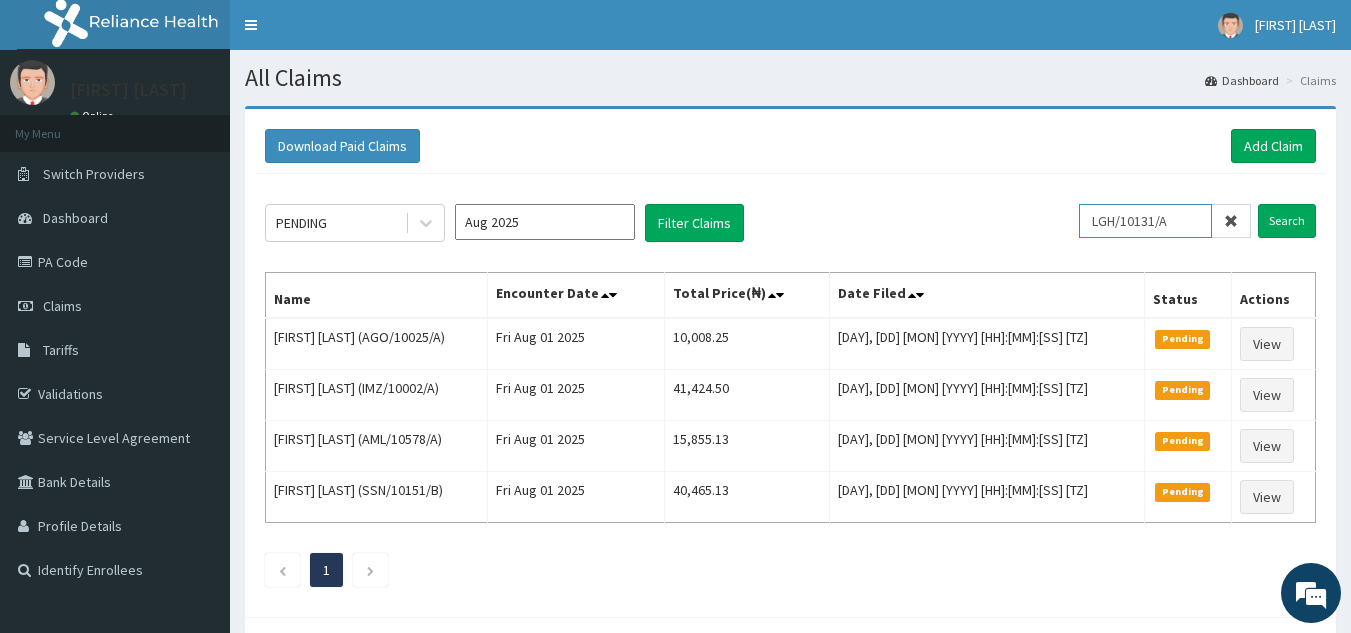 type on "LGH/10131/A" 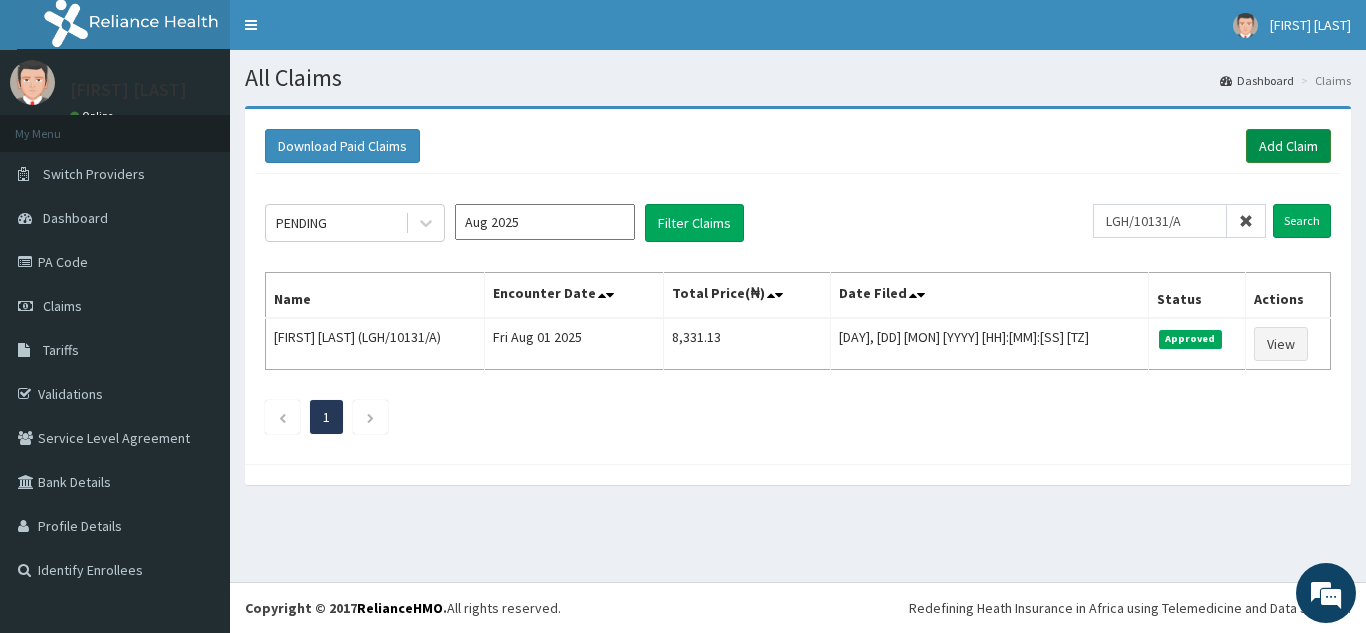 click on "Add Claim" at bounding box center [1288, 146] 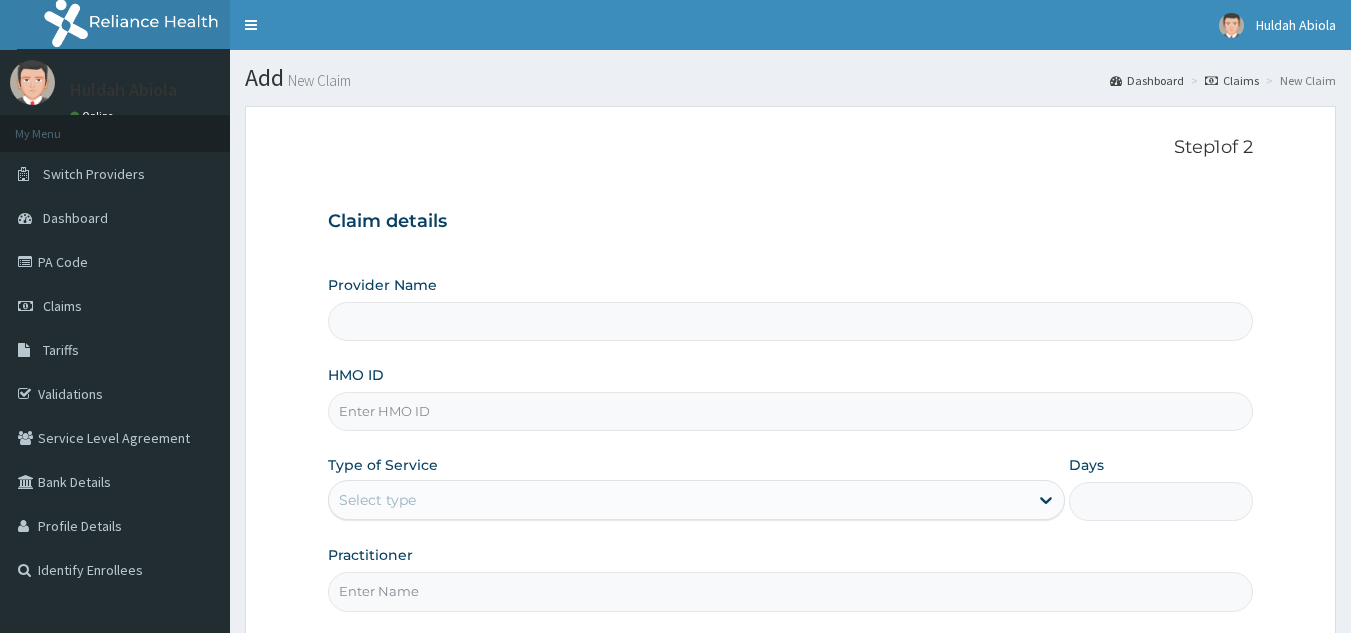 scroll, scrollTop: 0, scrollLeft: 0, axis: both 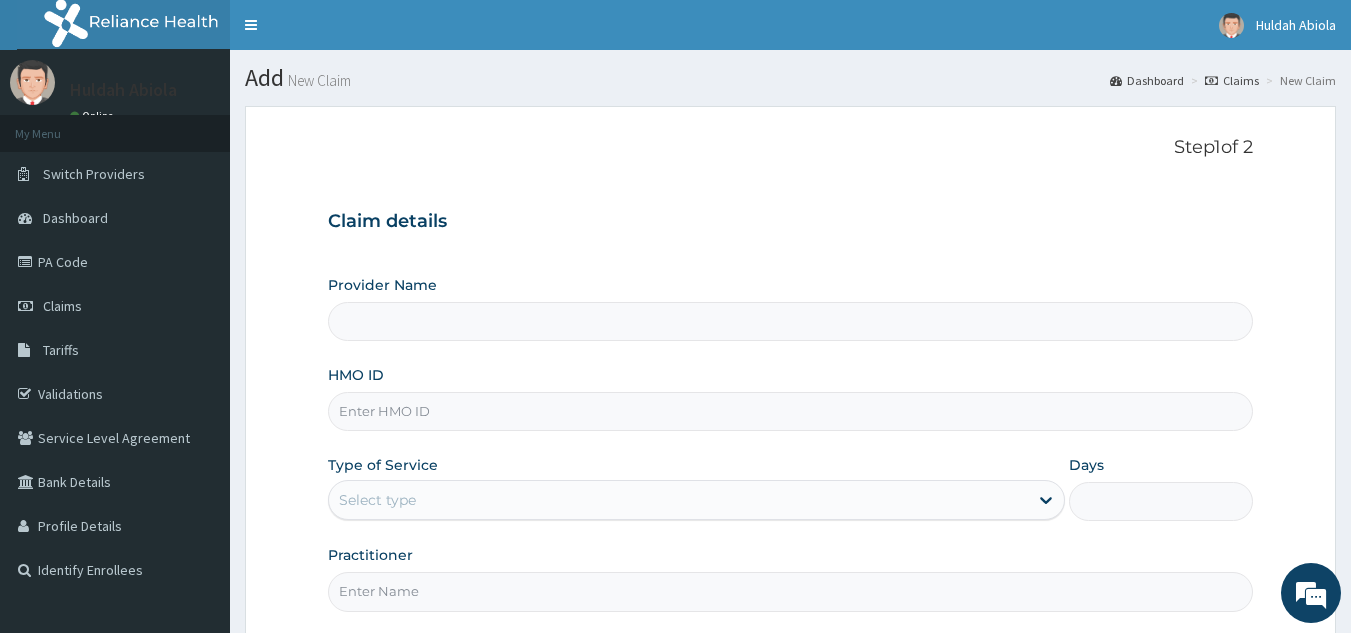 click on "HMO ID" at bounding box center [791, 411] 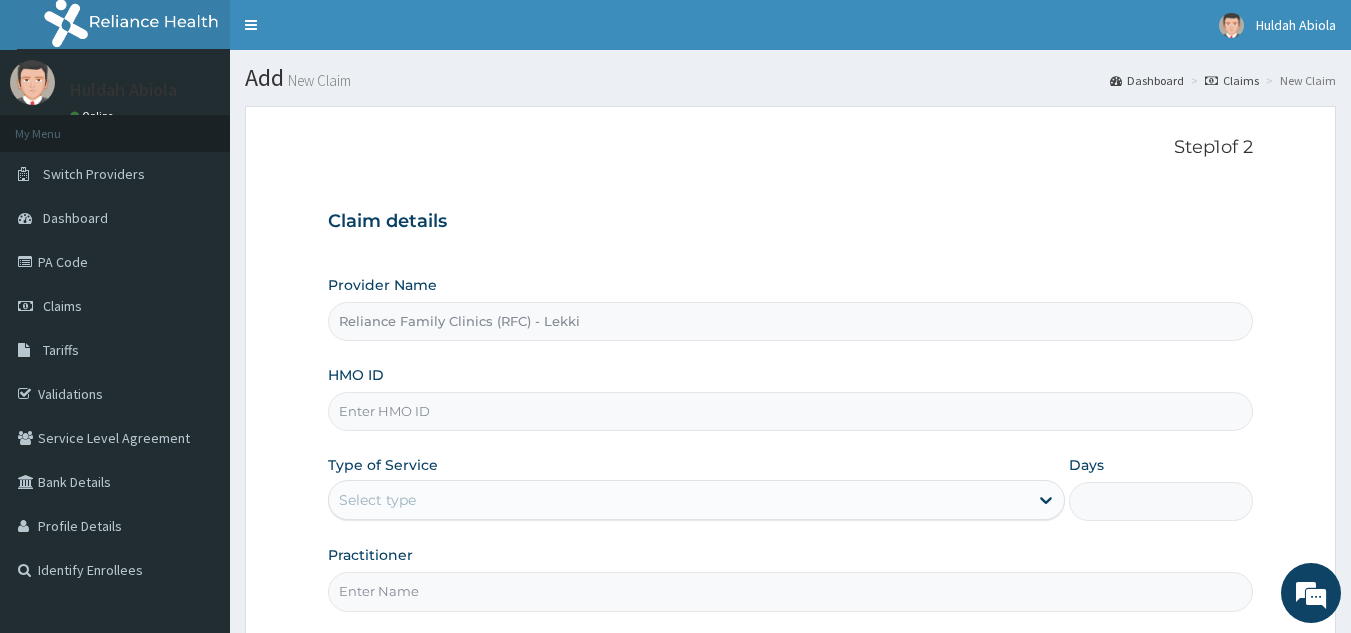 paste on "CRH/[NUMBER]/A" 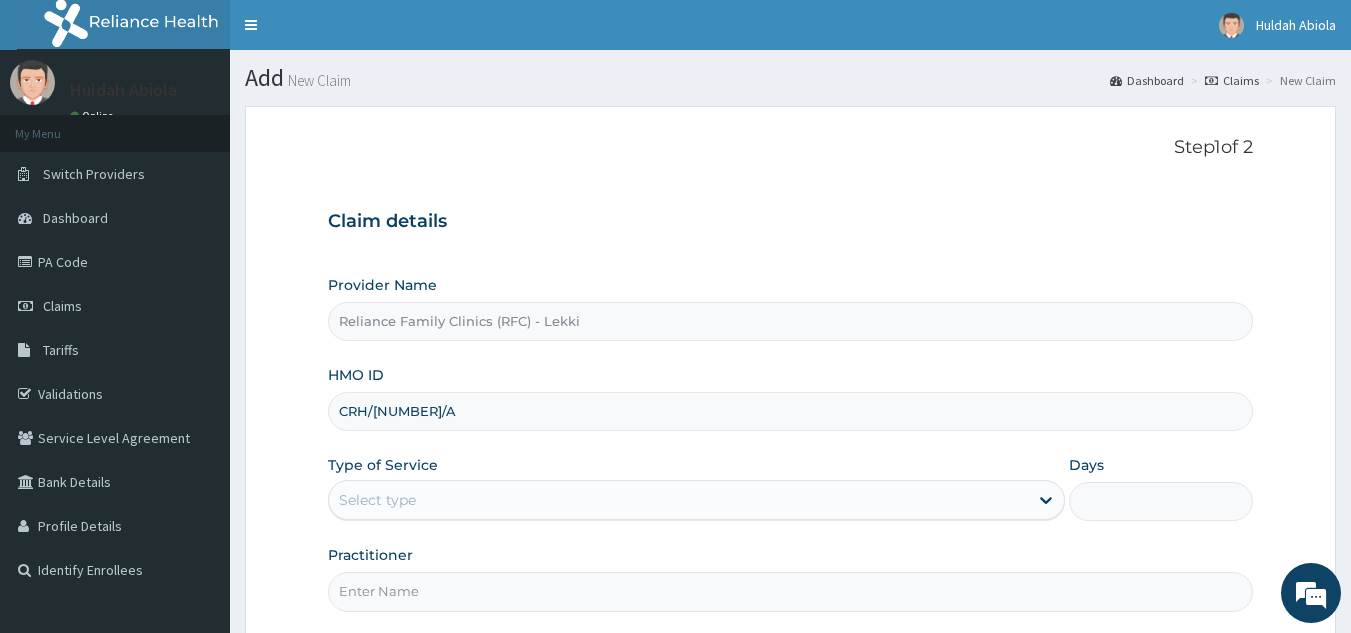 scroll, scrollTop: 77, scrollLeft: 0, axis: vertical 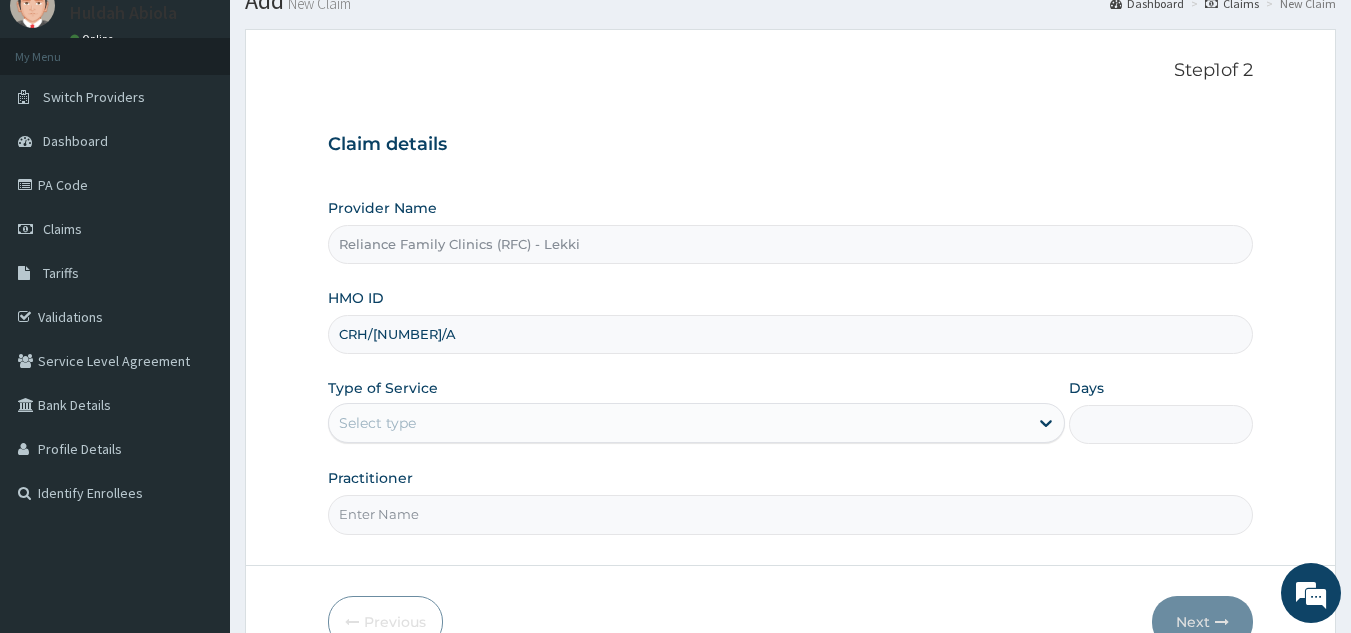 type on "CRH/[NUMBER]/A" 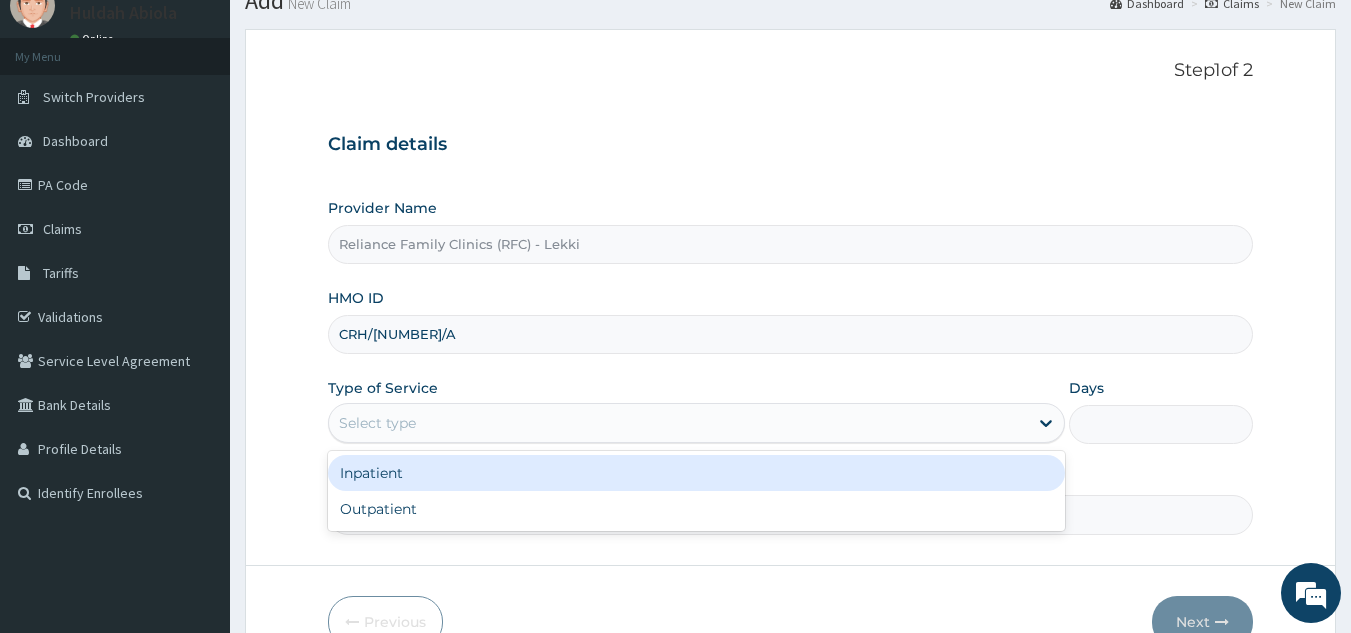 click on "Select type" at bounding box center [678, 423] 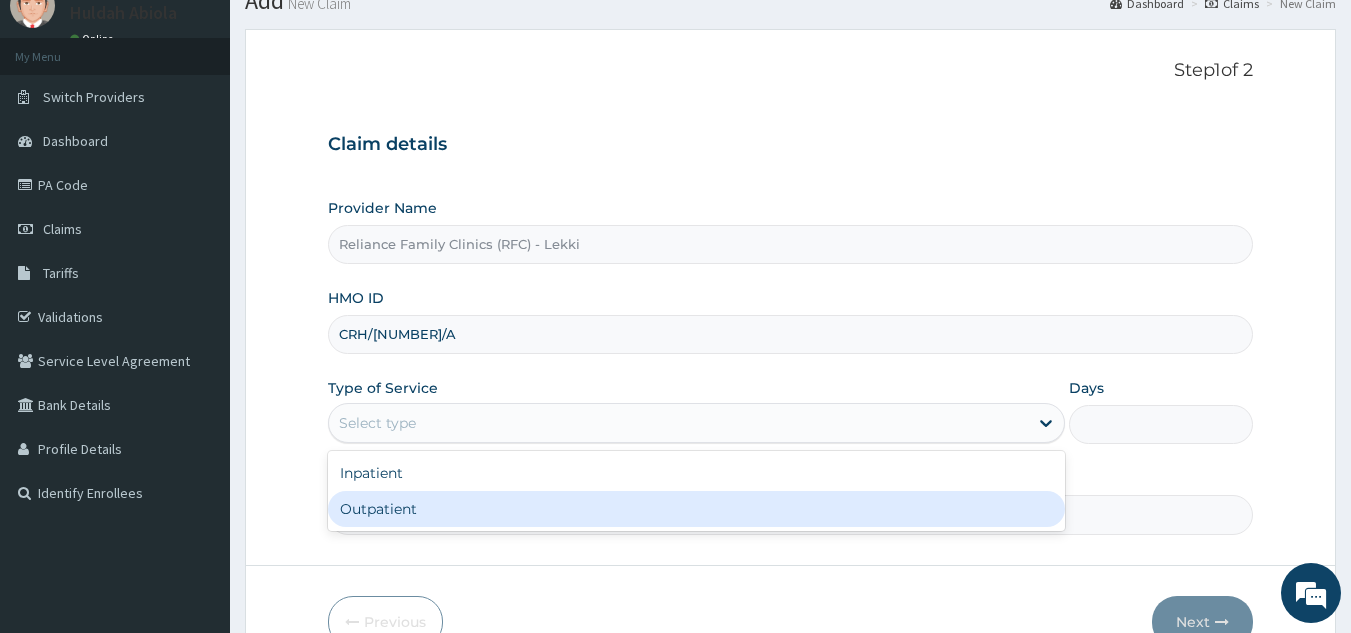 click on "Outpatient" at bounding box center (696, 509) 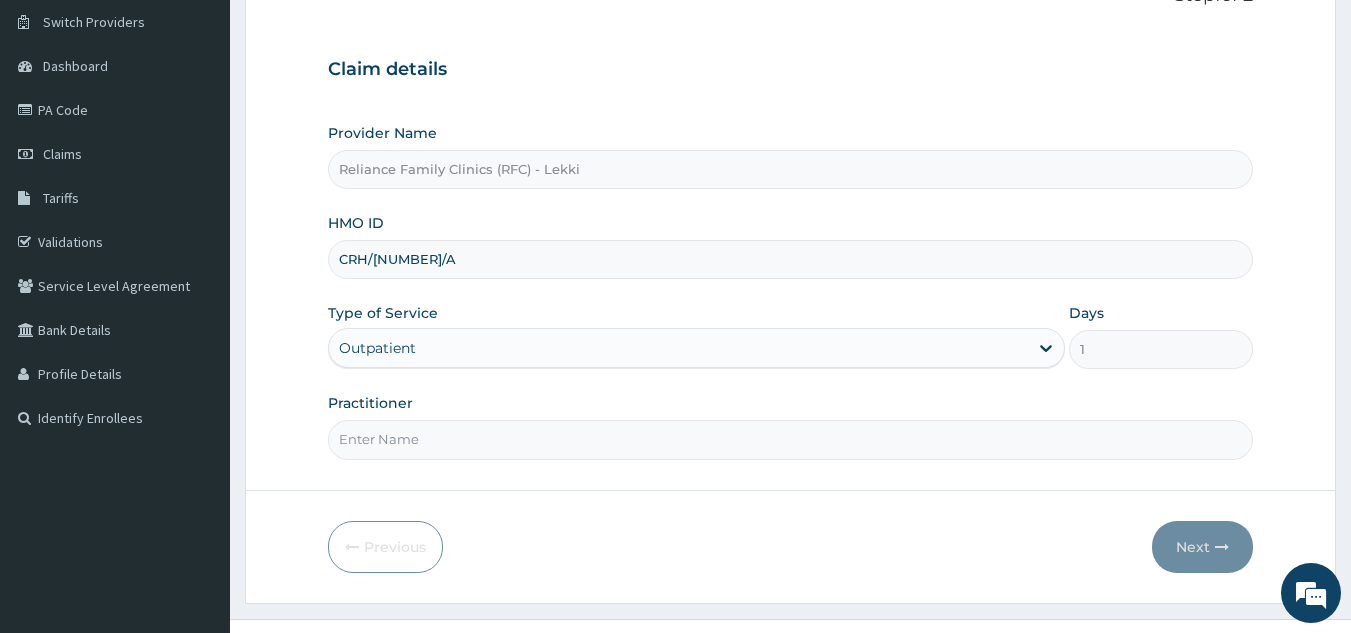 scroll, scrollTop: 153, scrollLeft: 0, axis: vertical 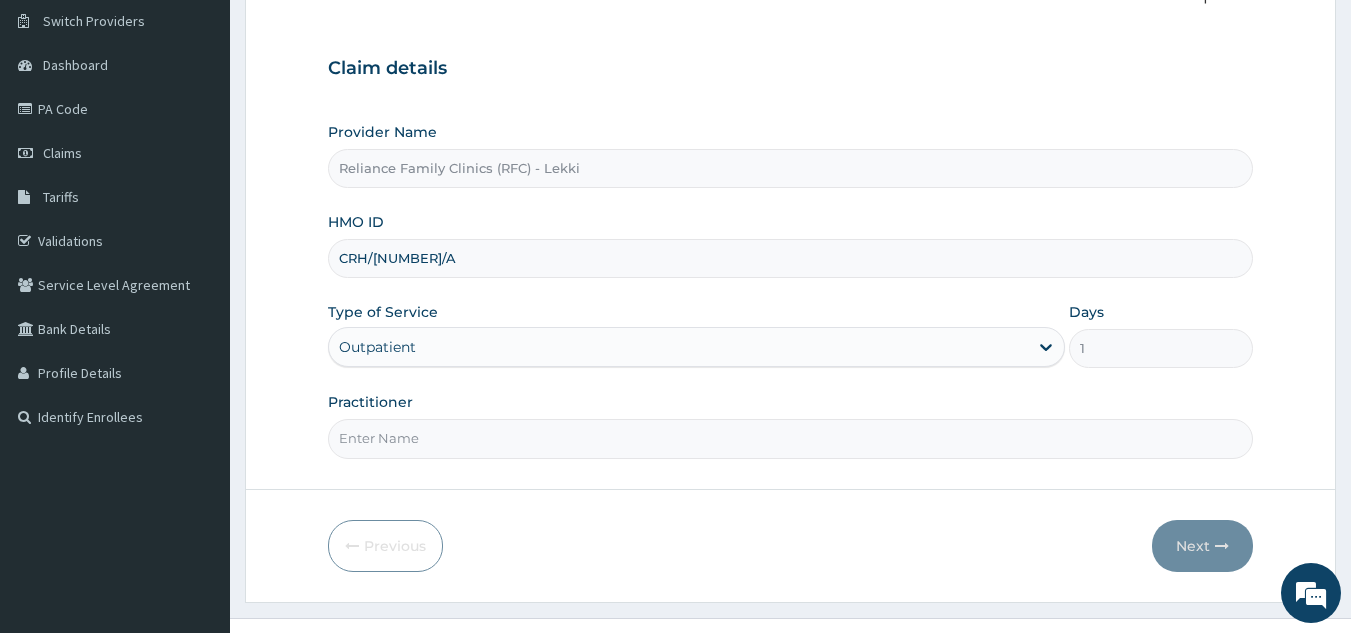 click on "Practitioner" at bounding box center (791, 438) 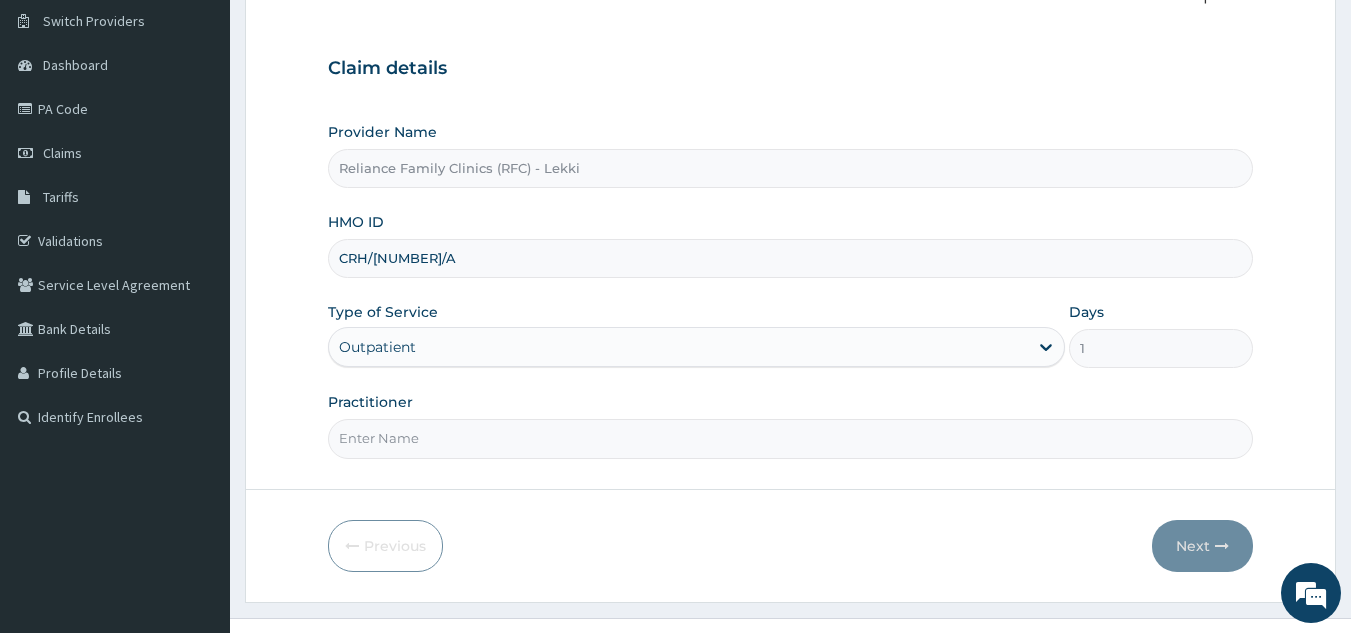 scroll, scrollTop: 0, scrollLeft: 0, axis: both 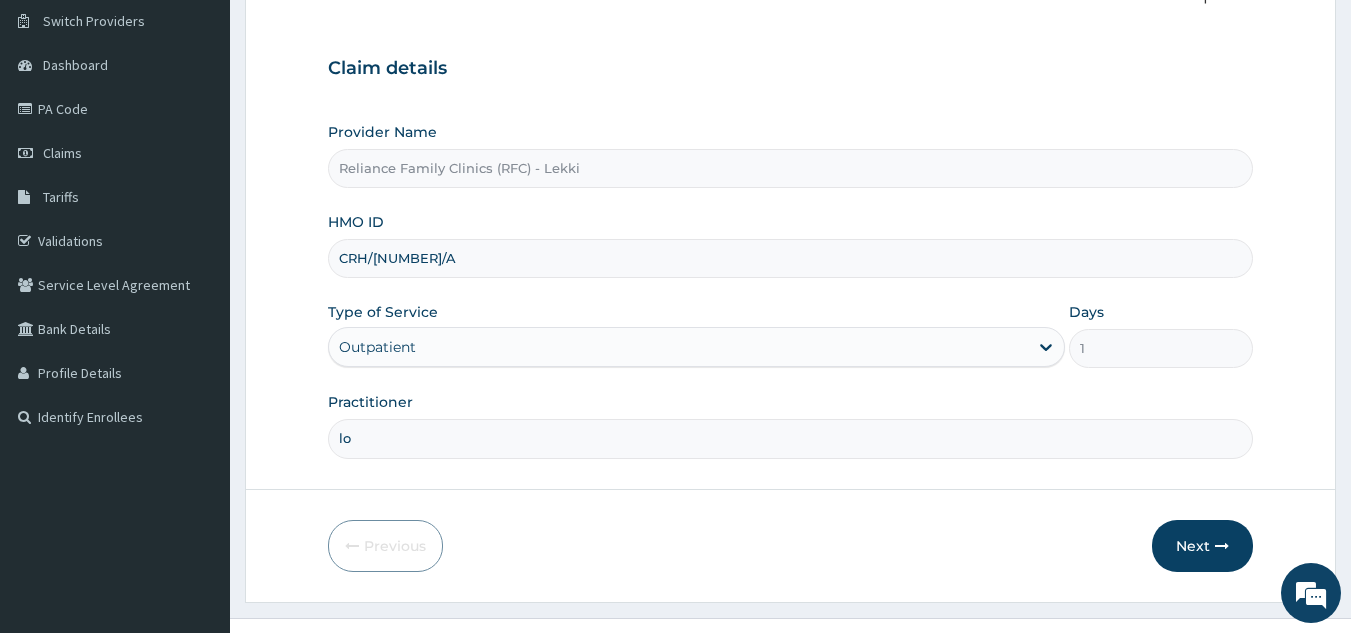 type on "Locum" 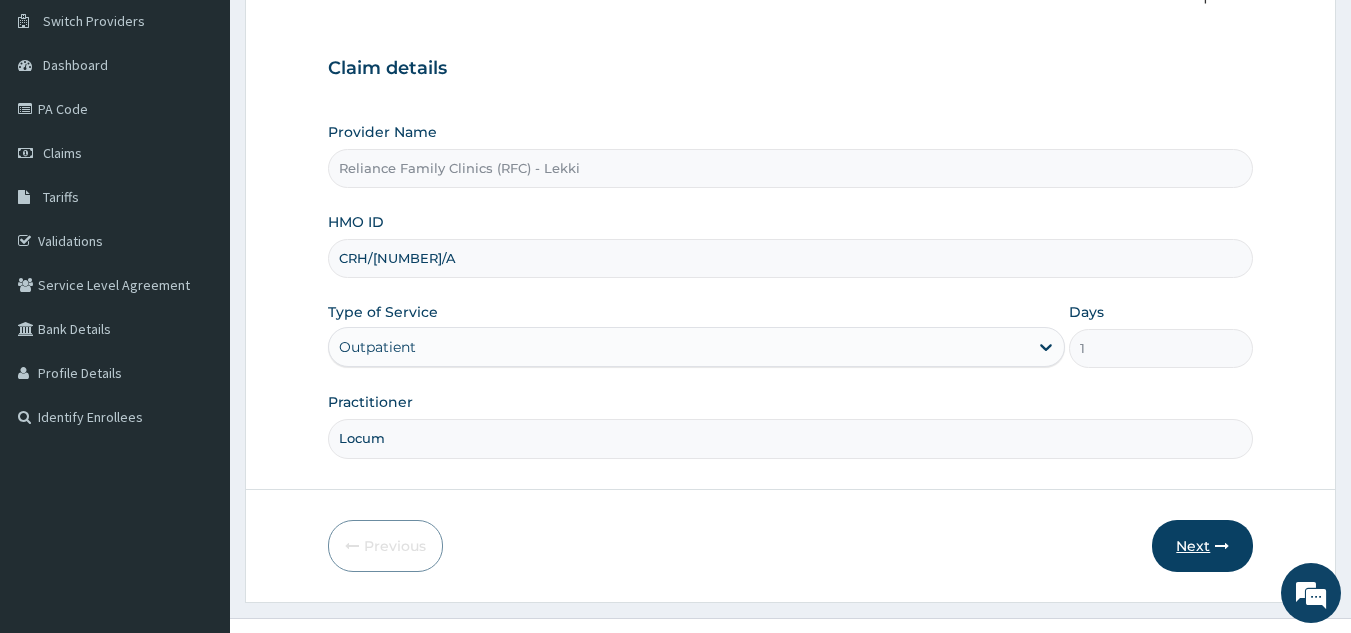 click on "Next" at bounding box center (1202, 546) 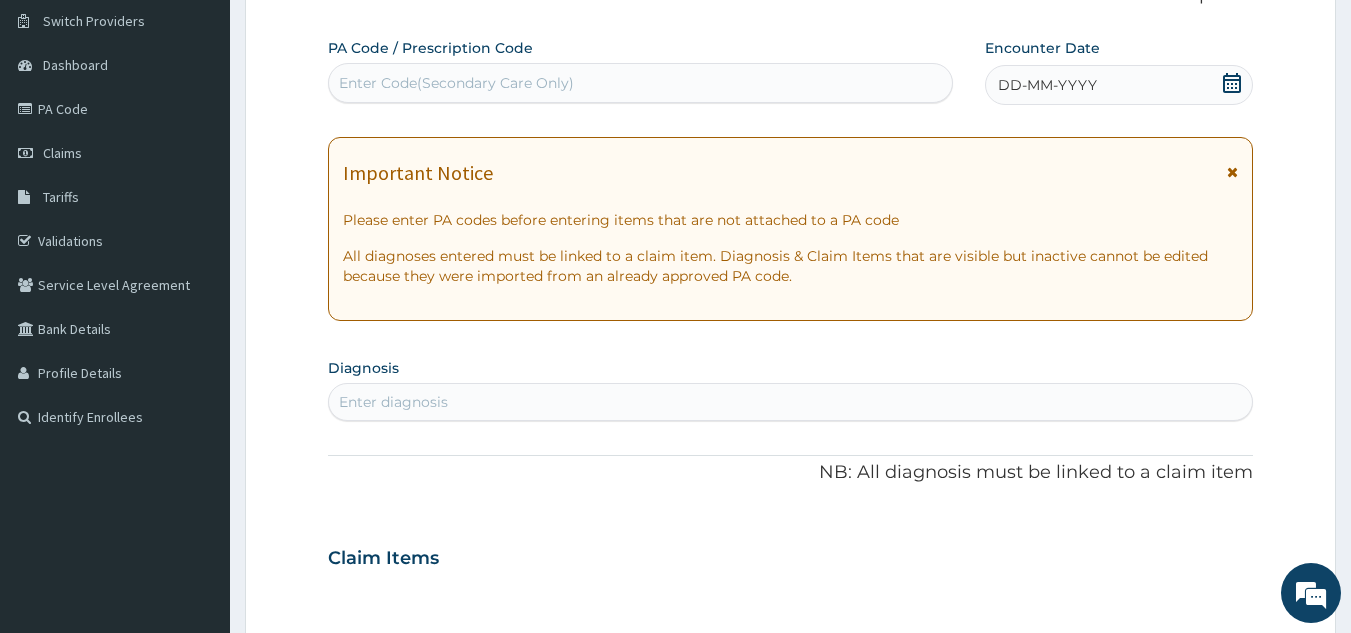 click on "DD-MM-YYYY" at bounding box center [1047, 85] 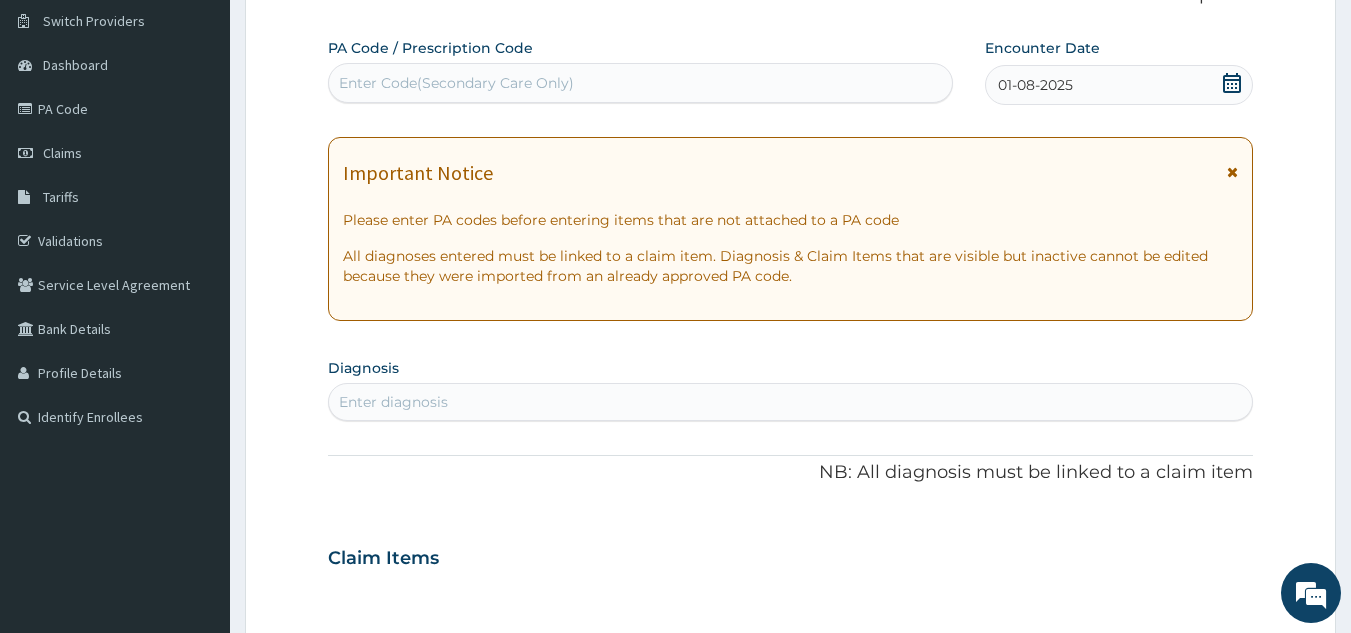 click on "Enter diagnosis" at bounding box center (791, 402) 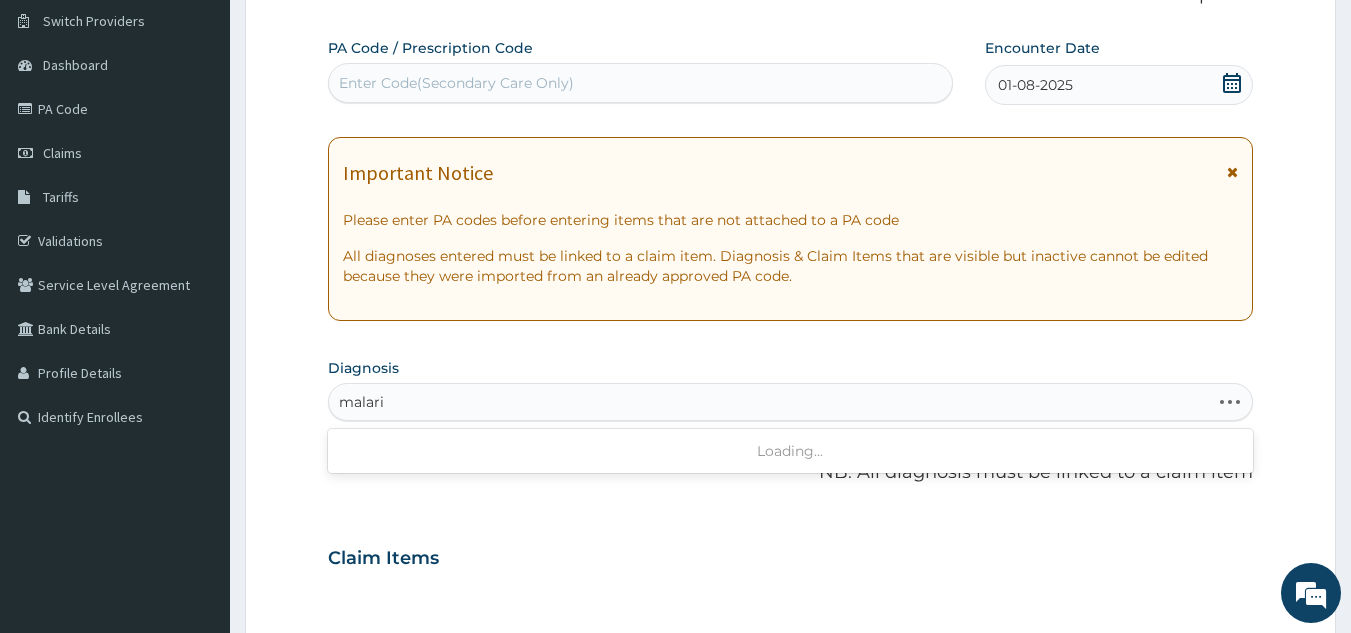 type on "malaria" 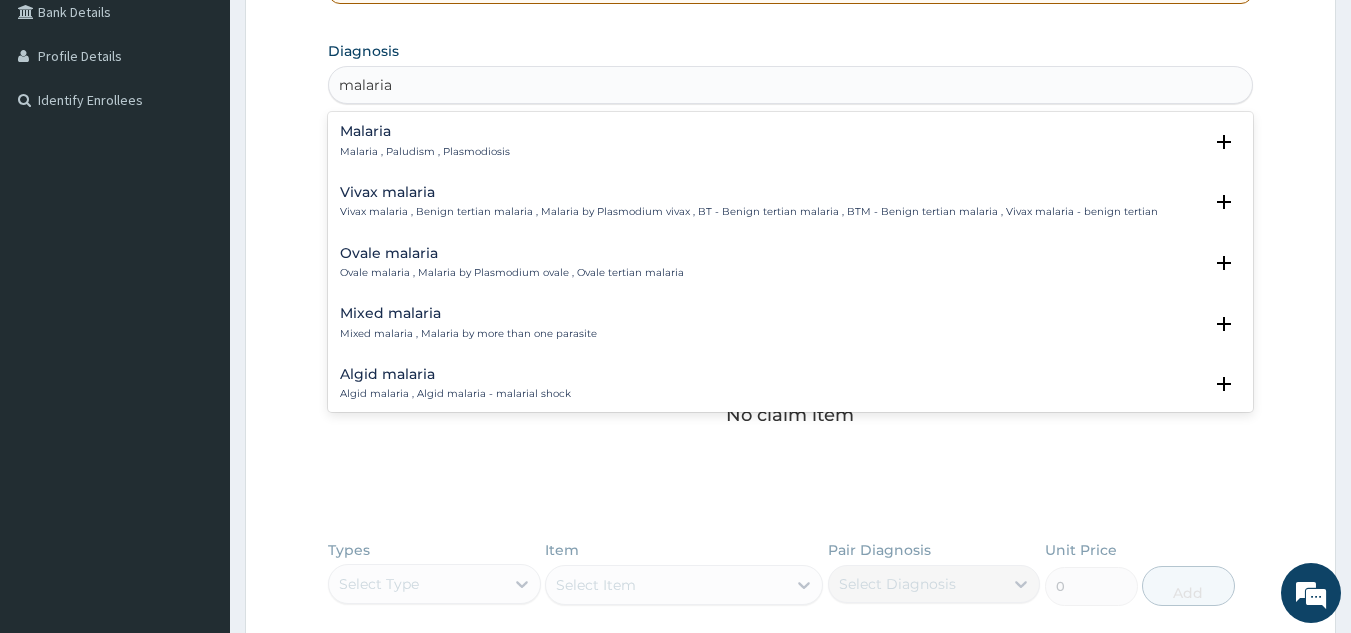 scroll, scrollTop: 473, scrollLeft: 0, axis: vertical 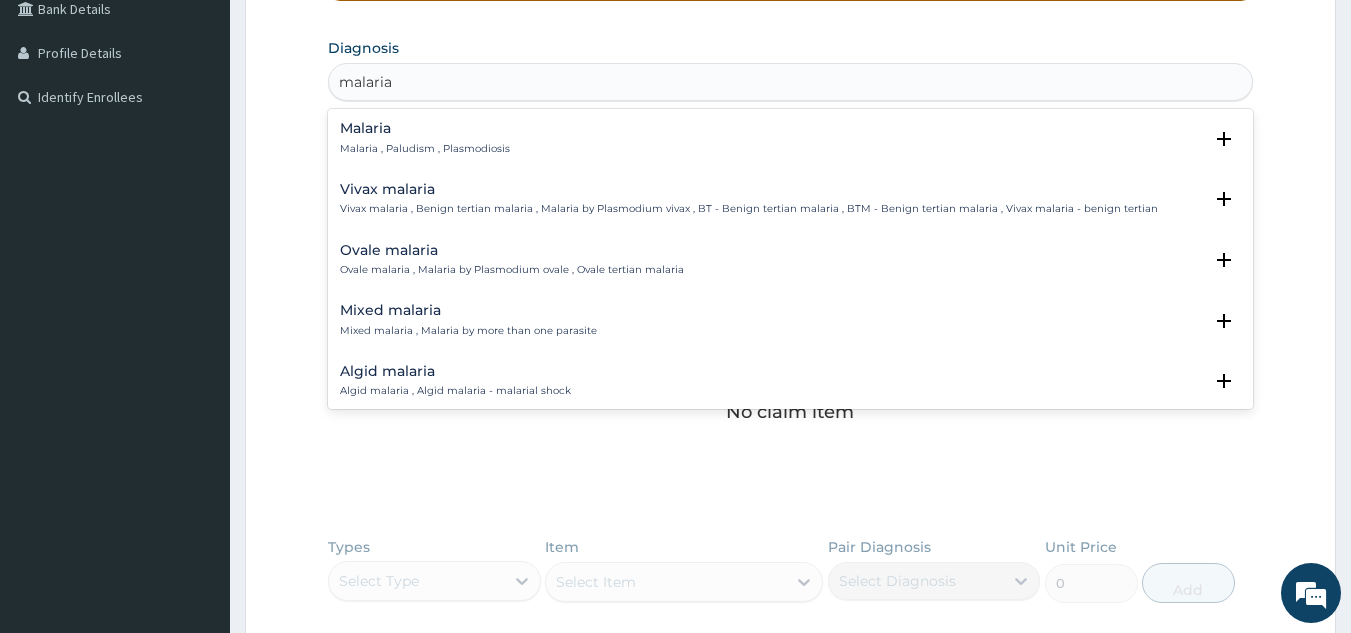 click on "Malaria Malaria , Paludism , Plasmodiosis" at bounding box center [425, 138] 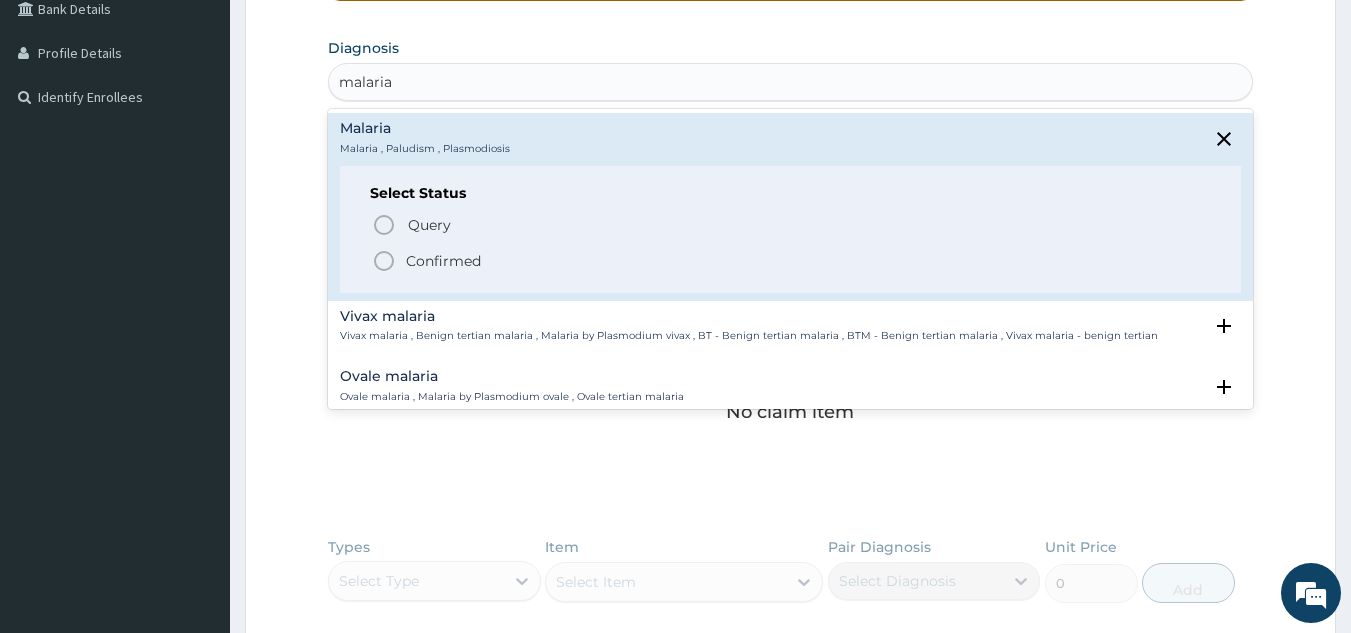 click 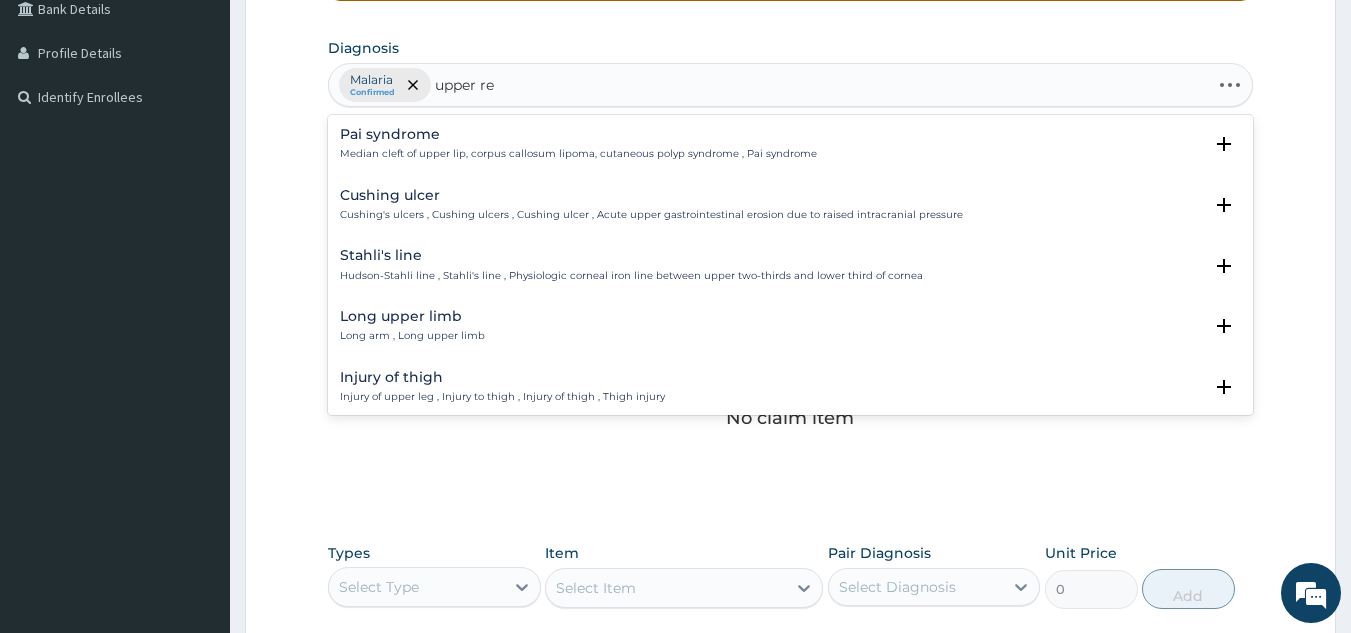 type on "upper res" 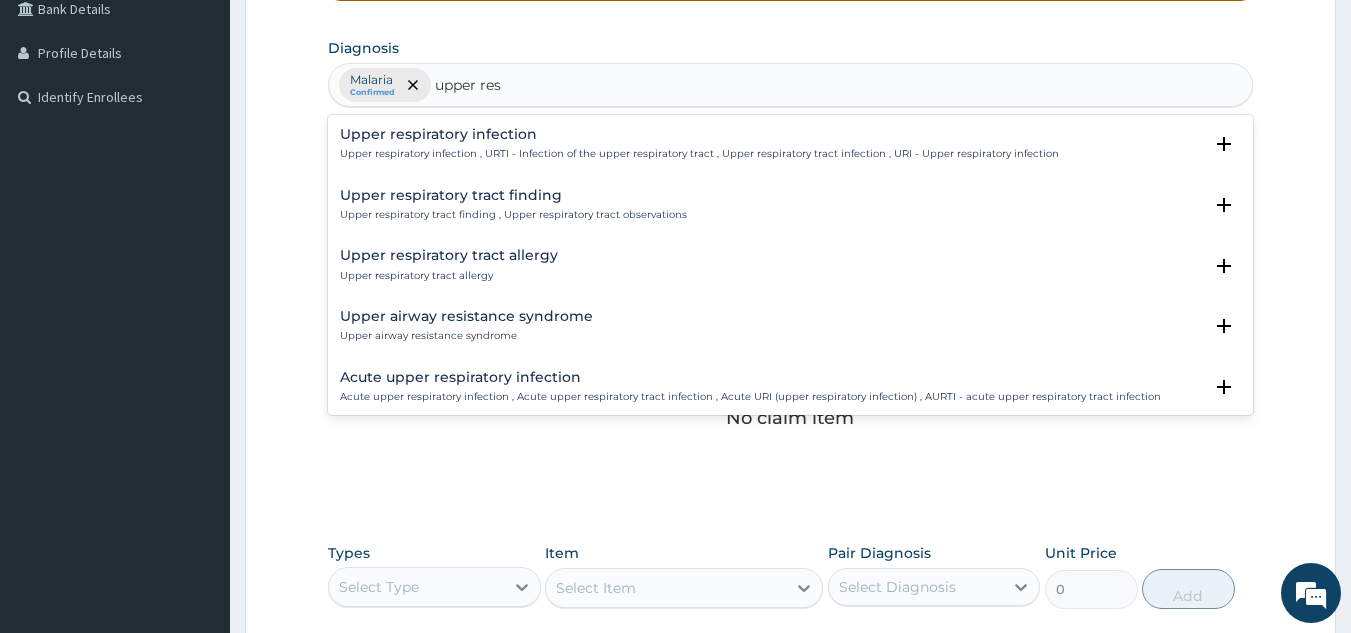 click on "Upper respiratory infection" at bounding box center (699, 134) 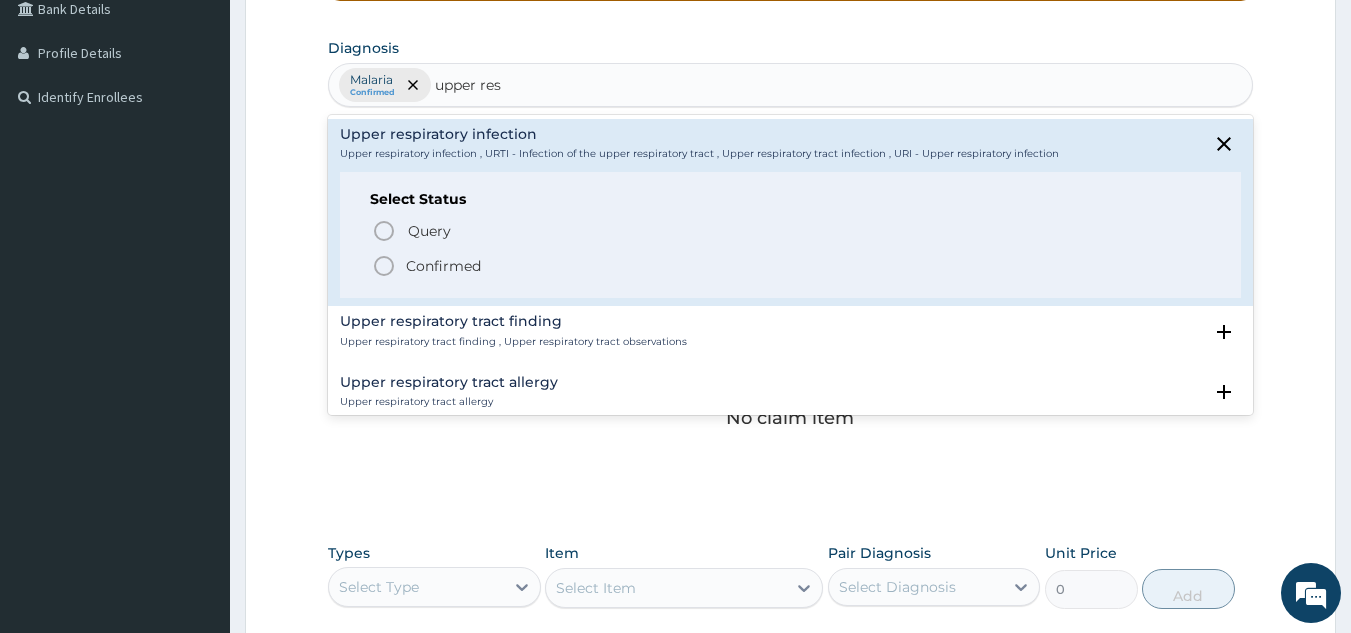 scroll, scrollTop: 41, scrollLeft: 0, axis: vertical 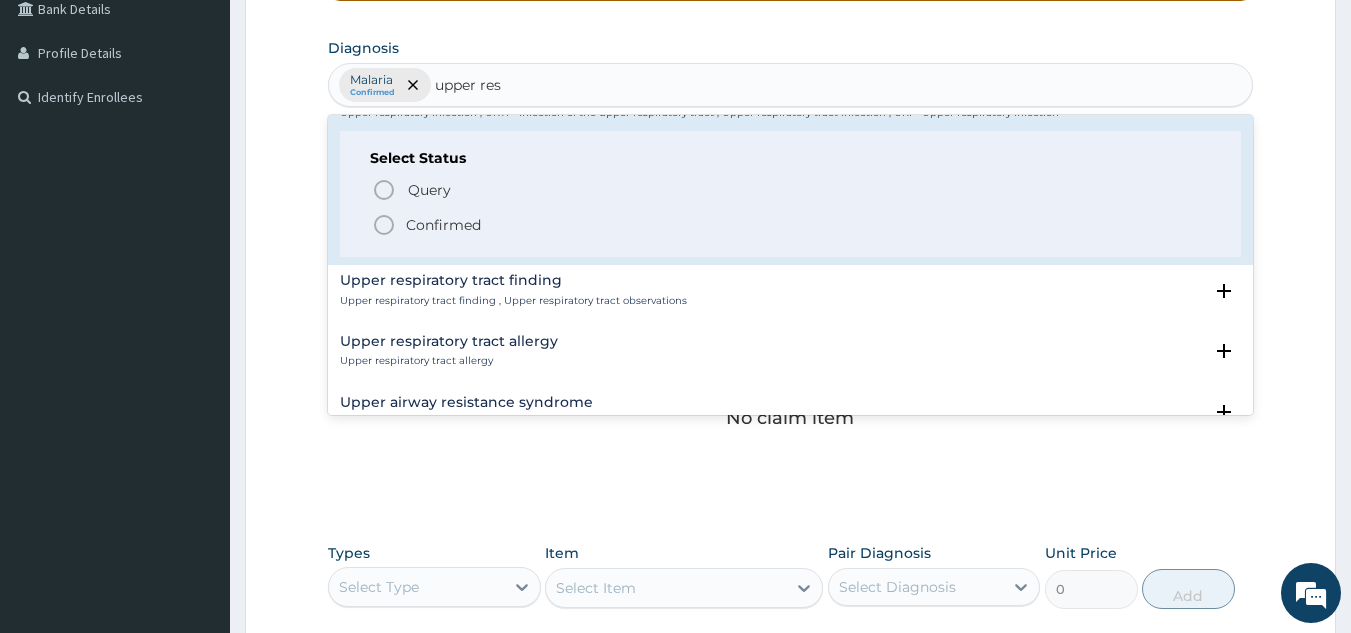 click 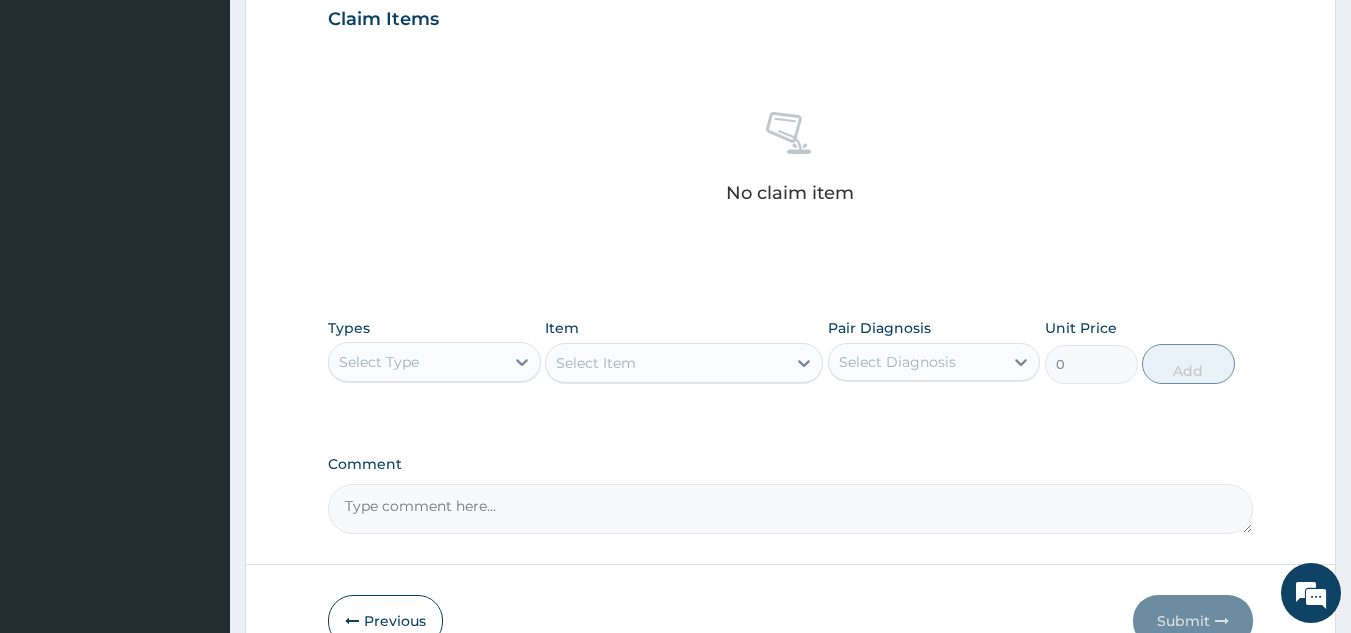 scroll, scrollTop: 699, scrollLeft: 0, axis: vertical 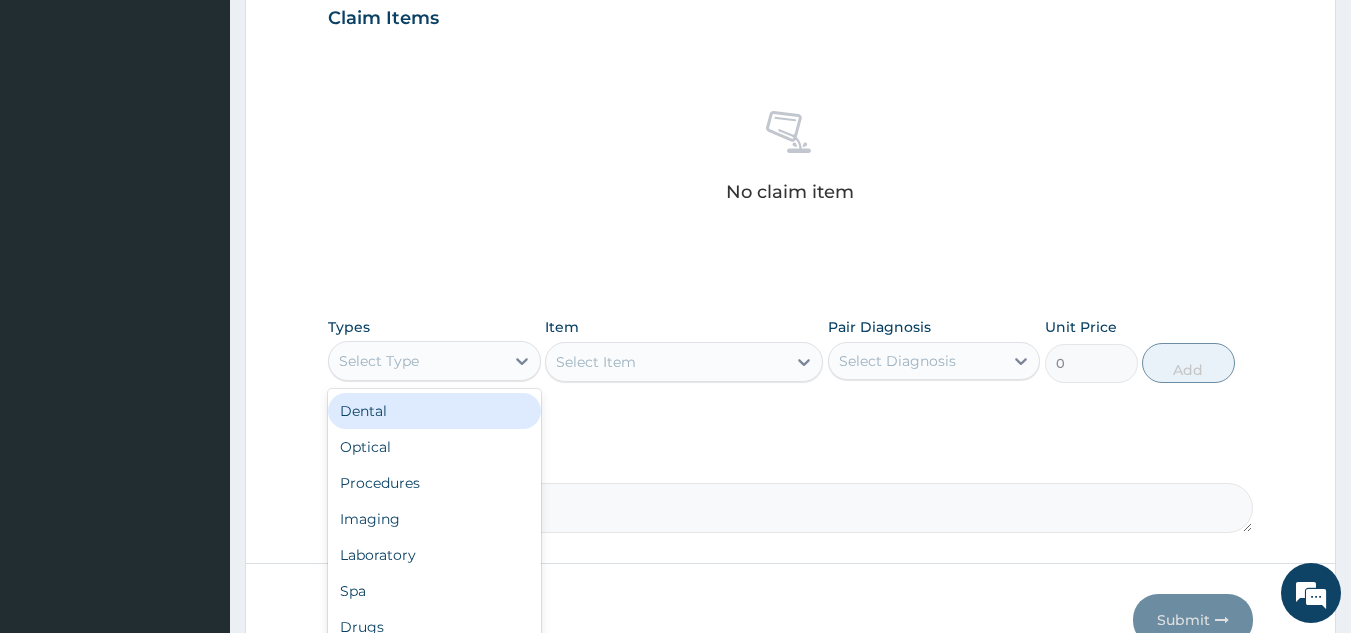 click on "Select Type" at bounding box center [416, 361] 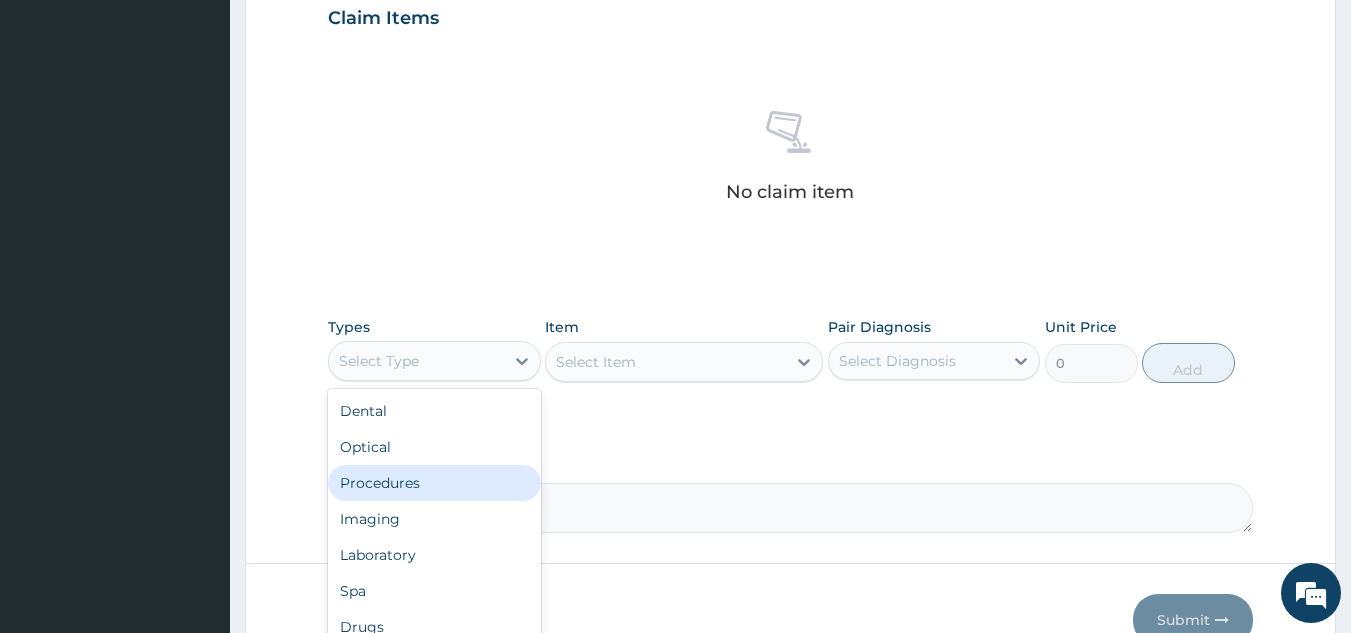 click on "Procedures" at bounding box center (434, 483) 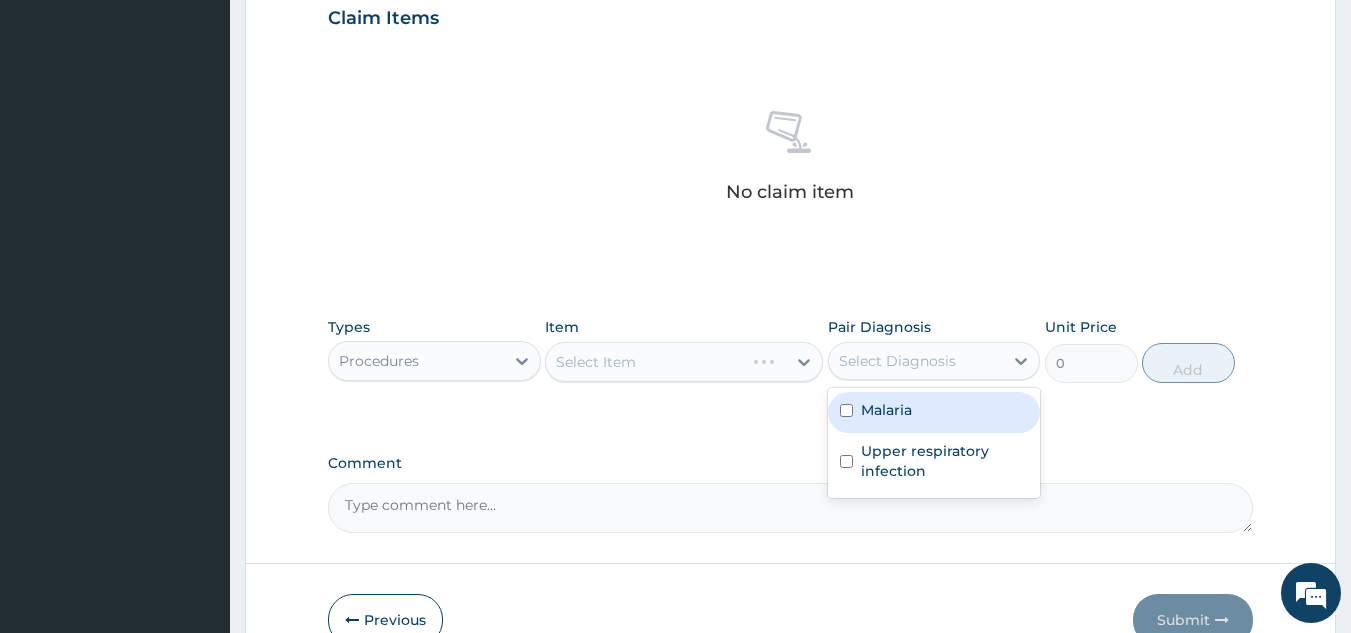 click on "Select Diagnosis" at bounding box center [916, 361] 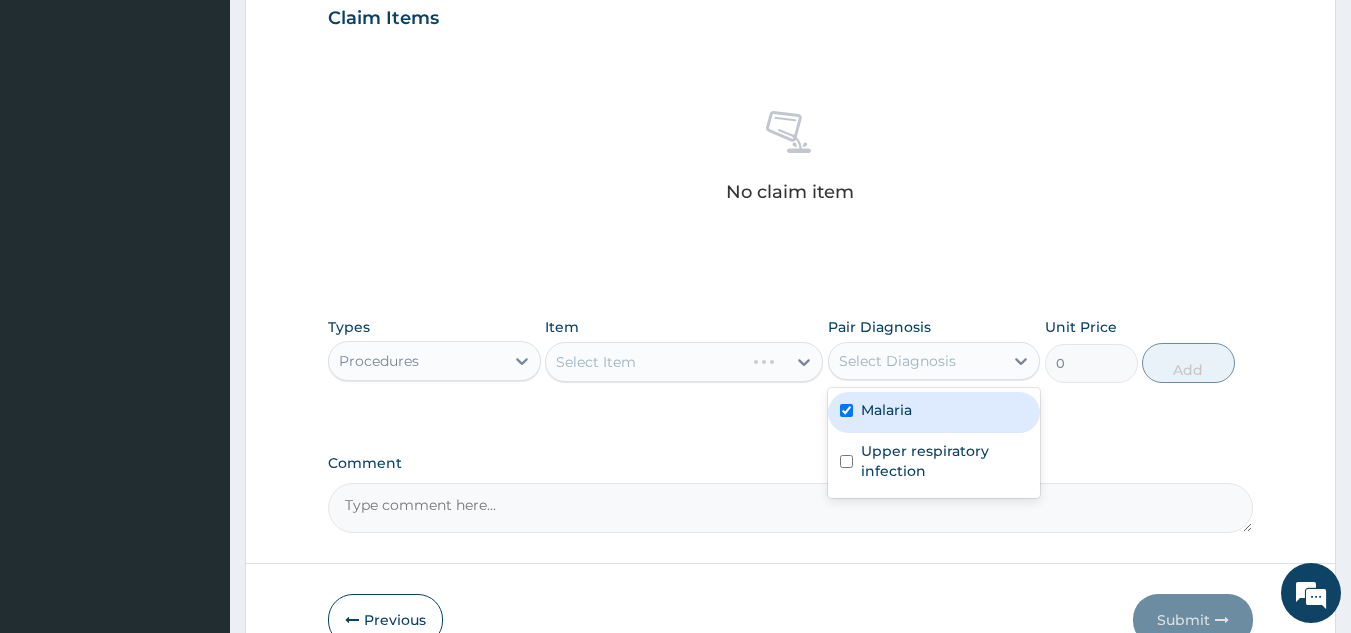 checkbox on "true" 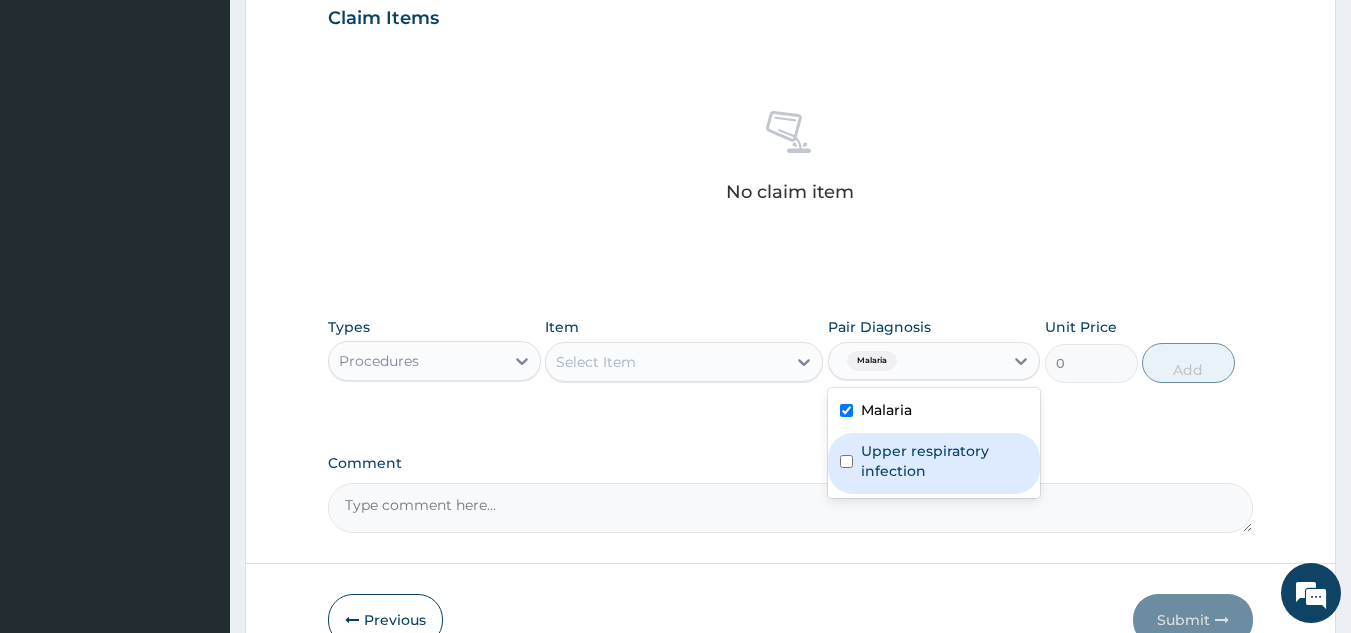 click on "Upper respiratory infection" at bounding box center (934, 463) 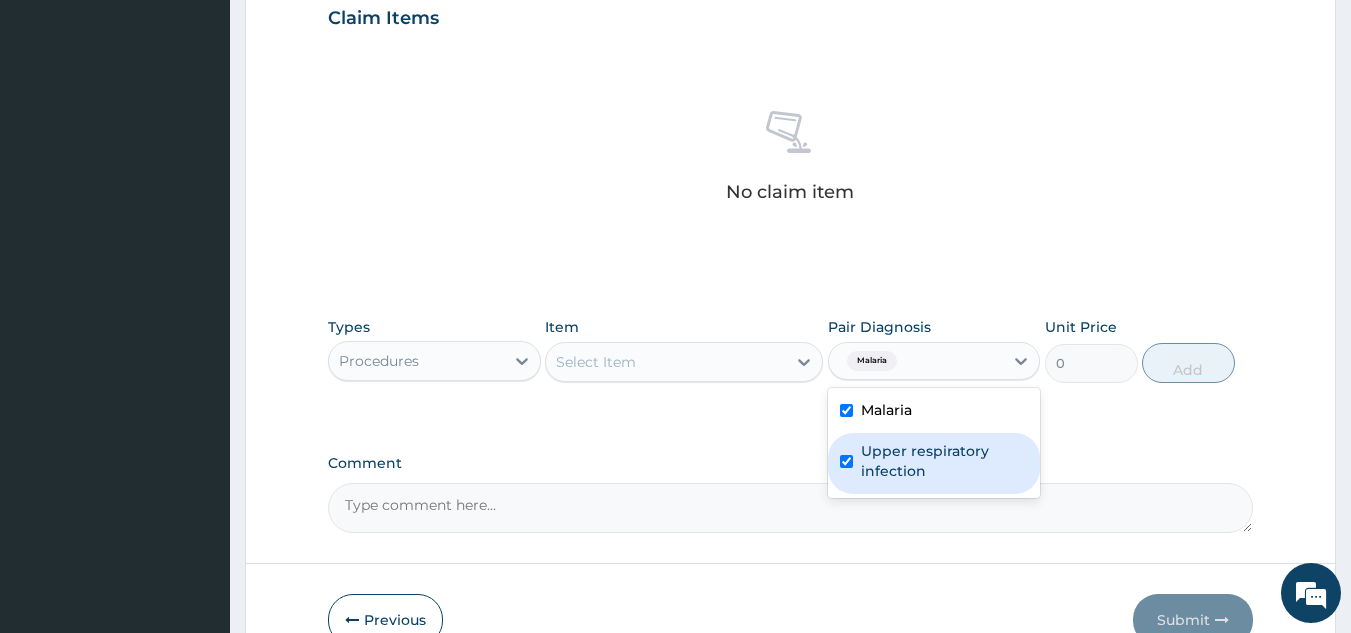 checkbox on "true" 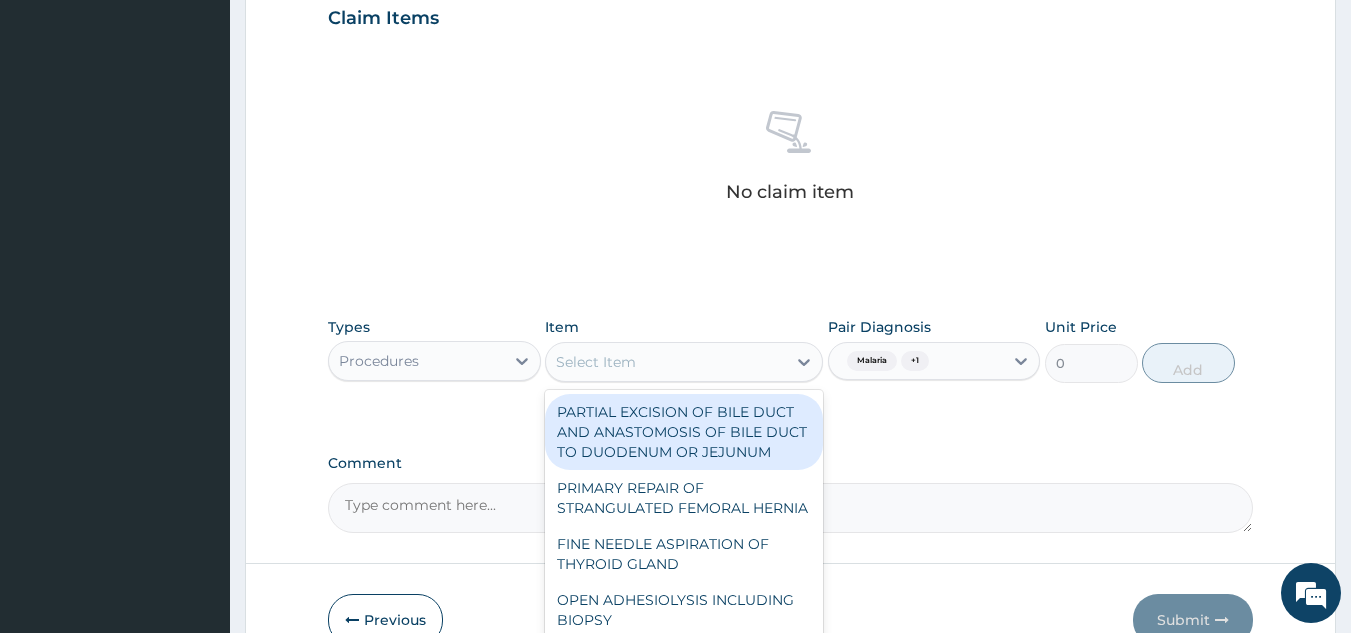 click on "Select Item" at bounding box center [666, 362] 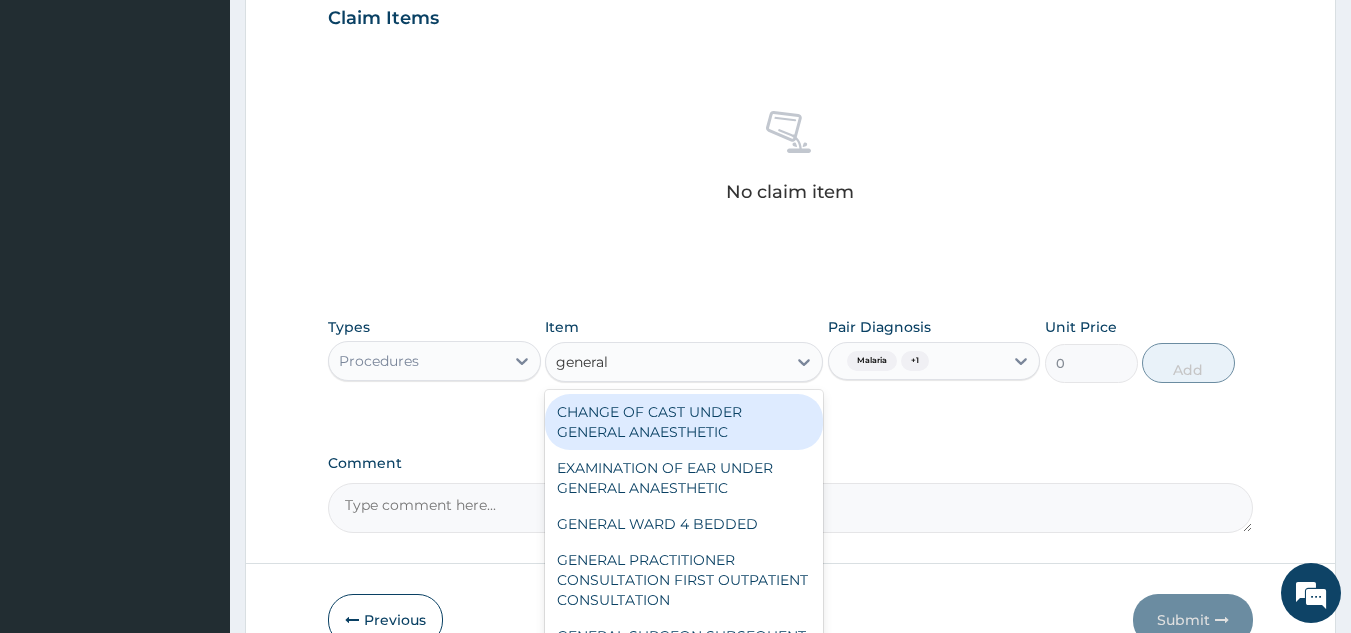 type on "general p" 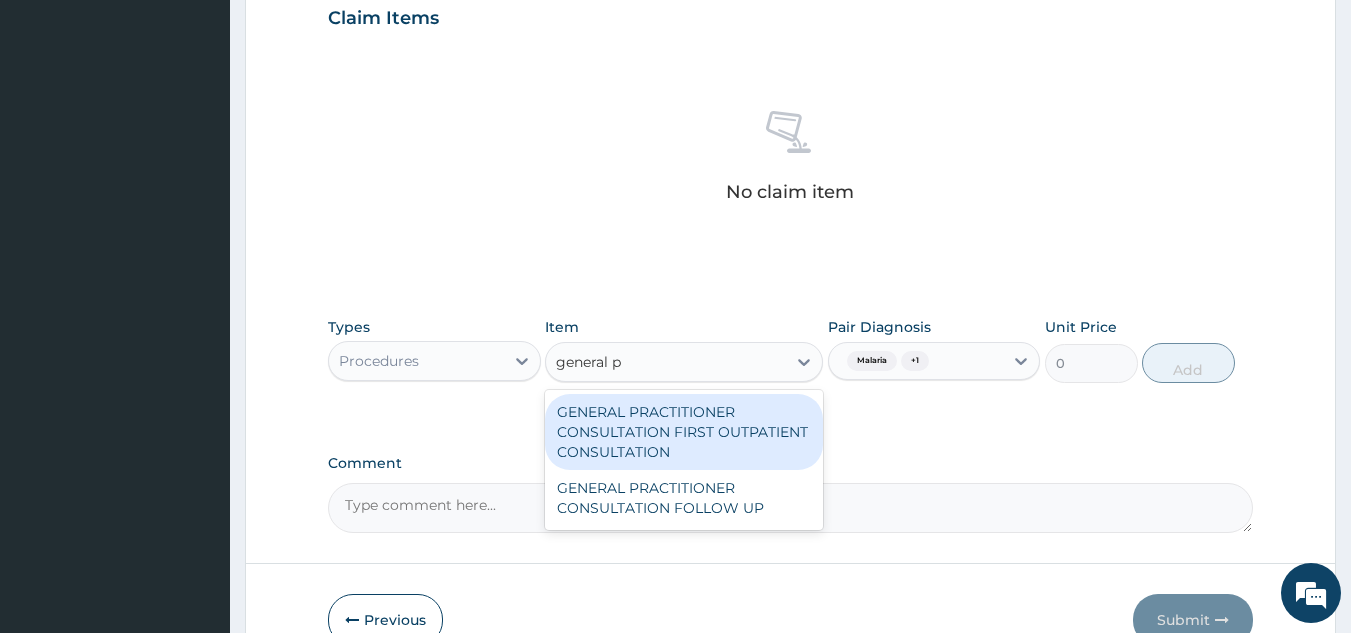 type 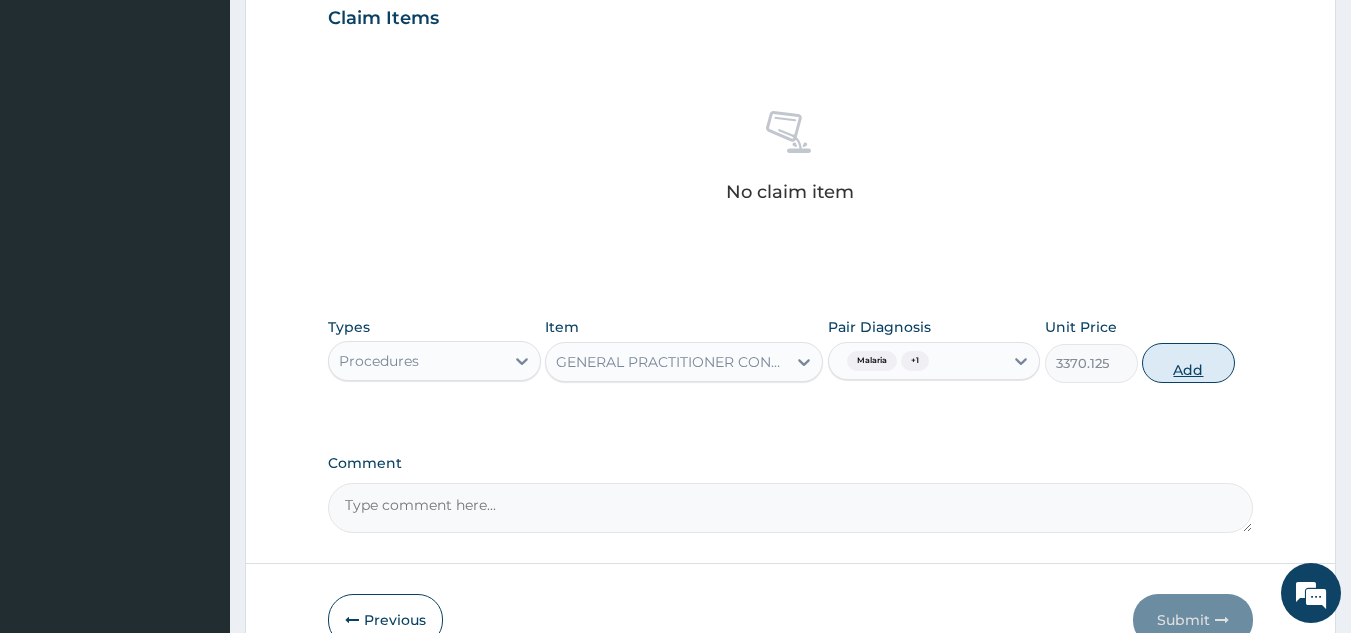 click on "Add" at bounding box center [1188, 363] 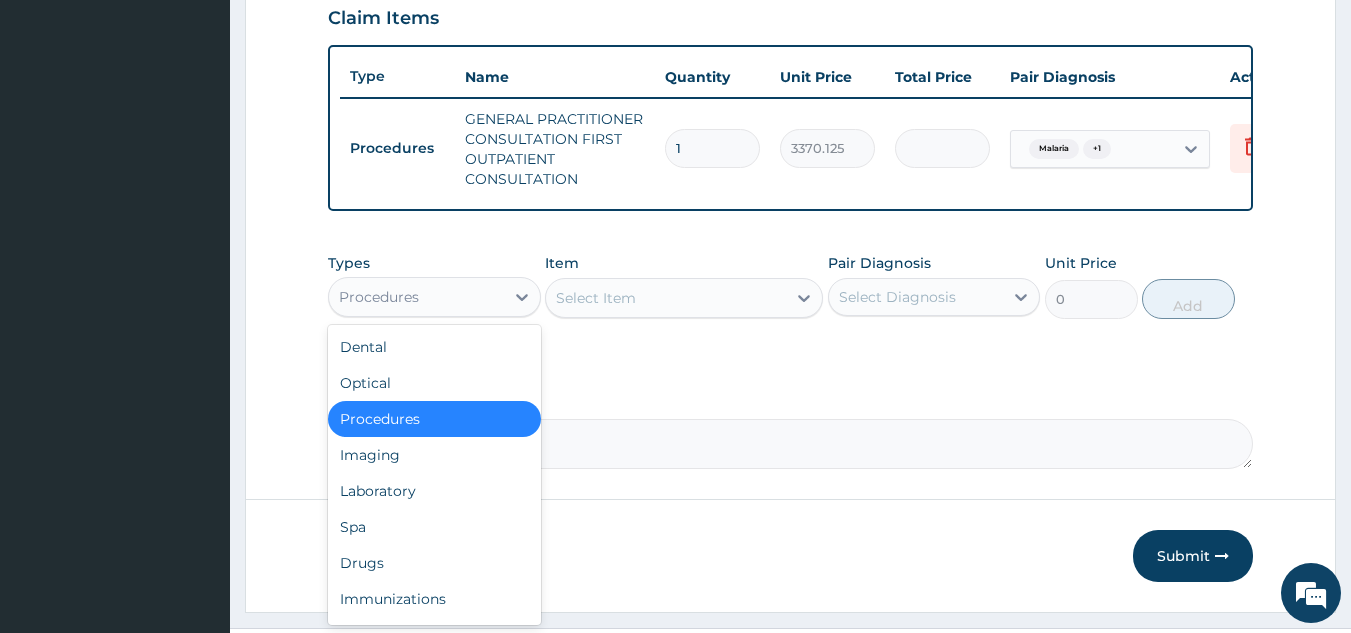 click on "Procedures" at bounding box center [416, 297] 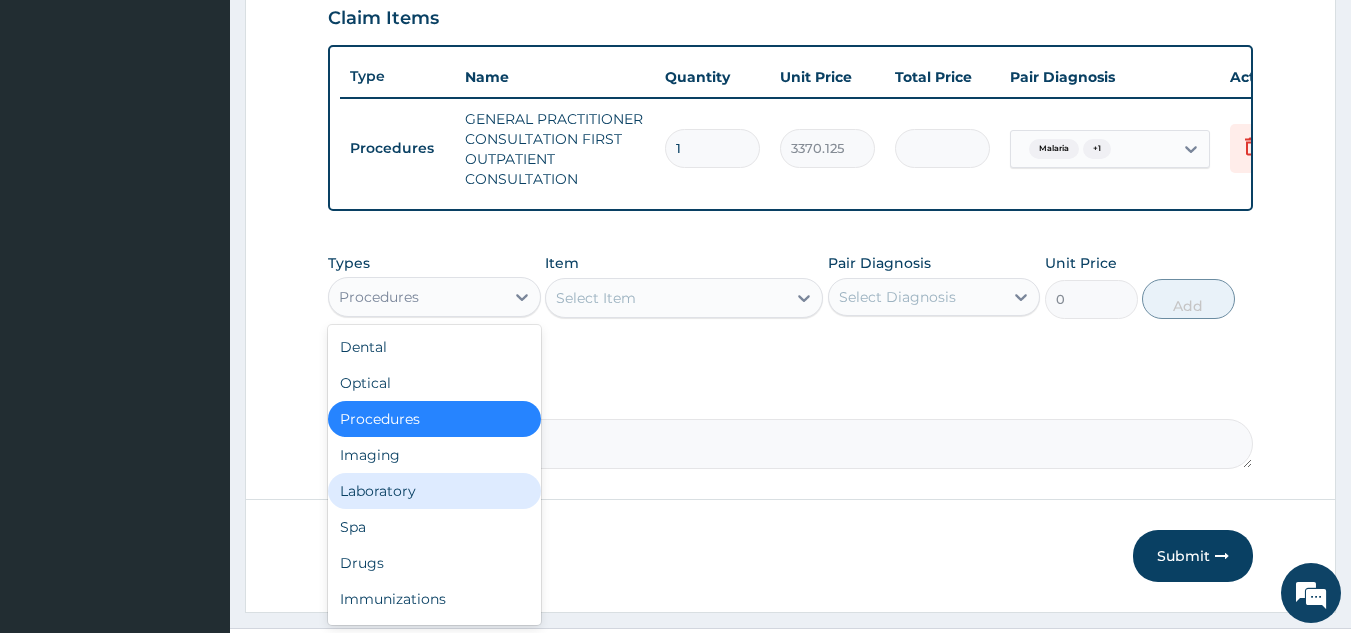 click on "Laboratory" at bounding box center [434, 491] 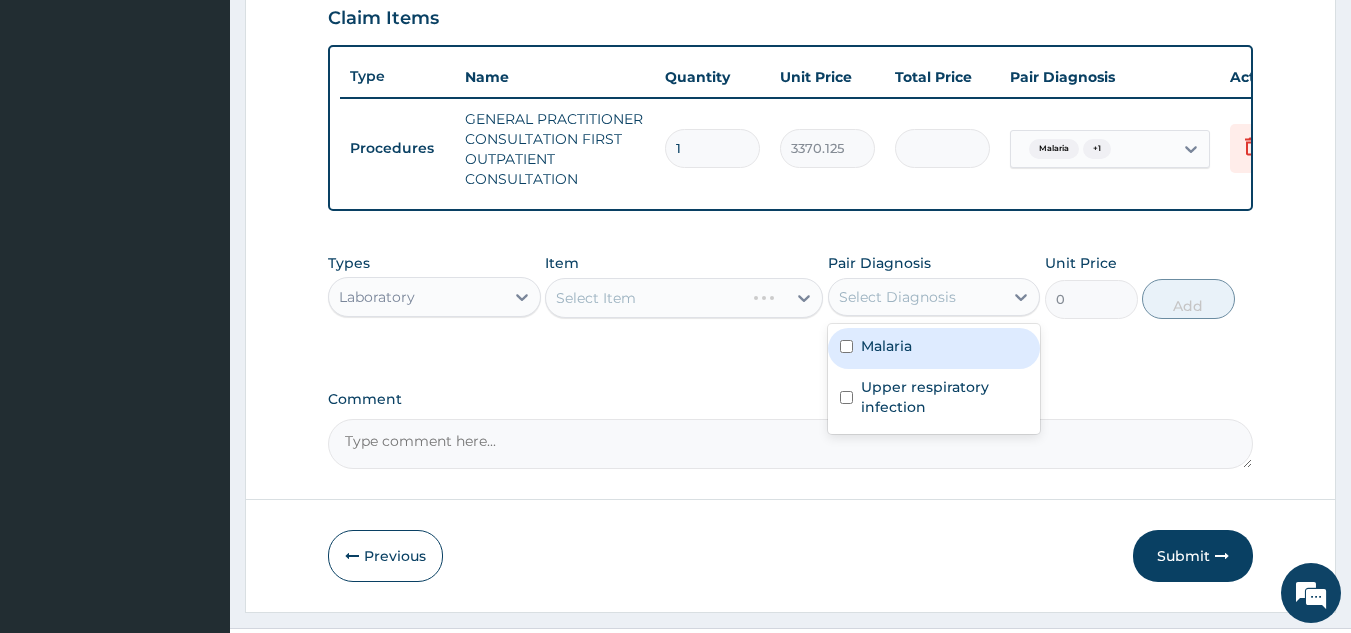 click on "Select Diagnosis" at bounding box center [916, 297] 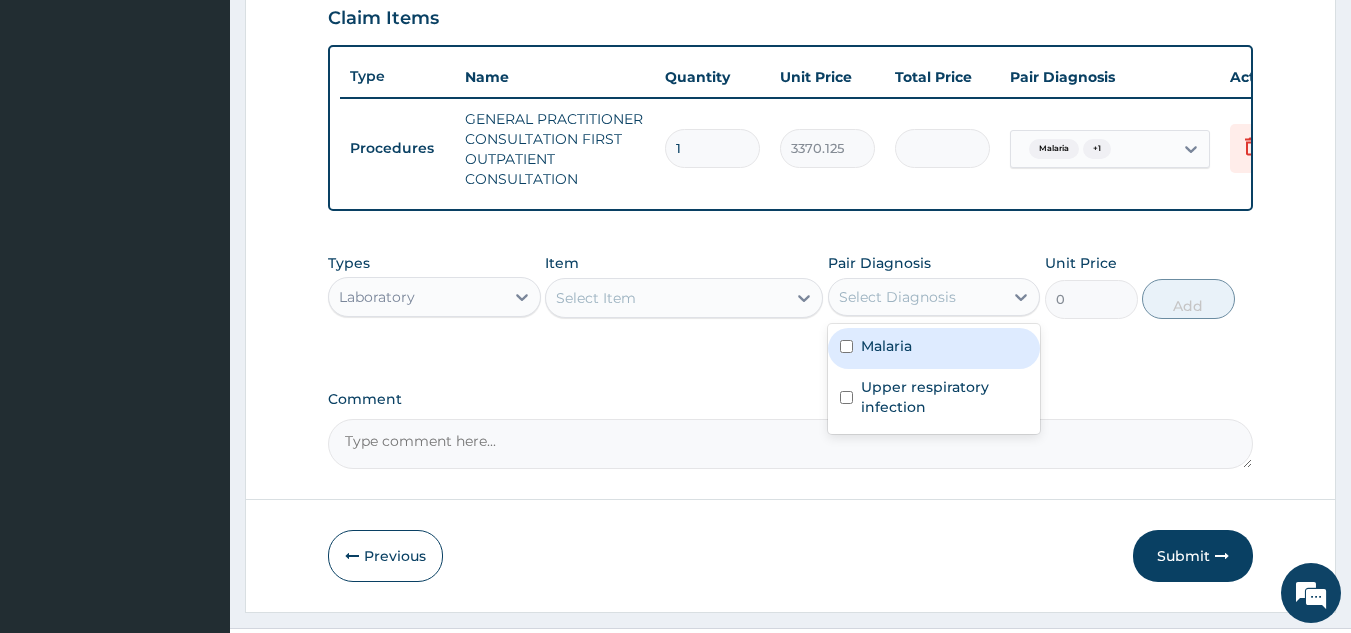 click on "Malaria" at bounding box center (934, 348) 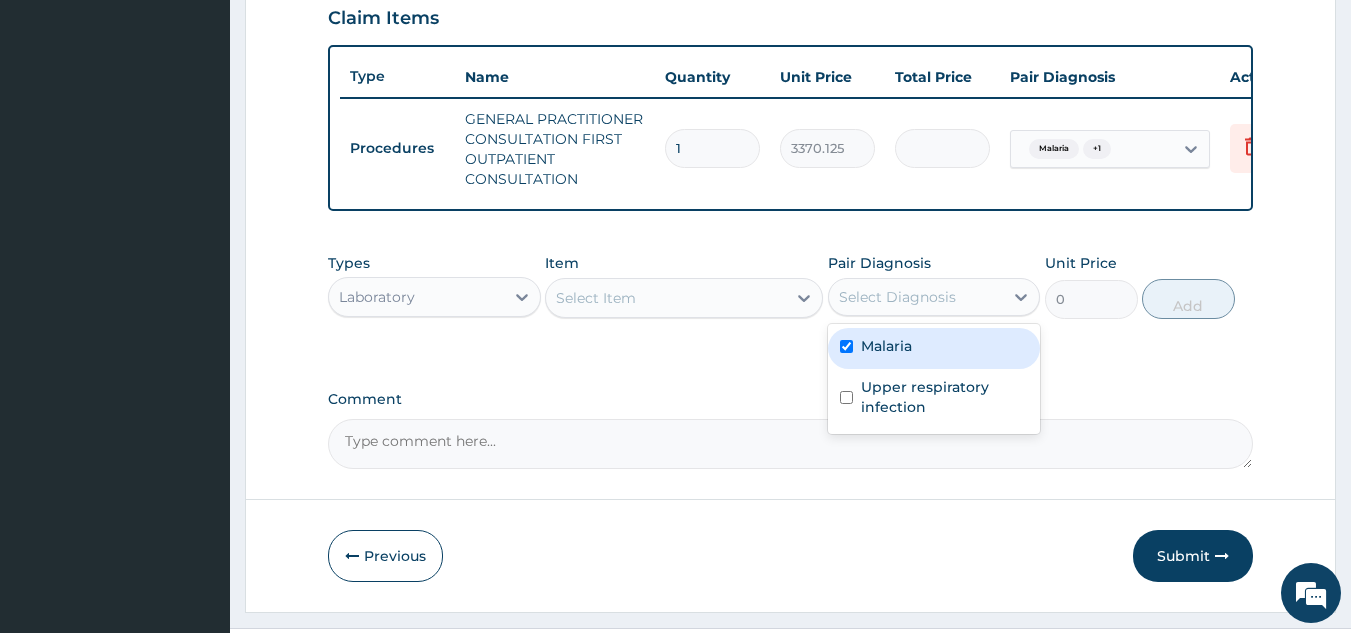 checkbox on "true" 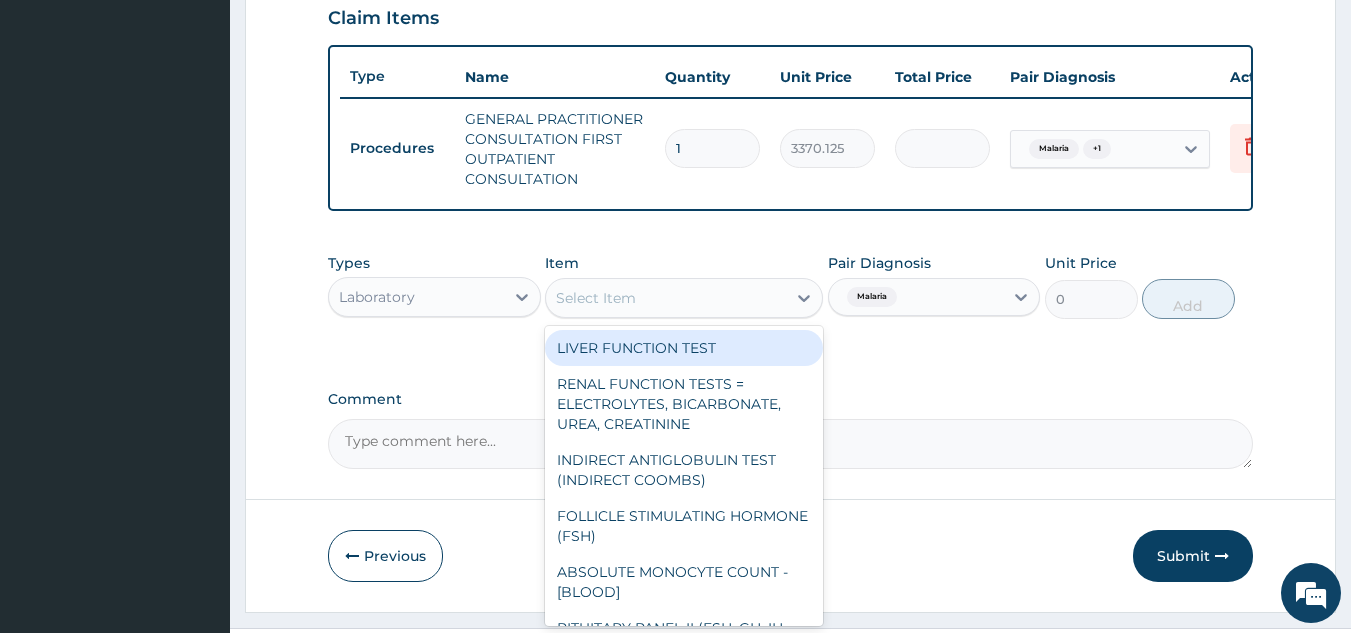 click on "Select Item" at bounding box center [666, 298] 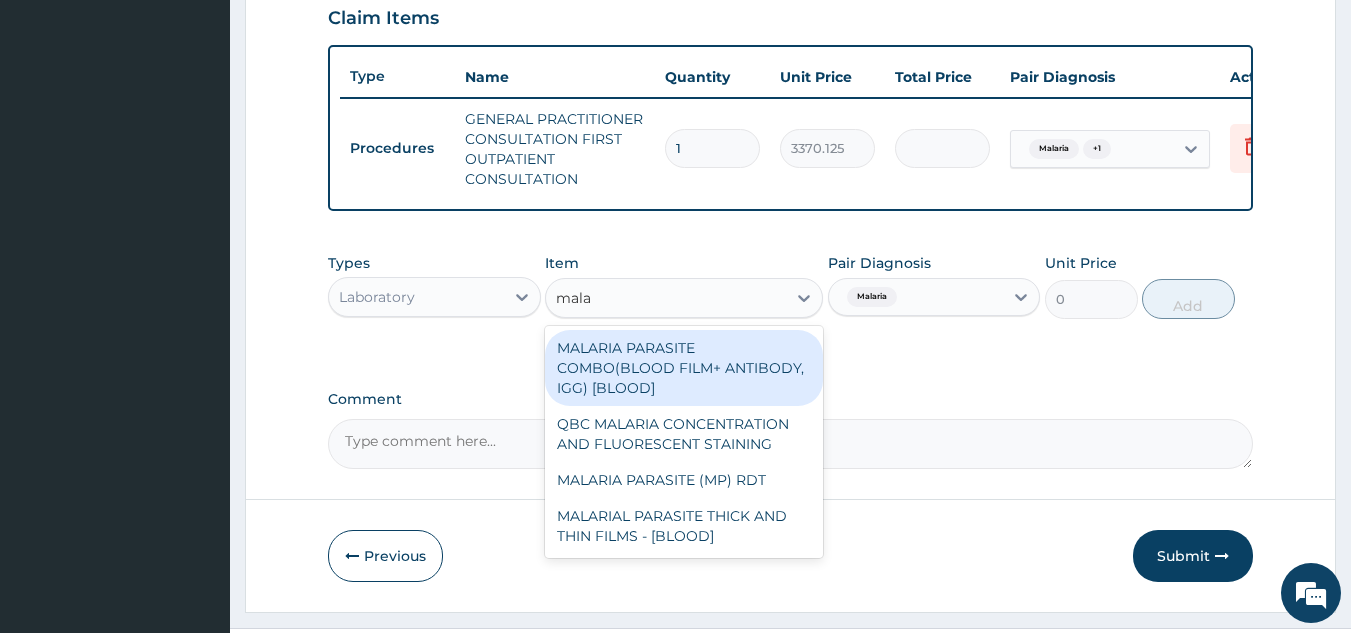 type on "malar" 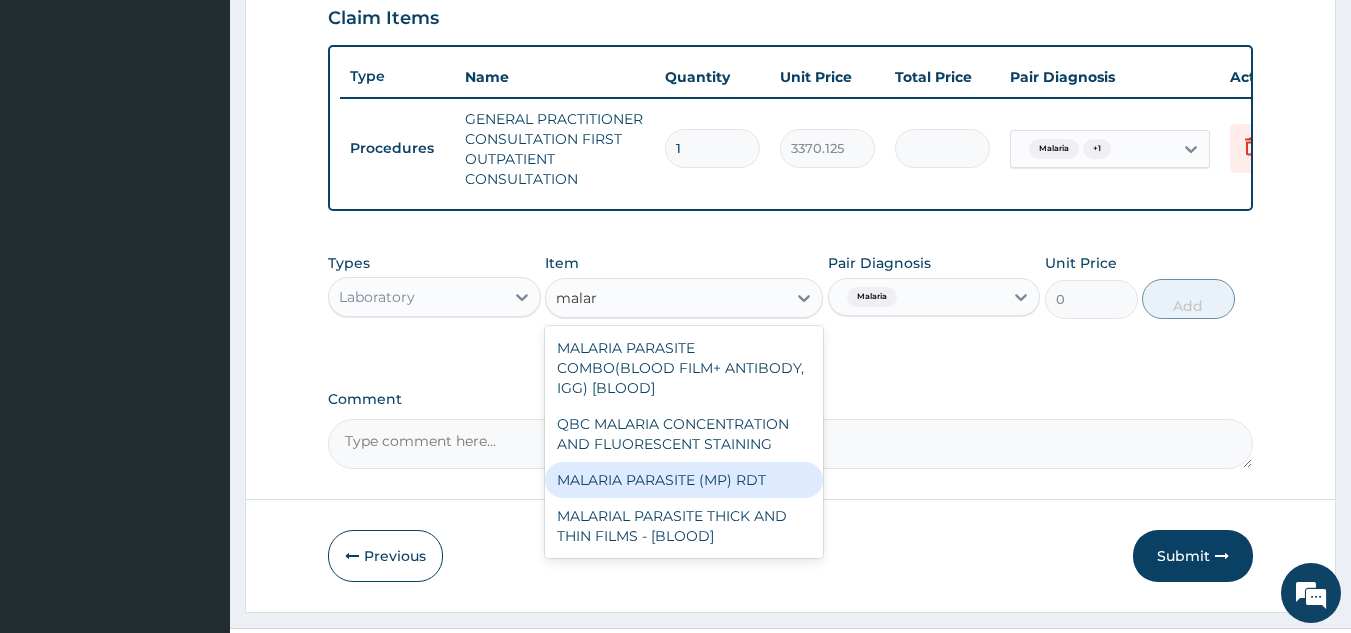 click on "MALARIA PARASITE (MP) RDT" at bounding box center [684, 480] 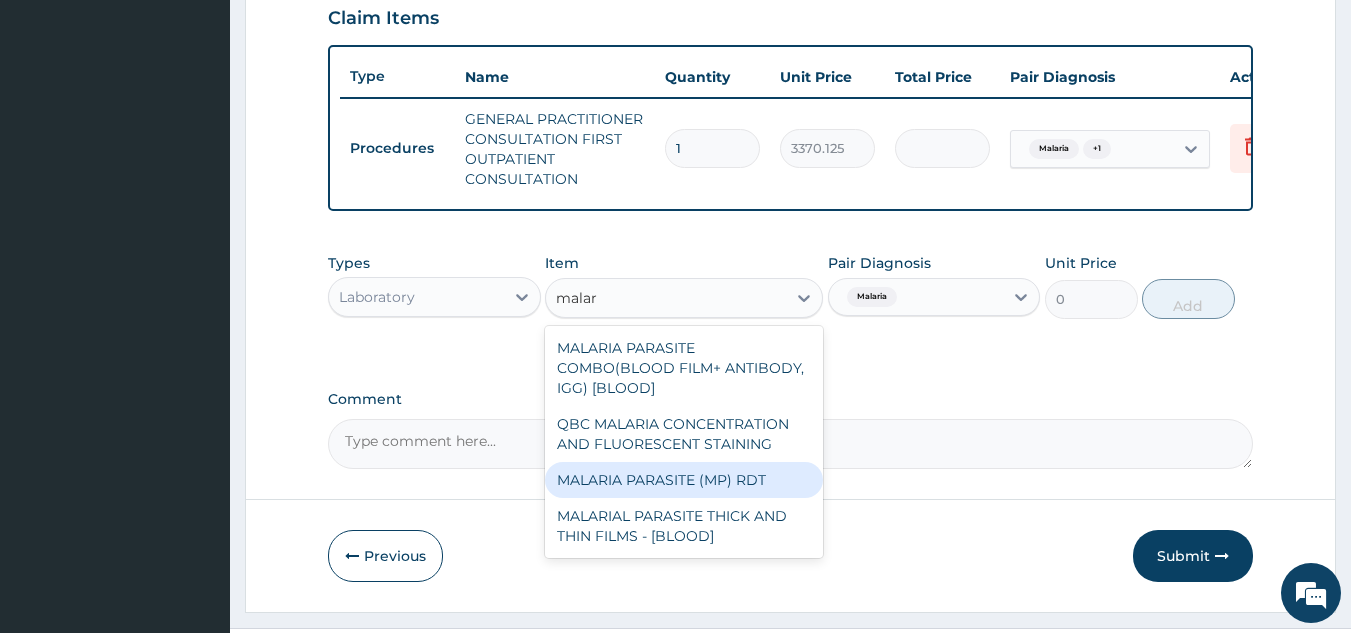 type 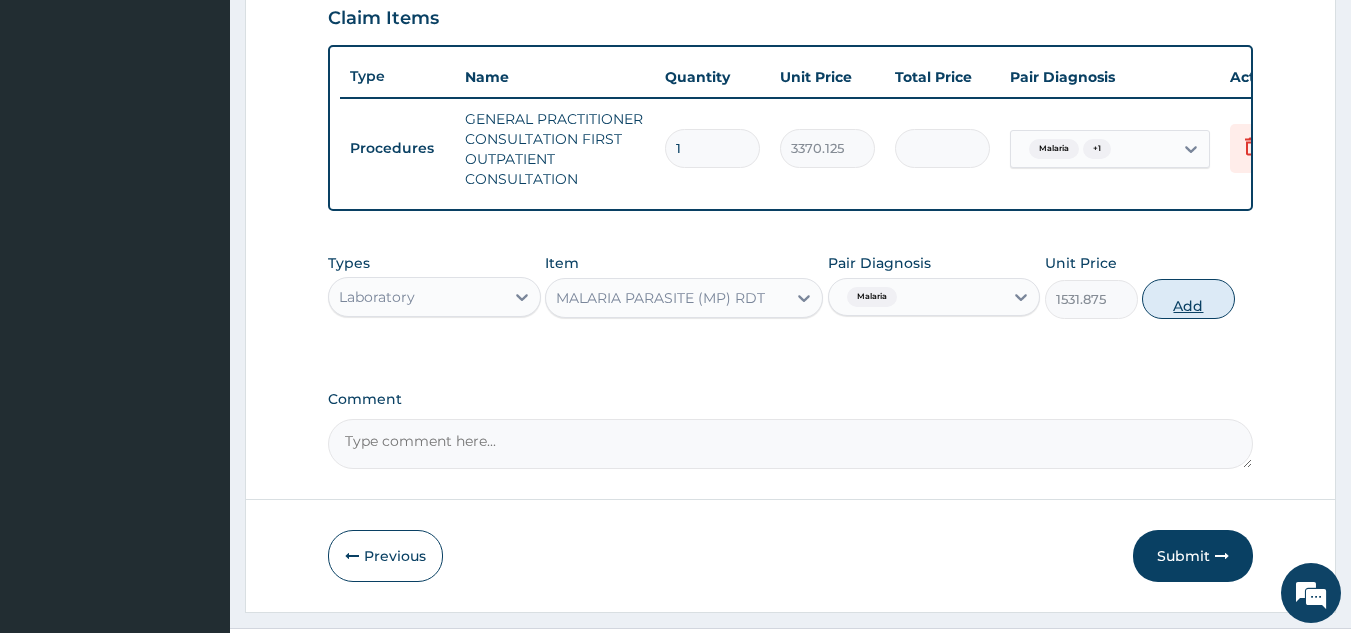 click on "Add" at bounding box center (1188, 299) 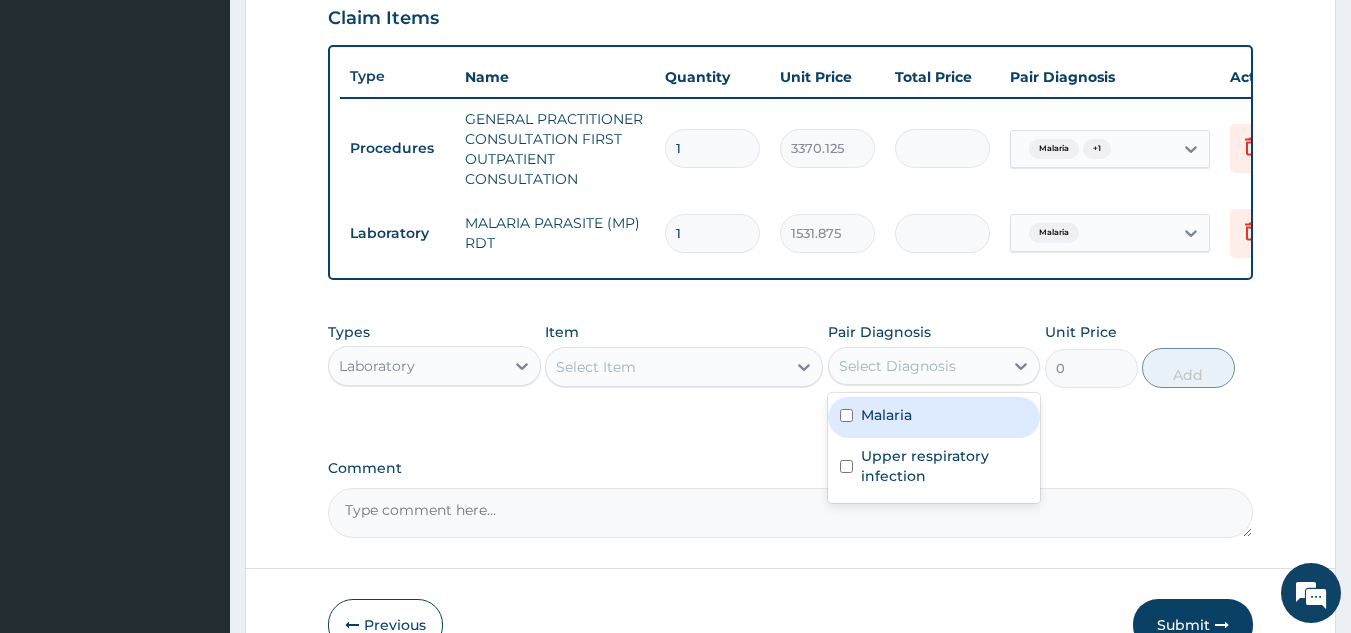 click on "Select Diagnosis" at bounding box center [897, 366] 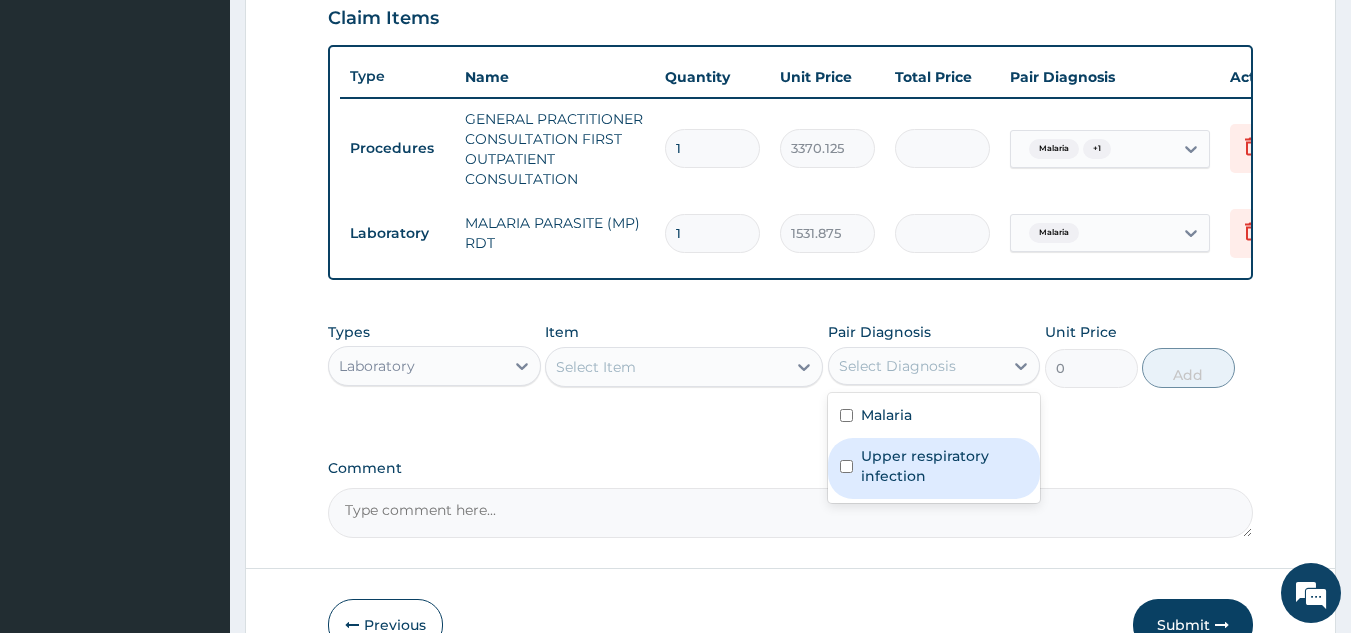 click on "Upper respiratory infection" at bounding box center [934, 468] 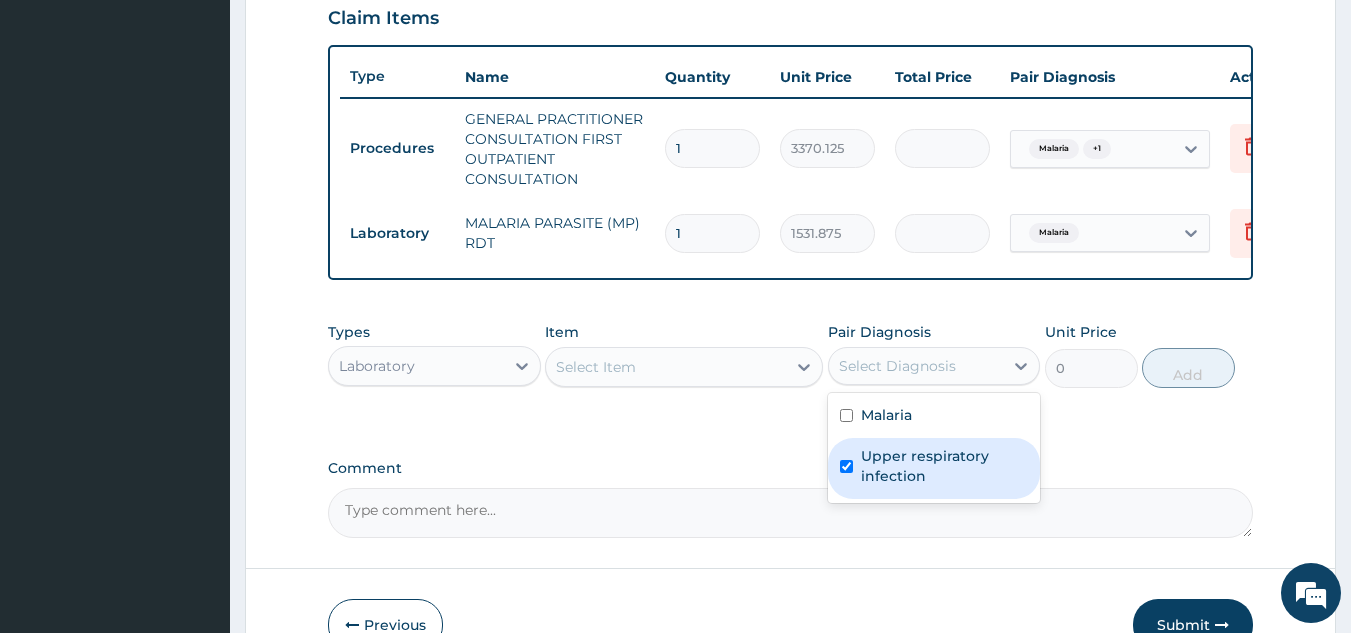 checkbox on "true" 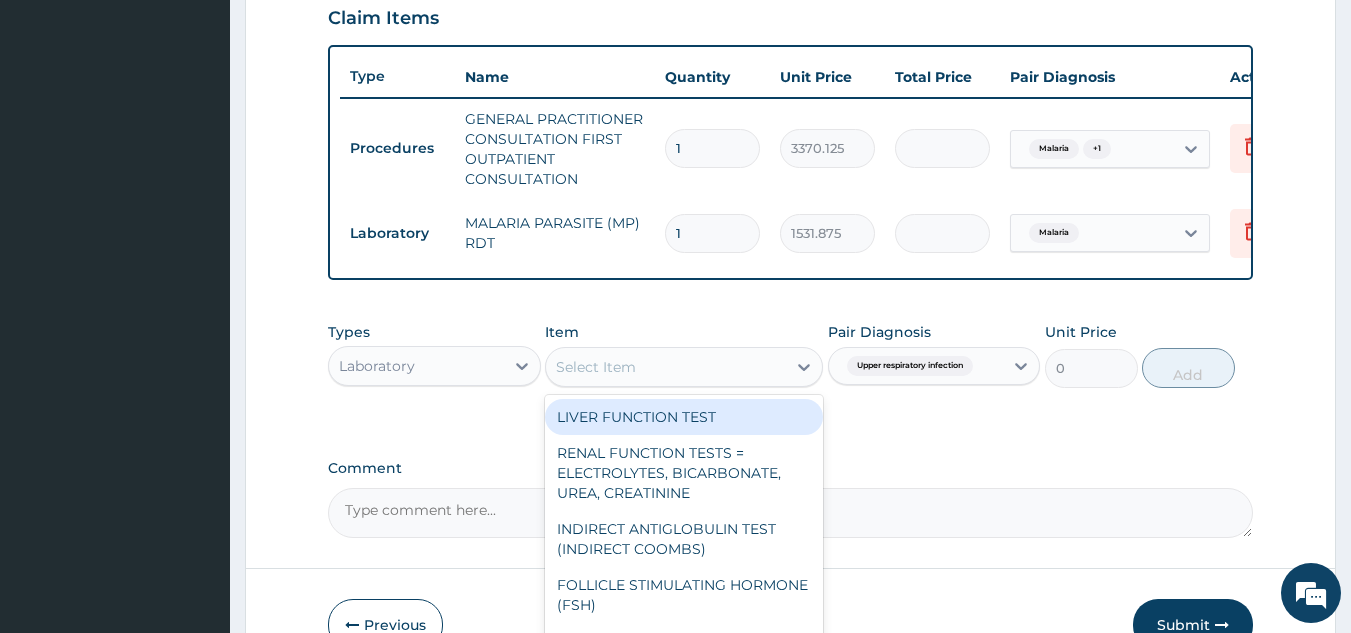 click on "Select Item" at bounding box center (666, 367) 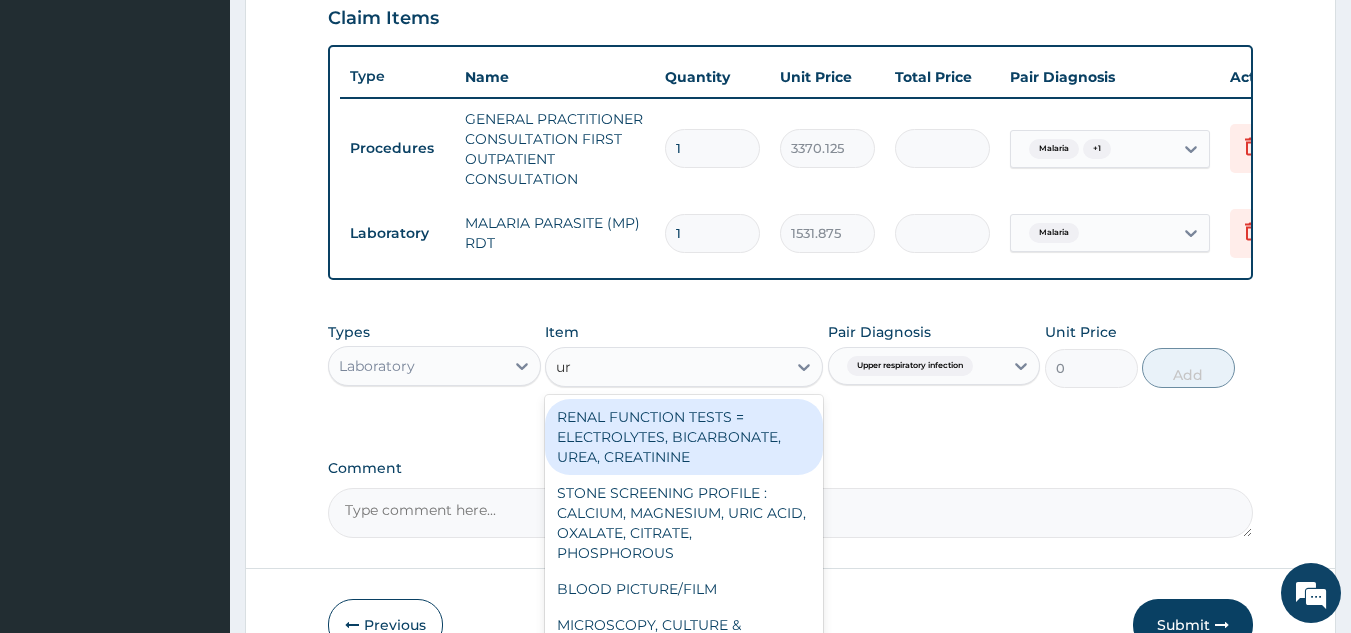 type on "u" 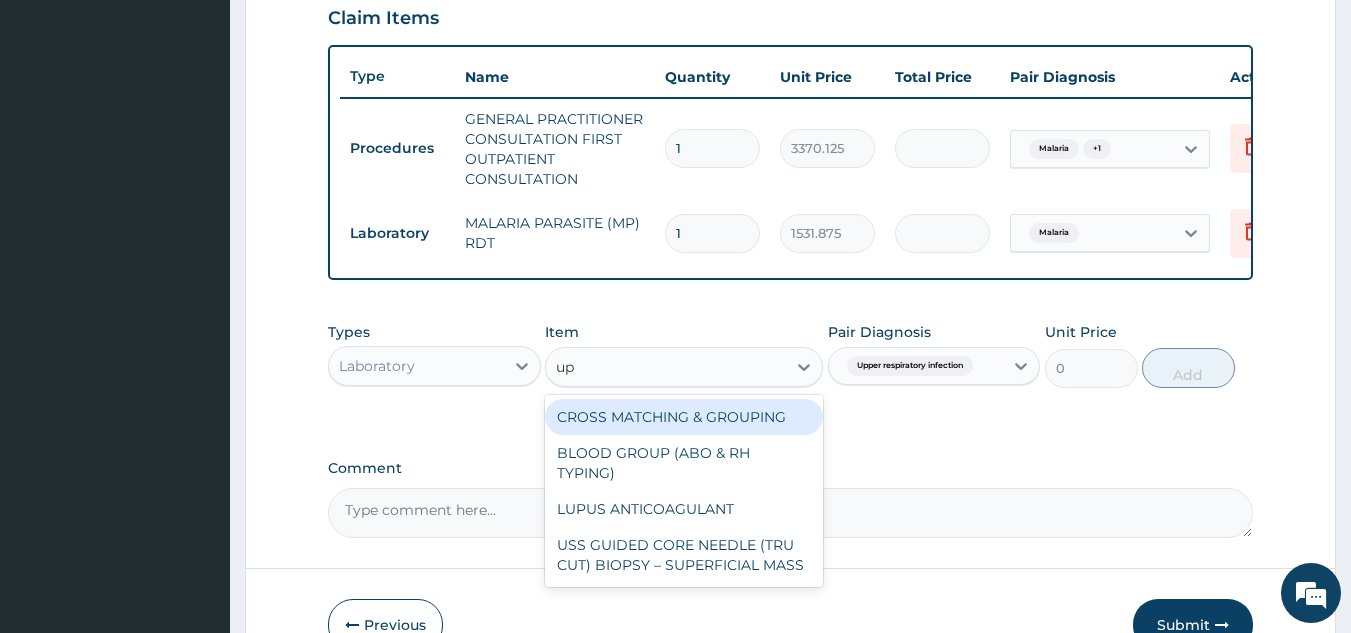 type on "u" 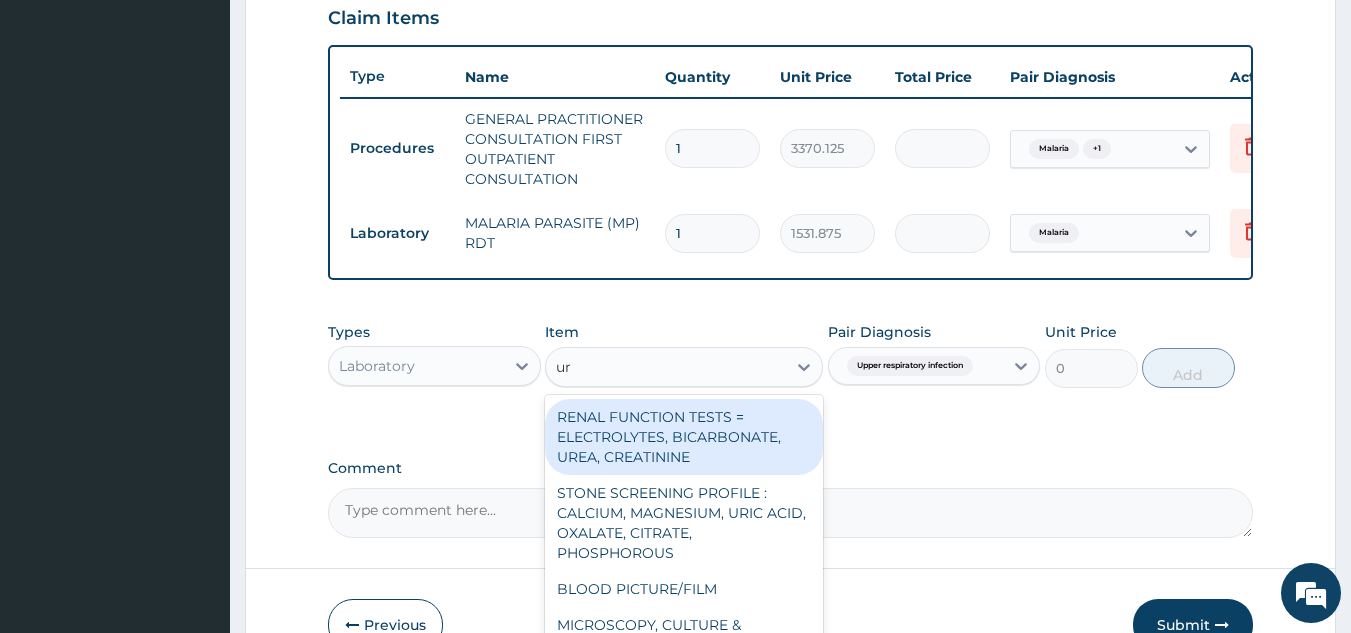 type on "u" 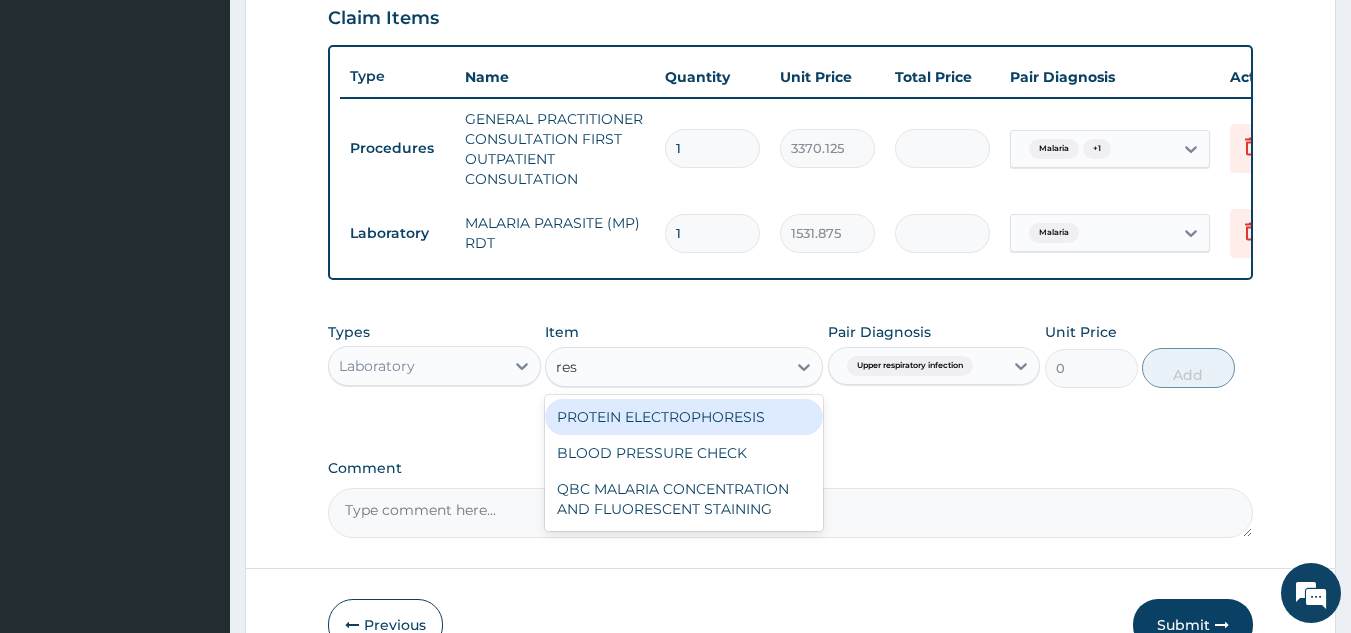 type on "res" 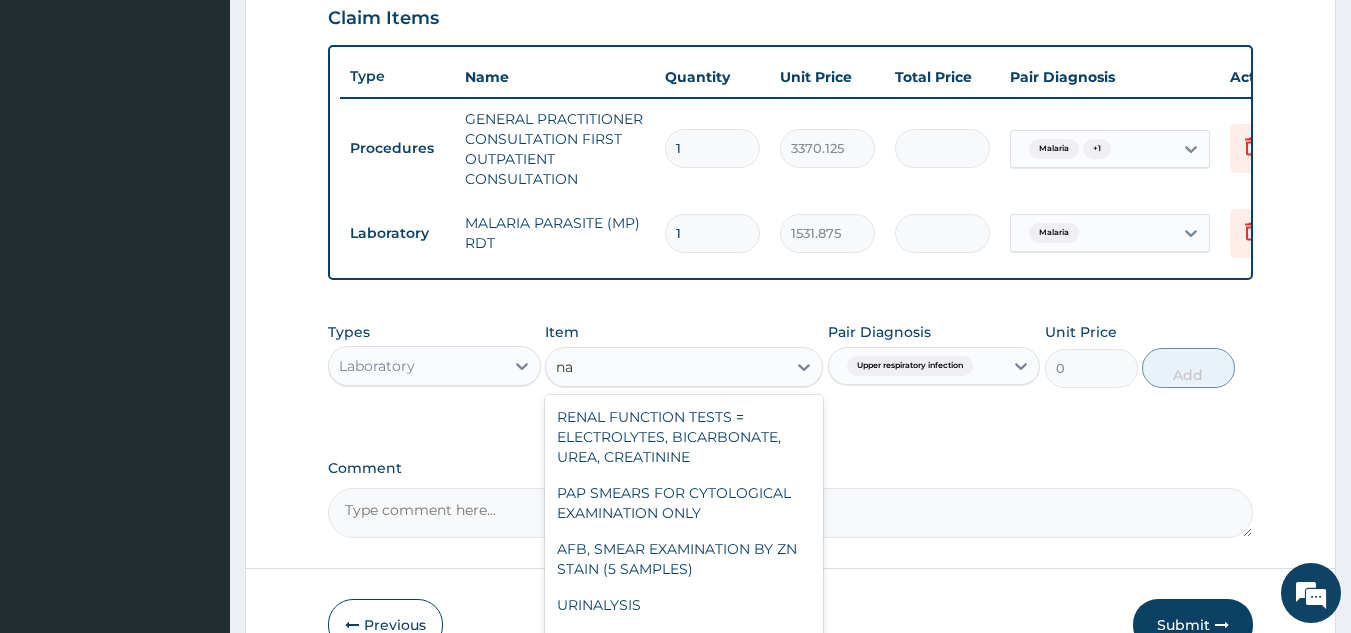 type on "n" 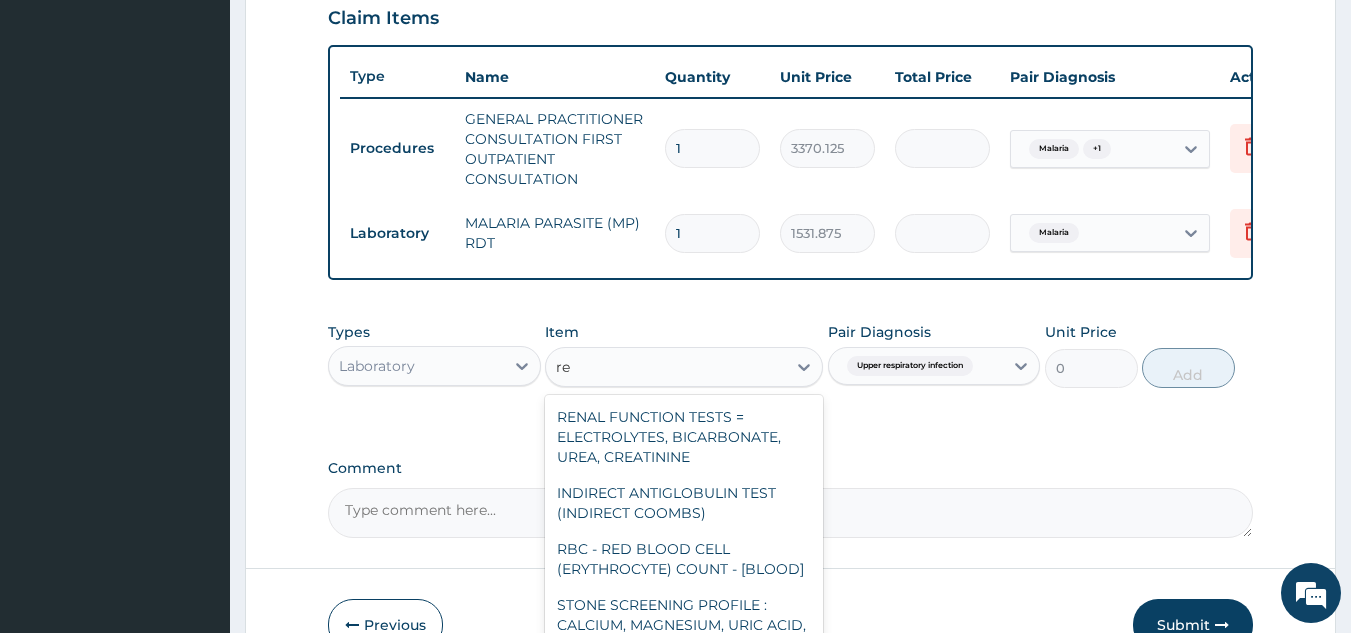 type on "r" 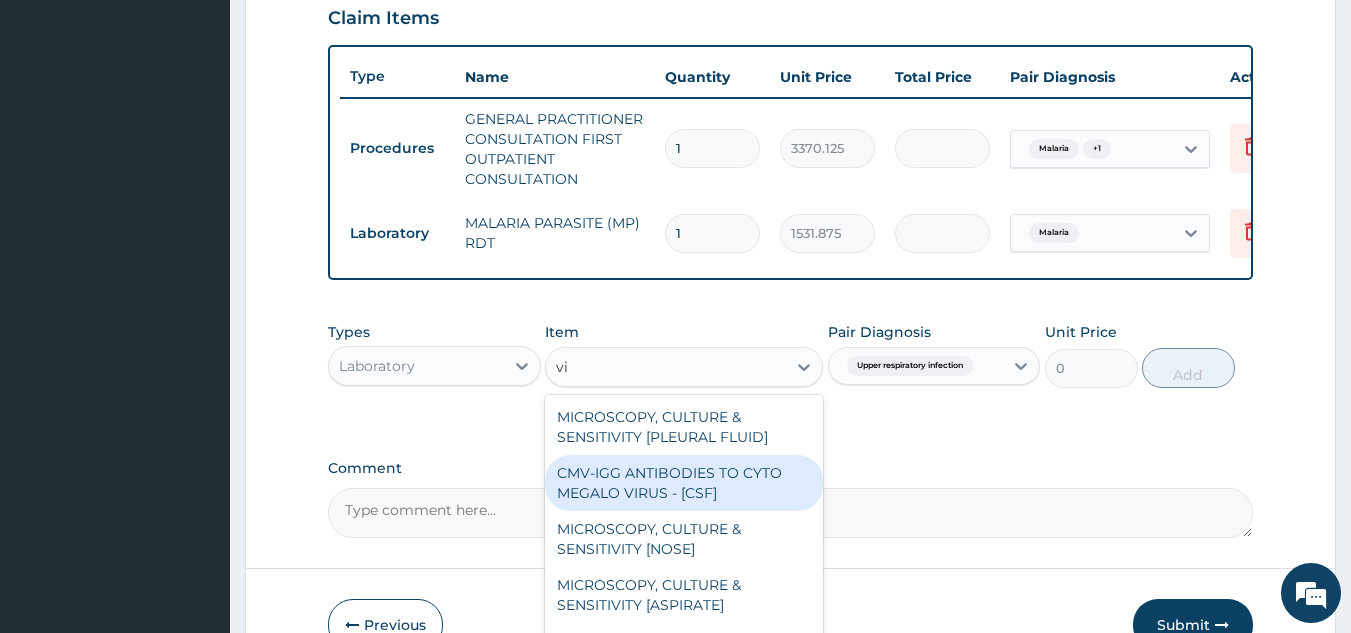 type on "v" 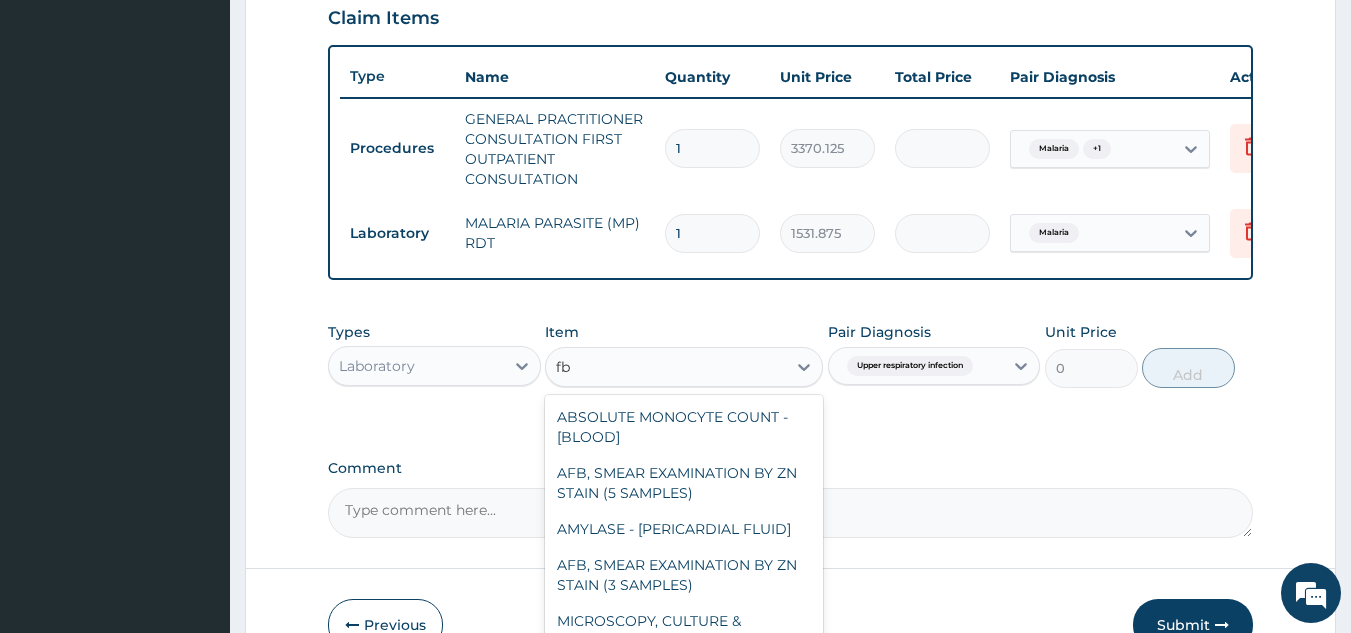 type on "f" 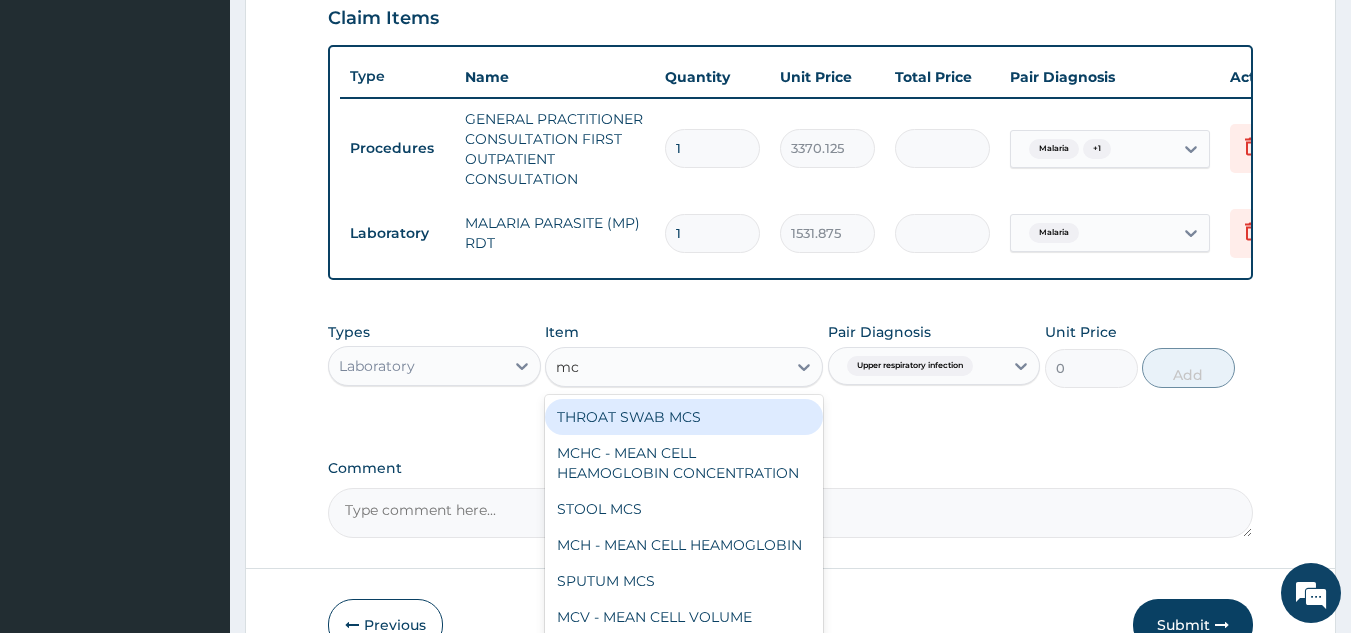 type on "mcs" 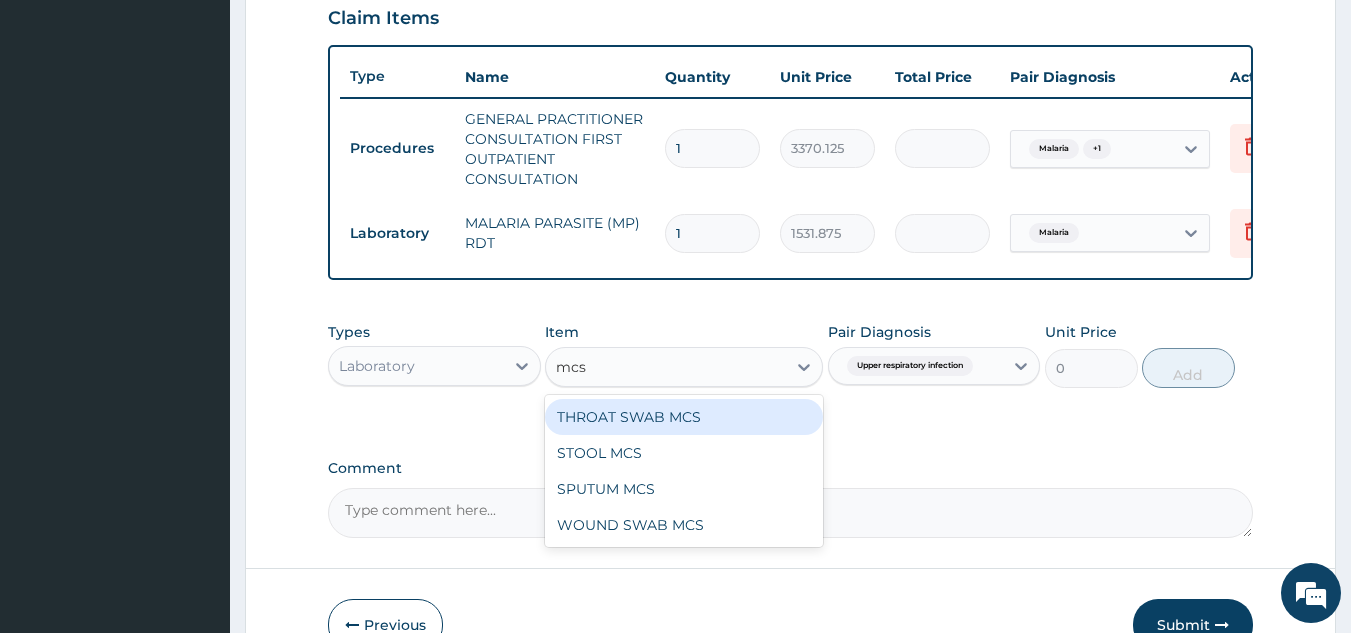 click on "THROAT SWAB MCS" at bounding box center [684, 417] 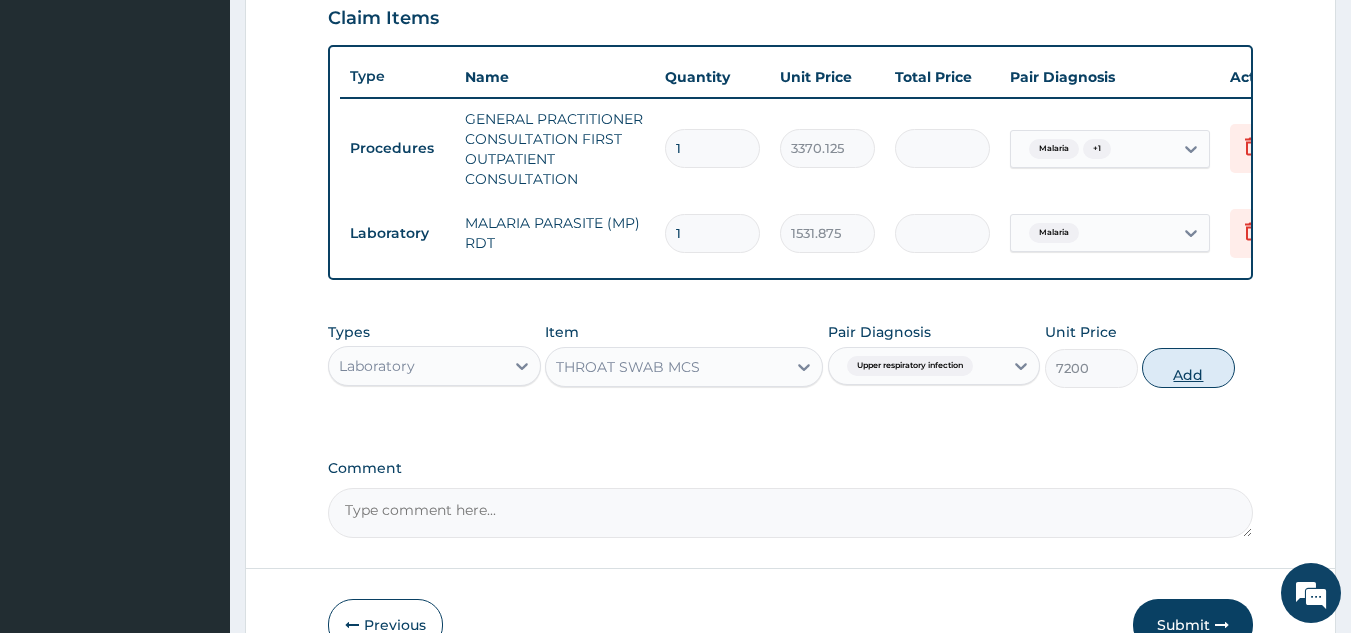 click on "Add" at bounding box center (1188, 368) 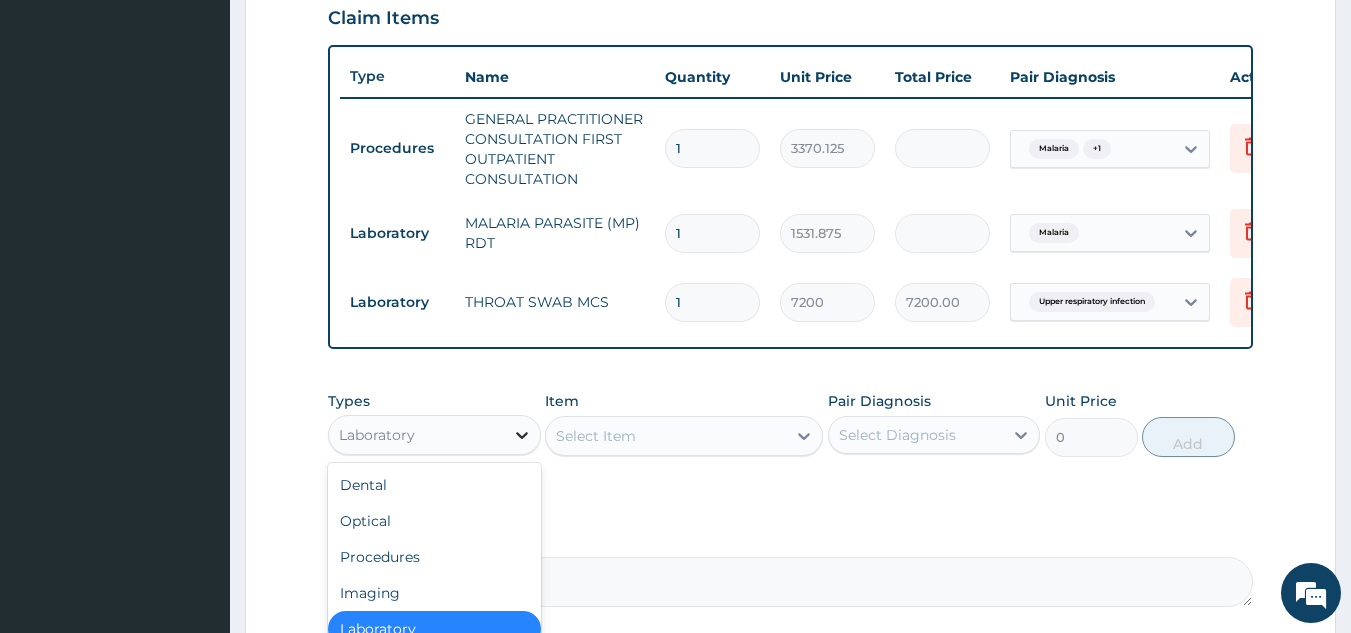 click 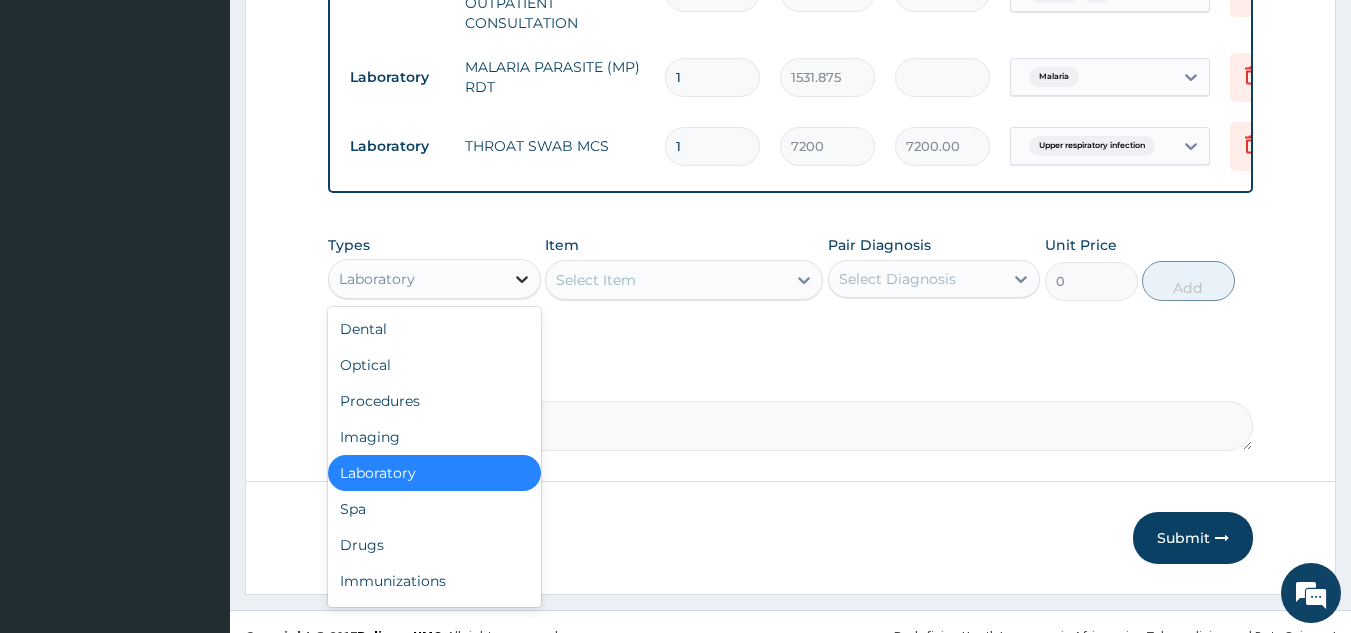 scroll, scrollTop: 858, scrollLeft: 0, axis: vertical 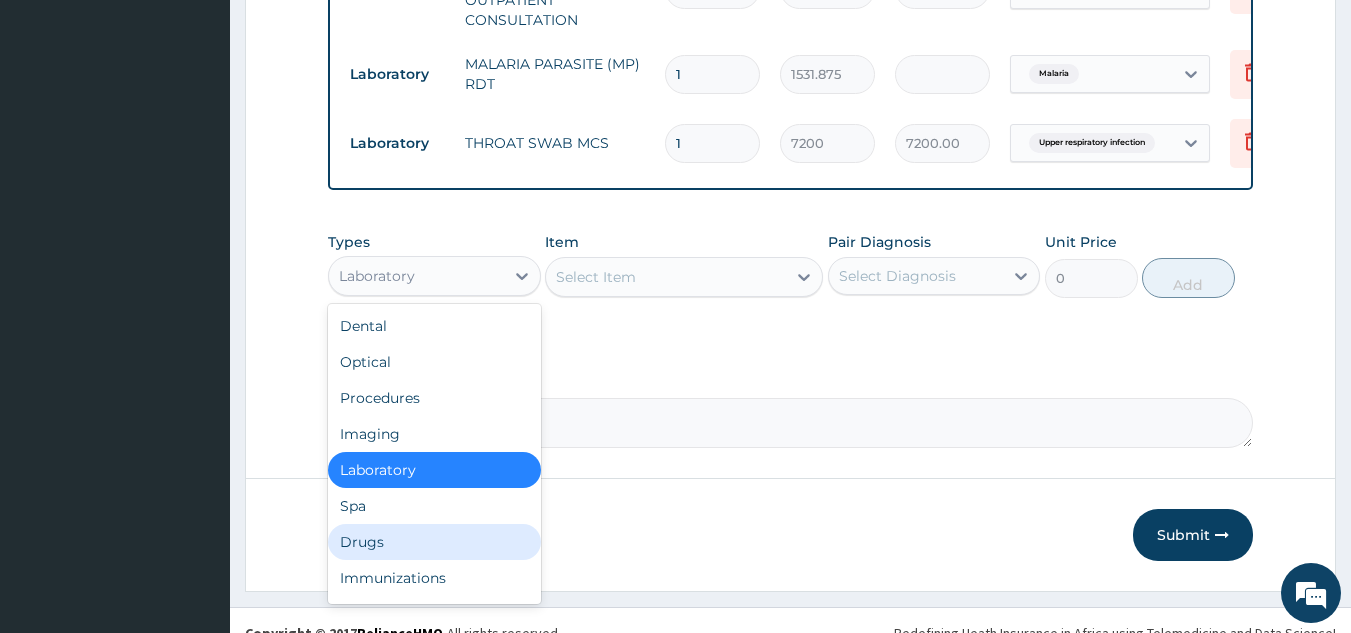 click on "Drugs" at bounding box center (434, 542) 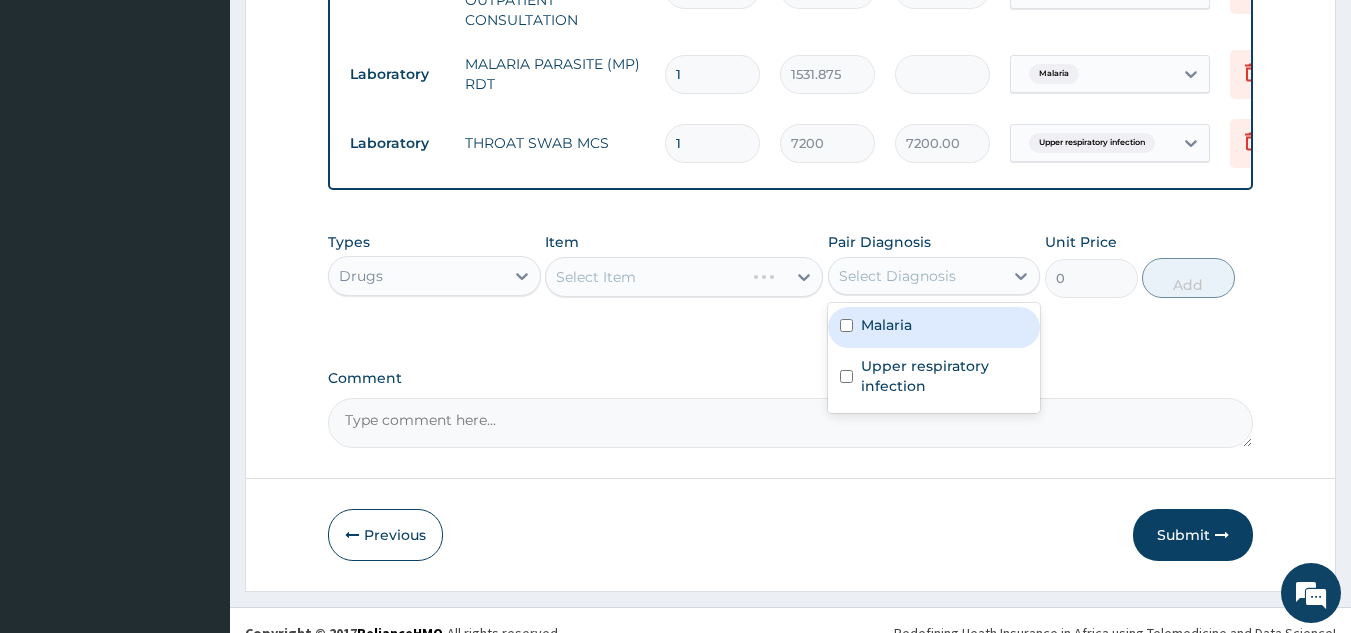 click on "Select Diagnosis" at bounding box center [934, 276] 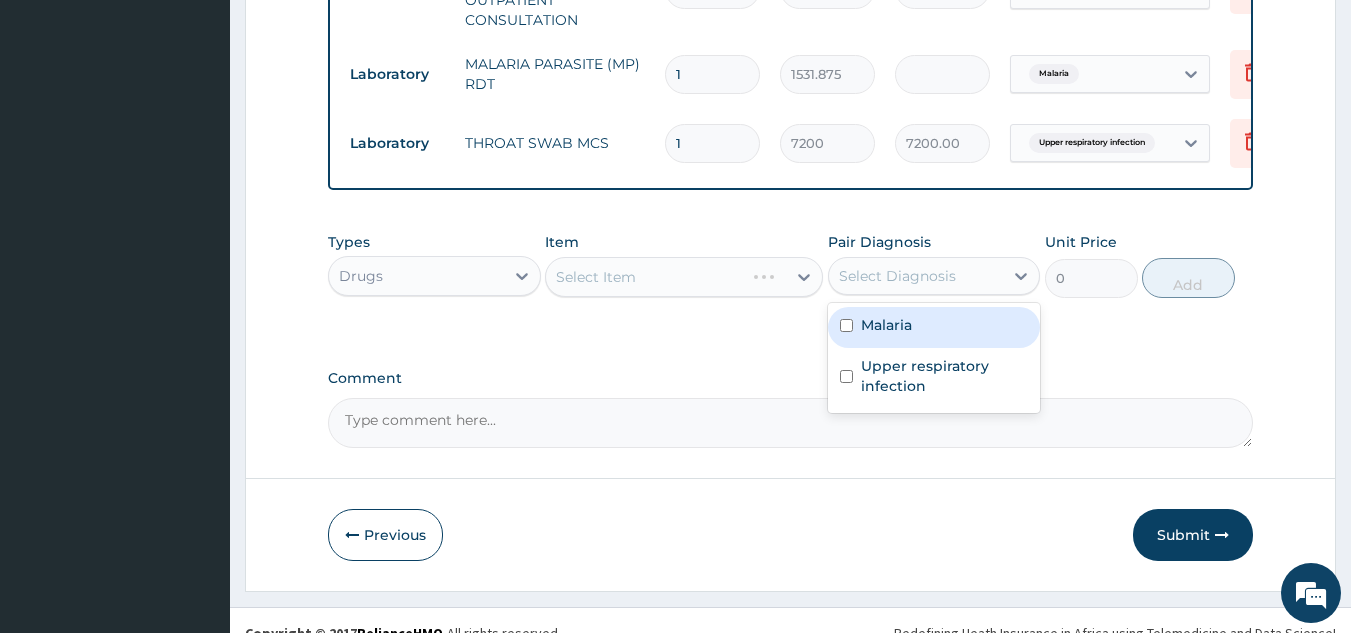 click on "Malaria" at bounding box center (934, 327) 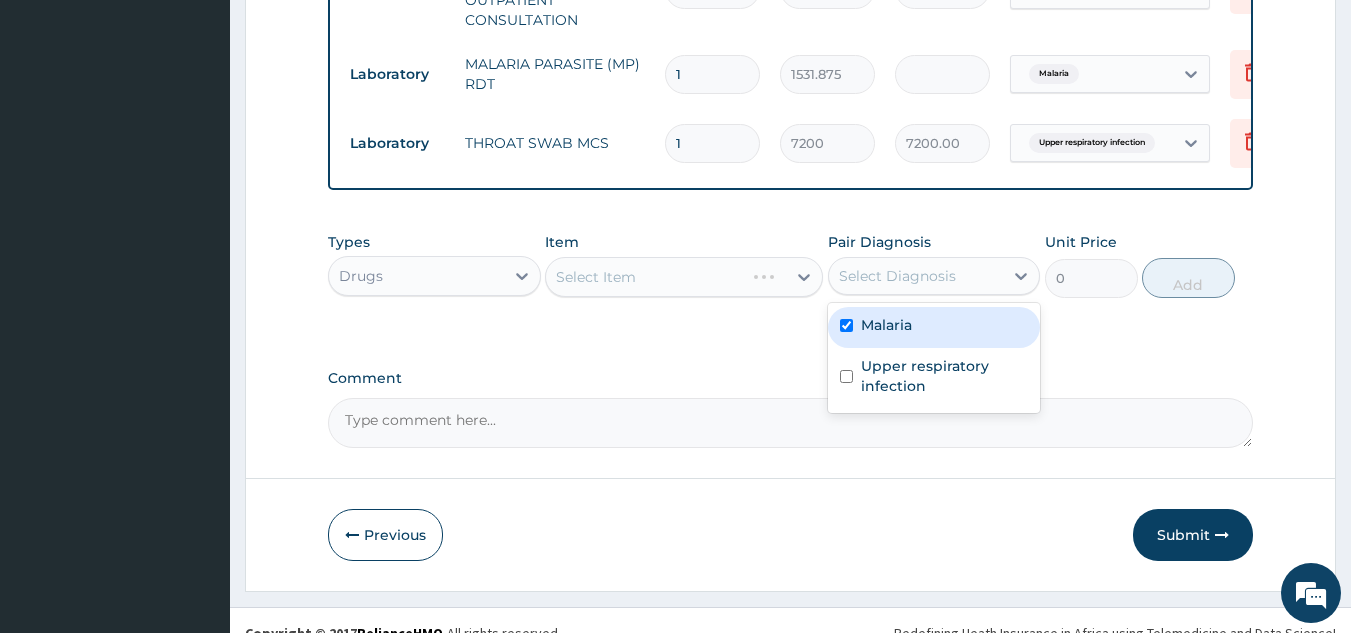checkbox on "true" 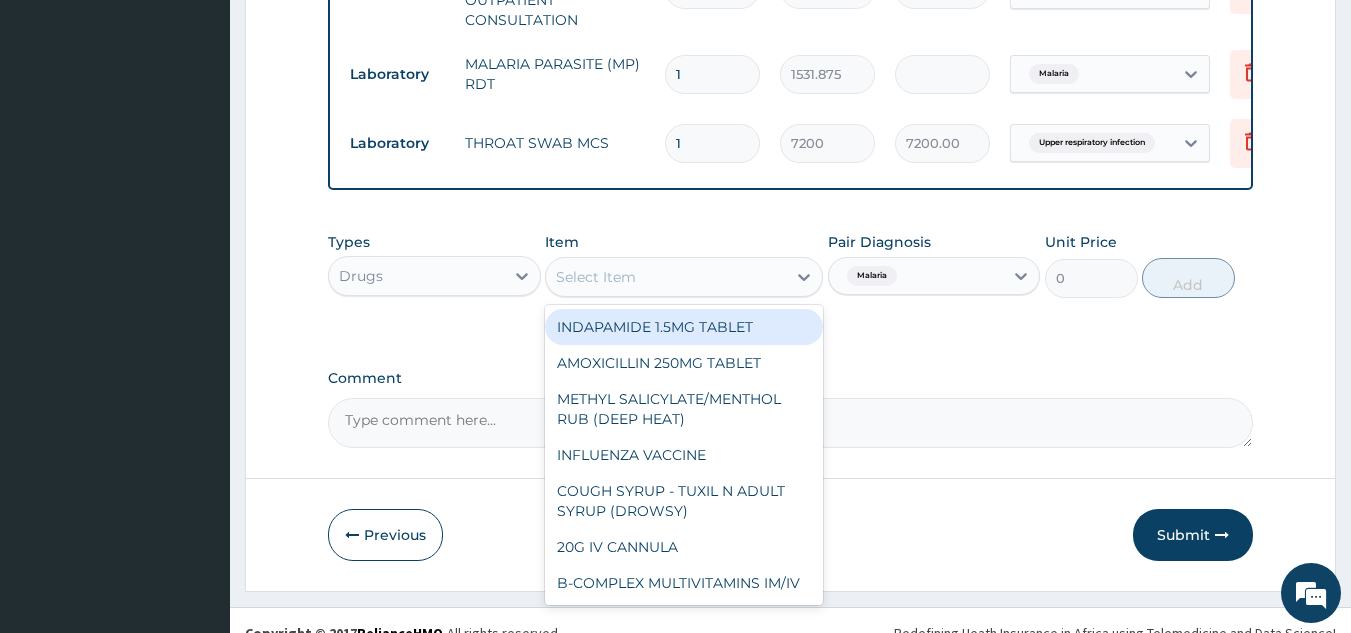 click on "Select Item" at bounding box center [666, 277] 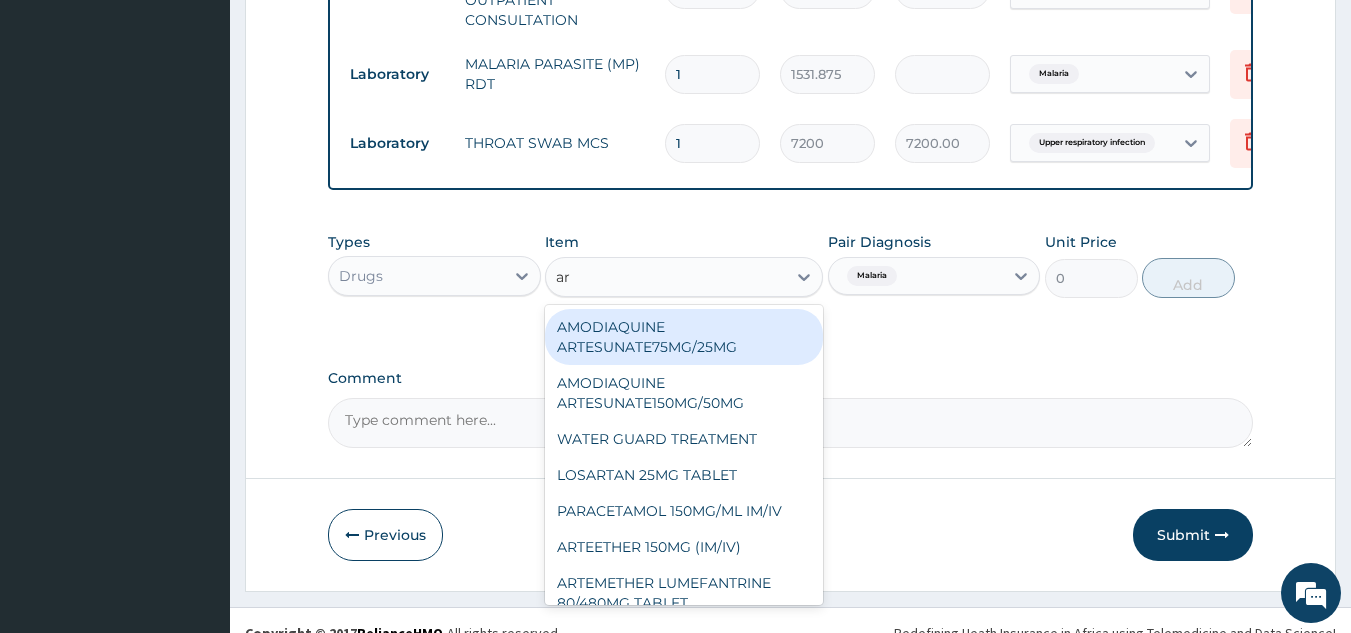type on "art" 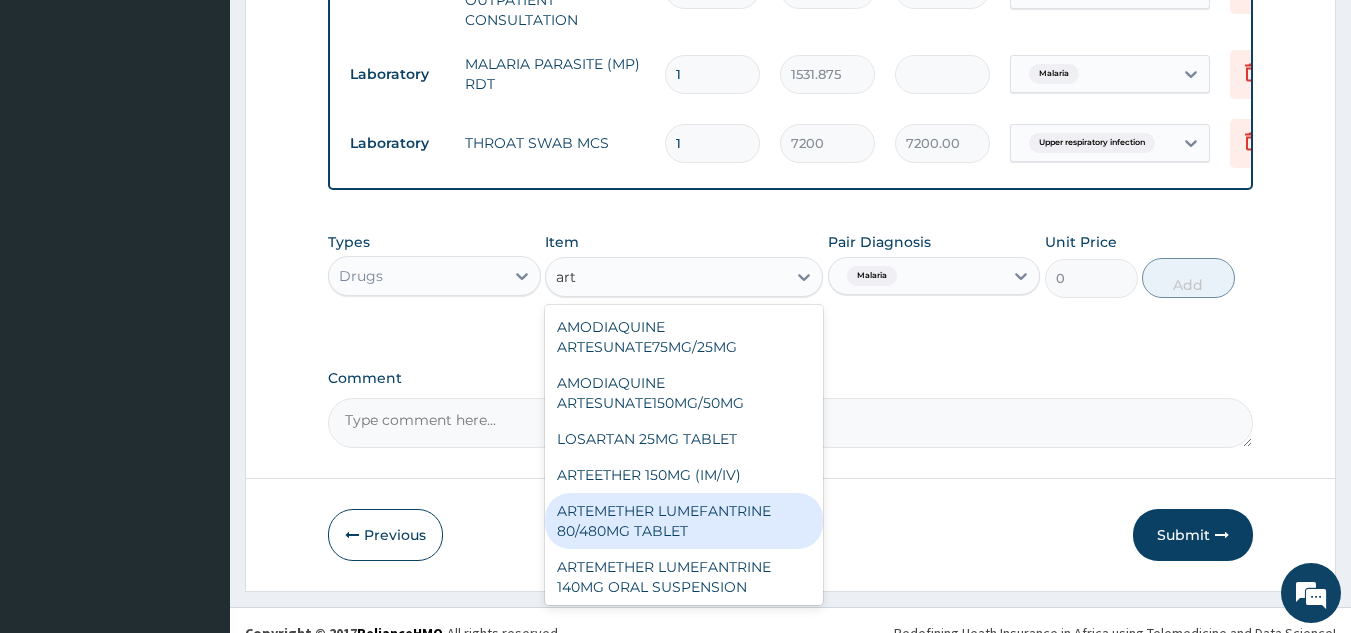 click on "ARTEMETHER LUMEFANTRINE 80/480MG TABLET" at bounding box center (684, 521) 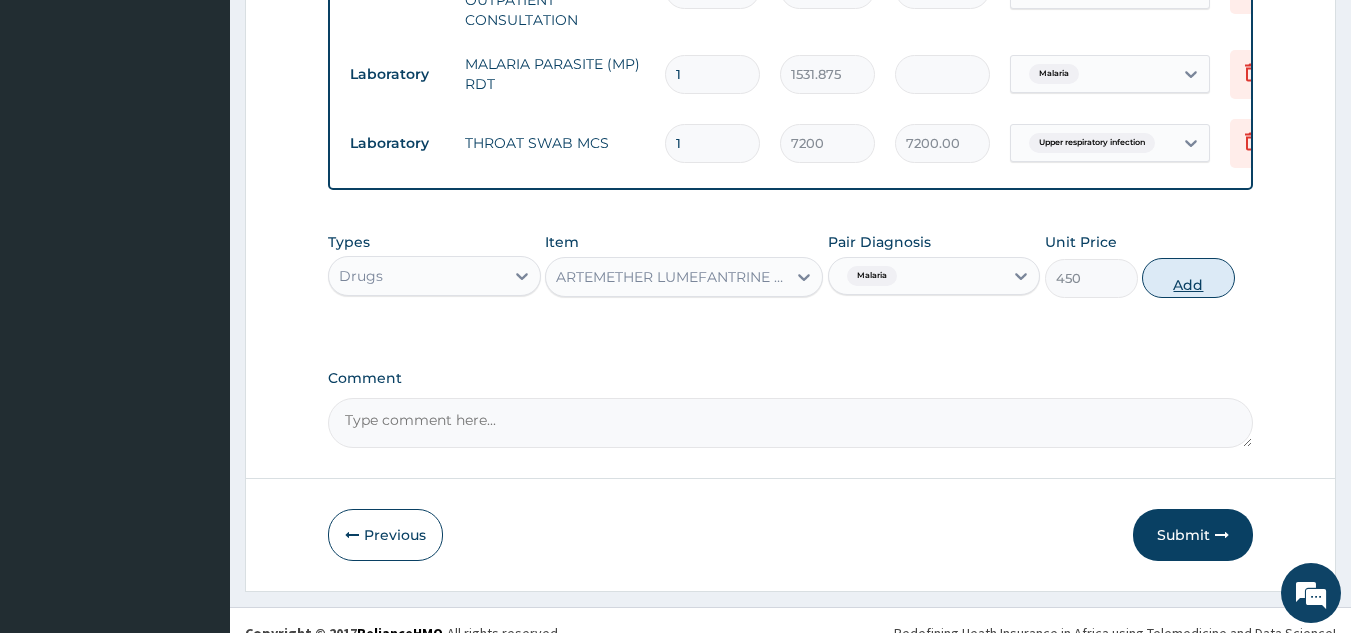 click on "Add" at bounding box center [1188, 278] 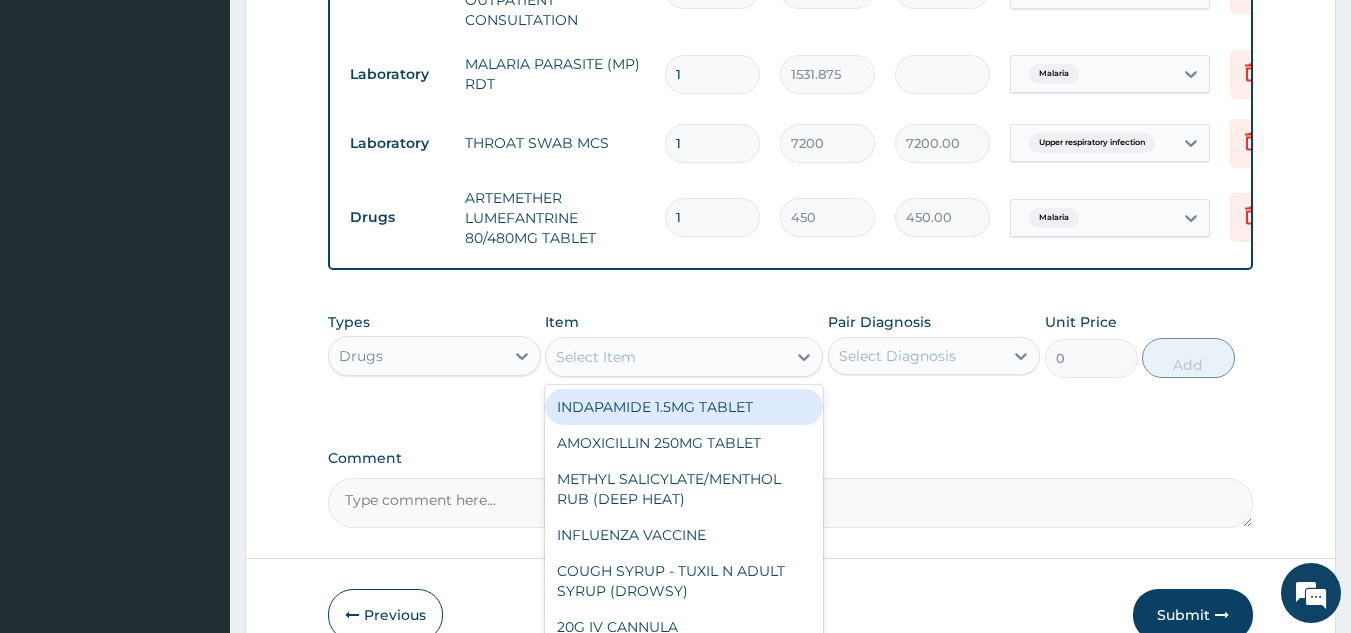 click on "Select Item" at bounding box center [666, 357] 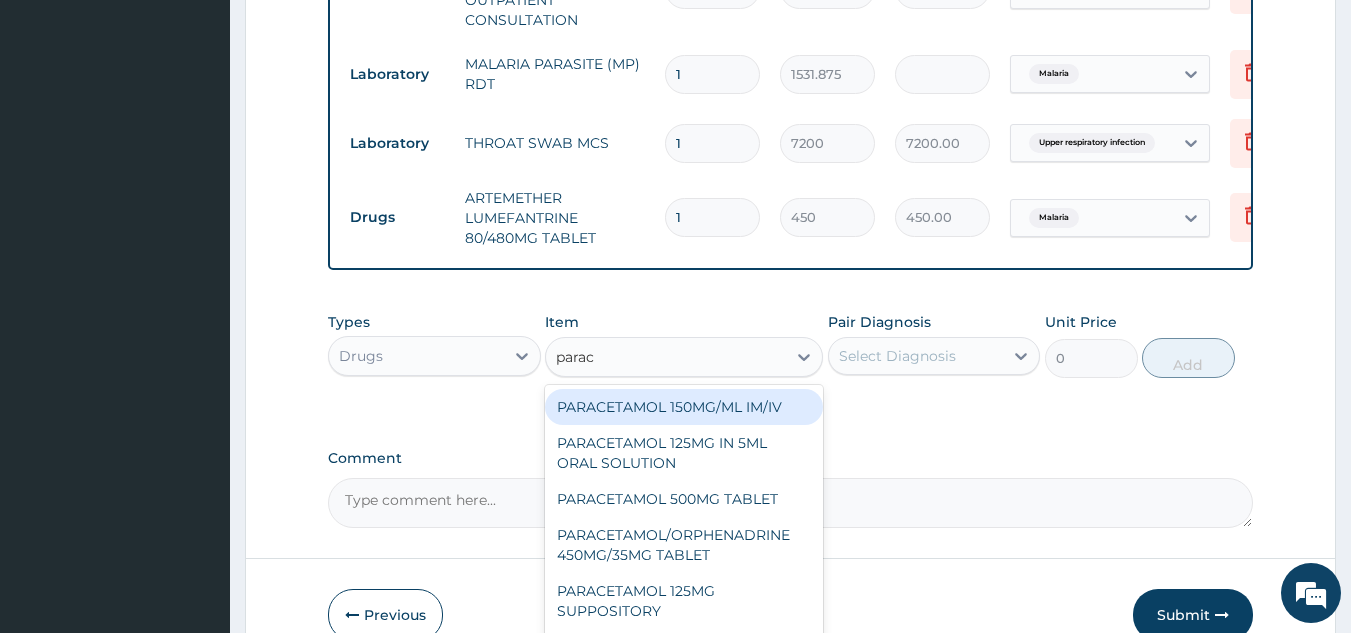 type on "parace" 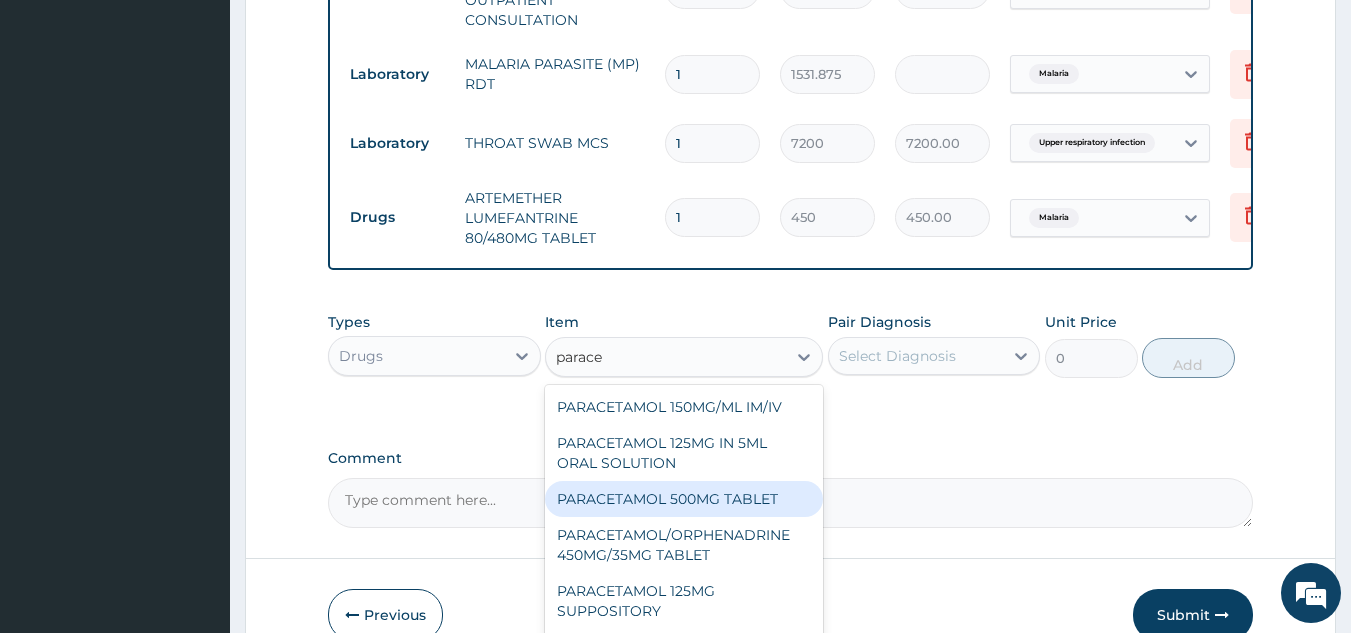 click on "PARACETAMOL 500MG TABLET" at bounding box center (684, 499) 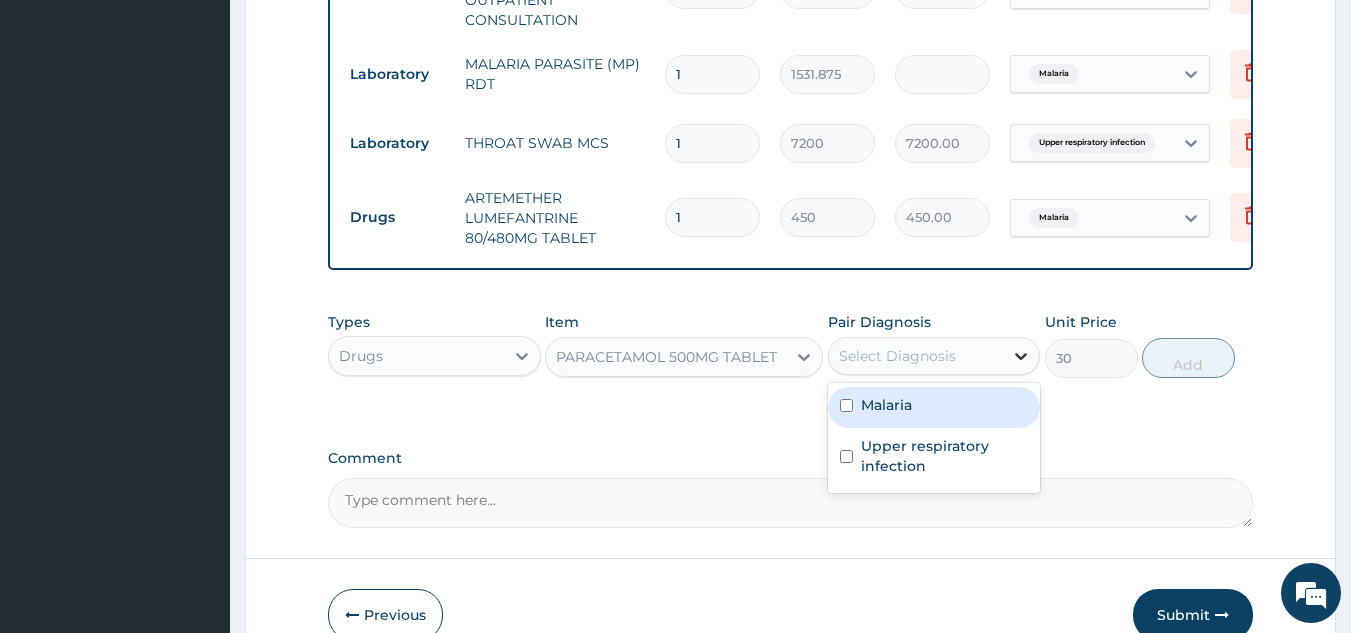 click at bounding box center [1021, 356] 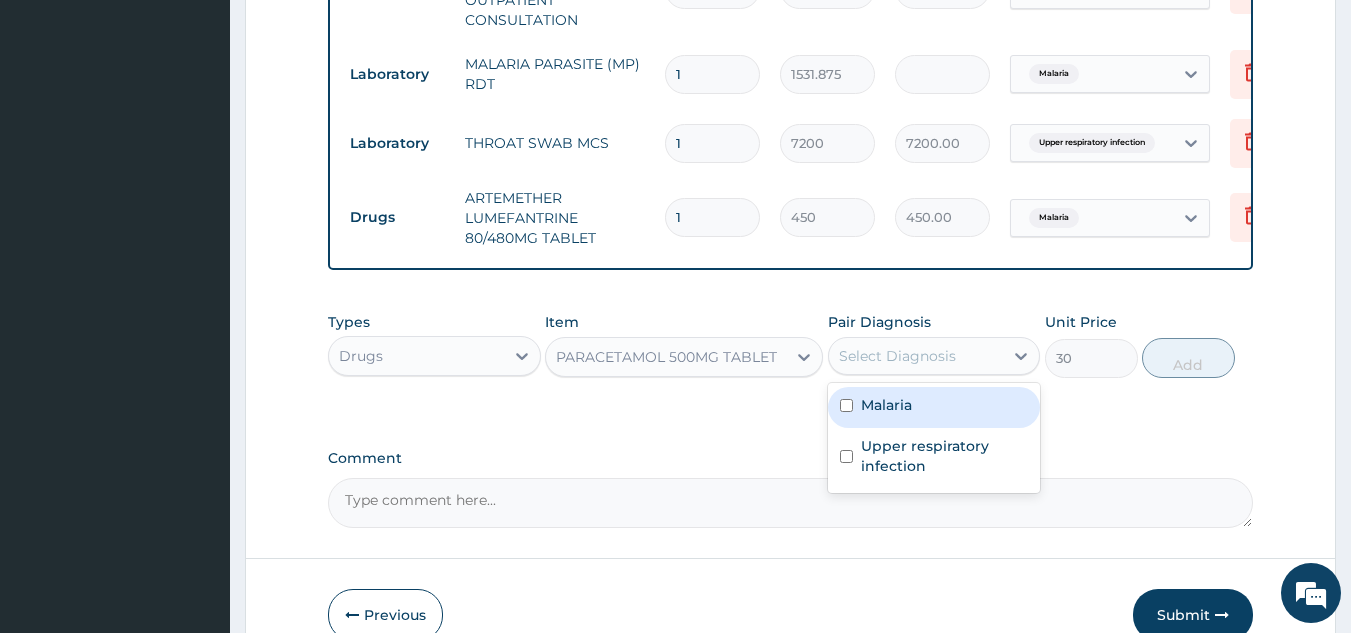 click on "Malaria" at bounding box center (934, 407) 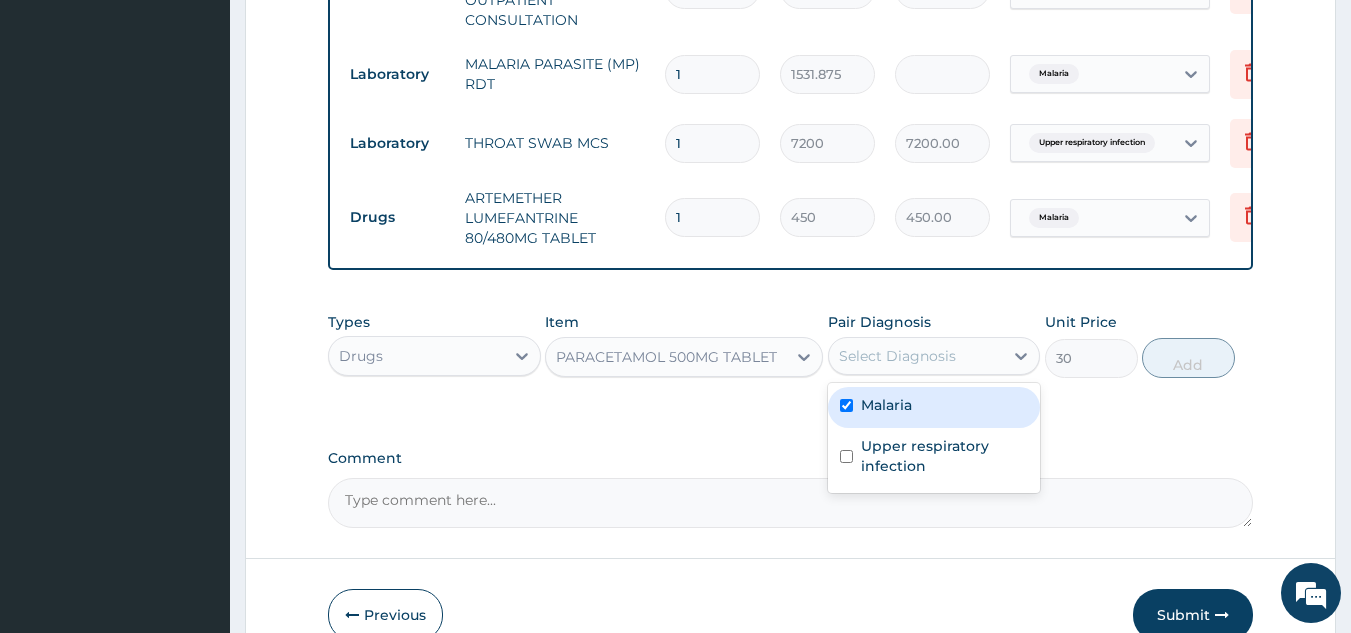 checkbox on "true" 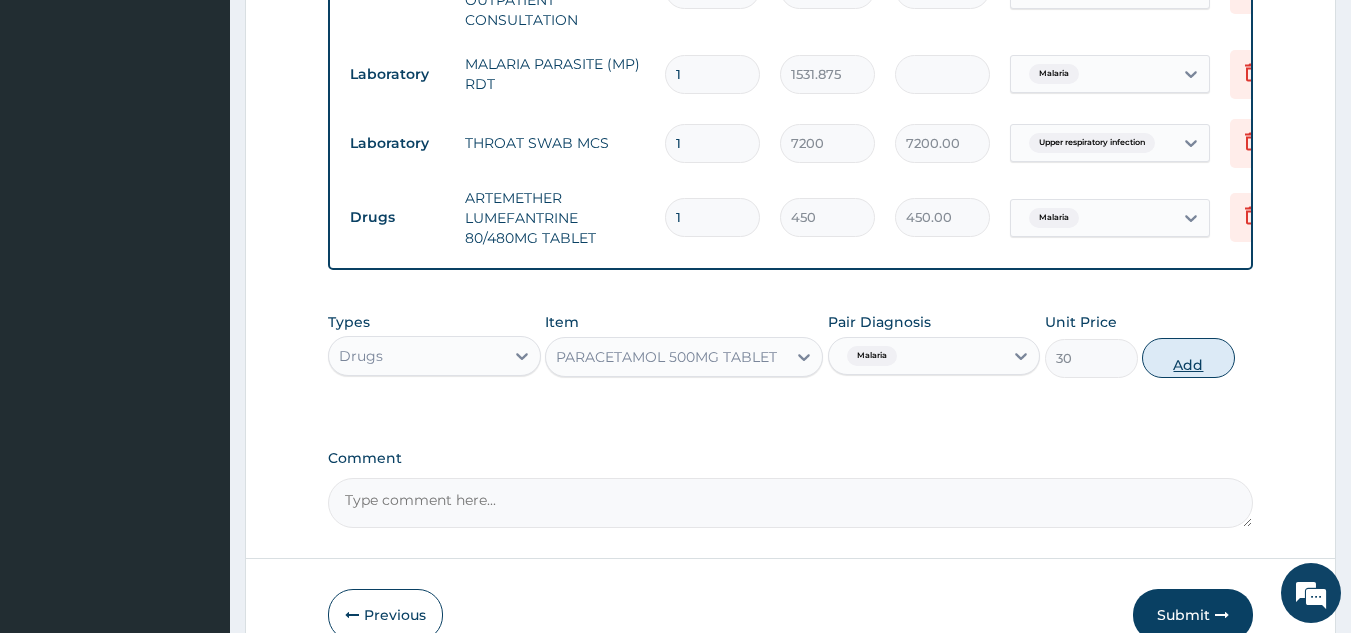click on "Add" at bounding box center (1188, 358) 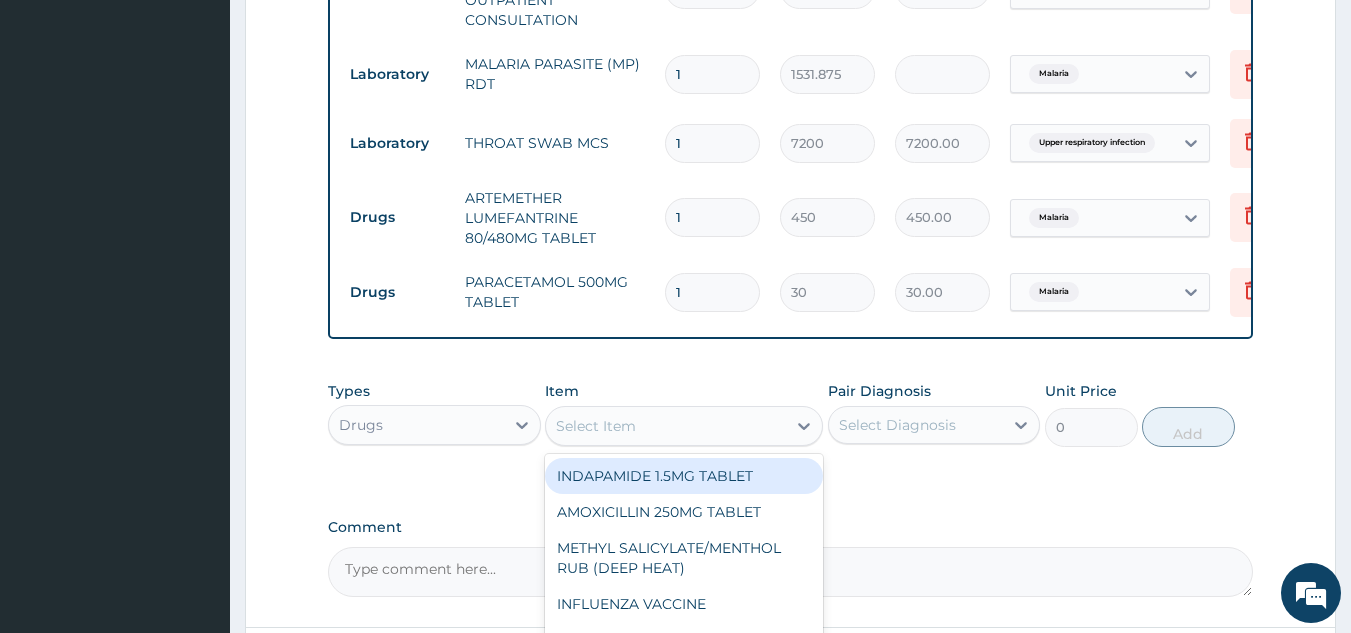 click on "Select Item" at bounding box center [666, 426] 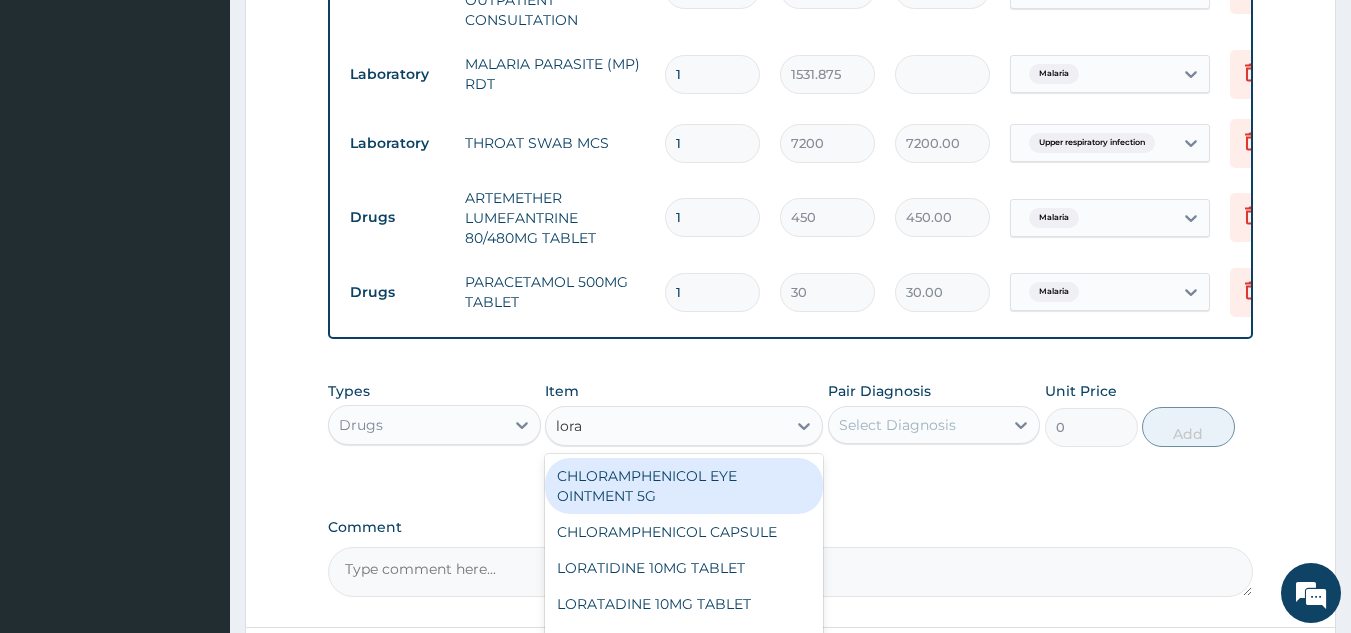 type on "lorat" 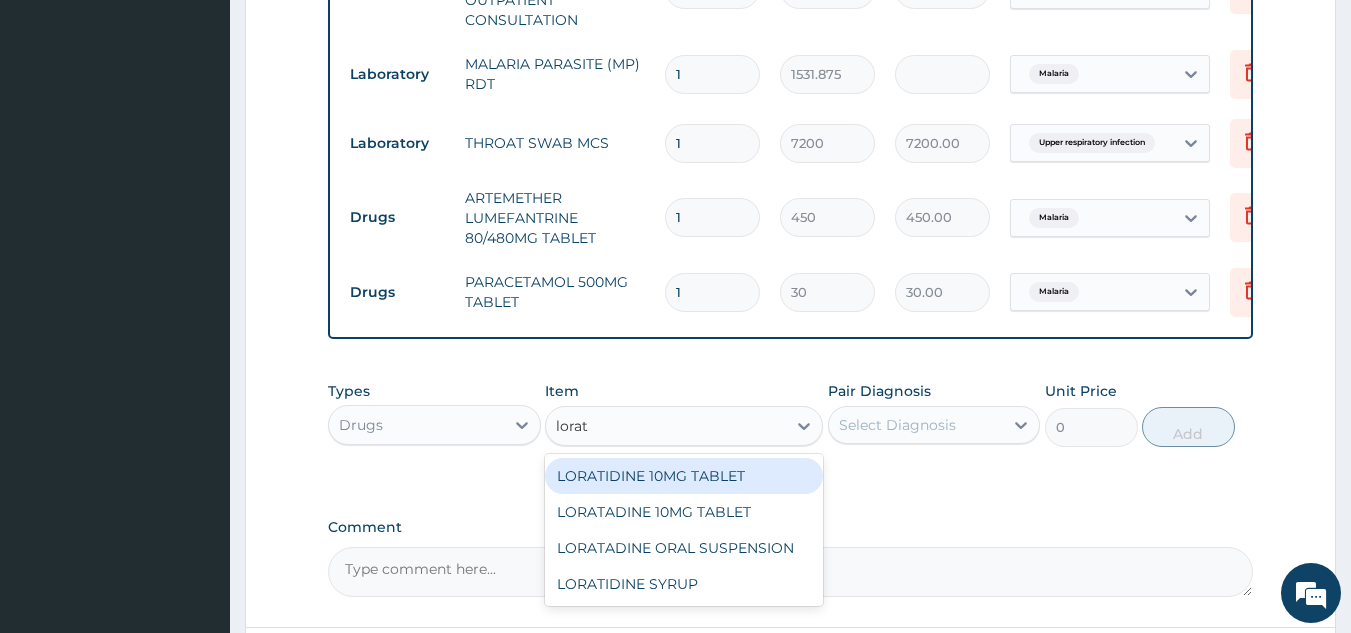 type 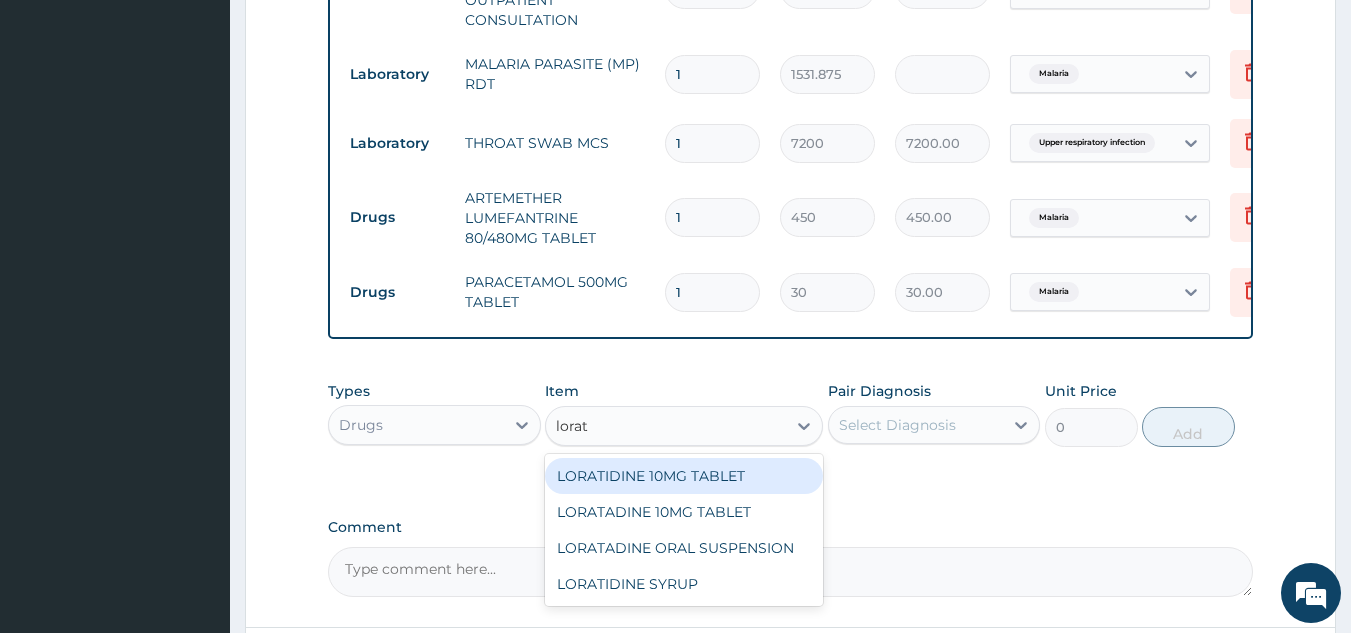 type on "96" 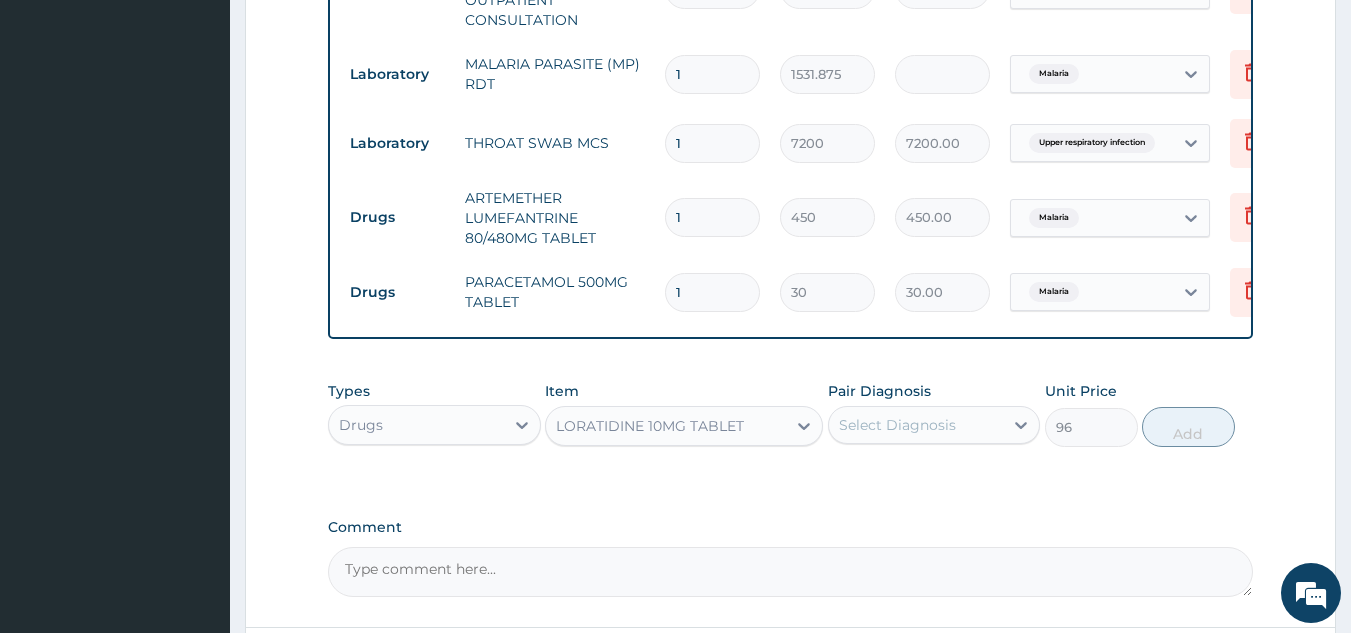 click on "Pair Diagnosis Select Diagnosis" at bounding box center (934, 414) 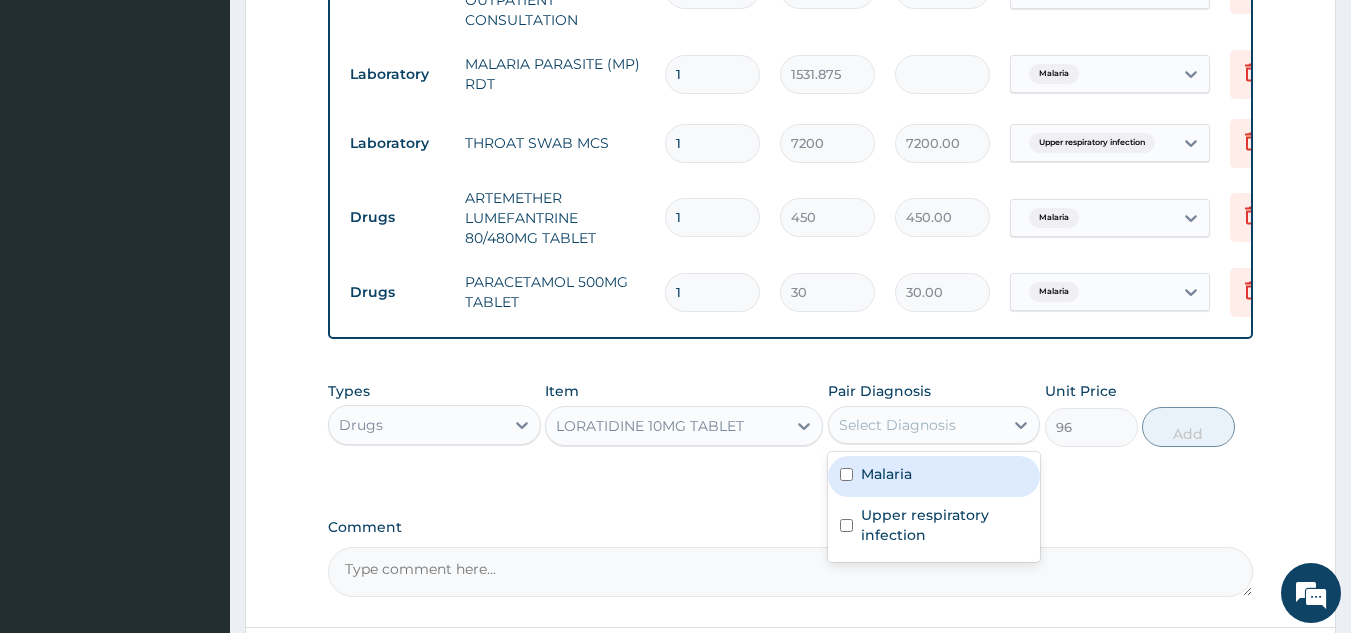 click on "Select Diagnosis" at bounding box center [916, 425] 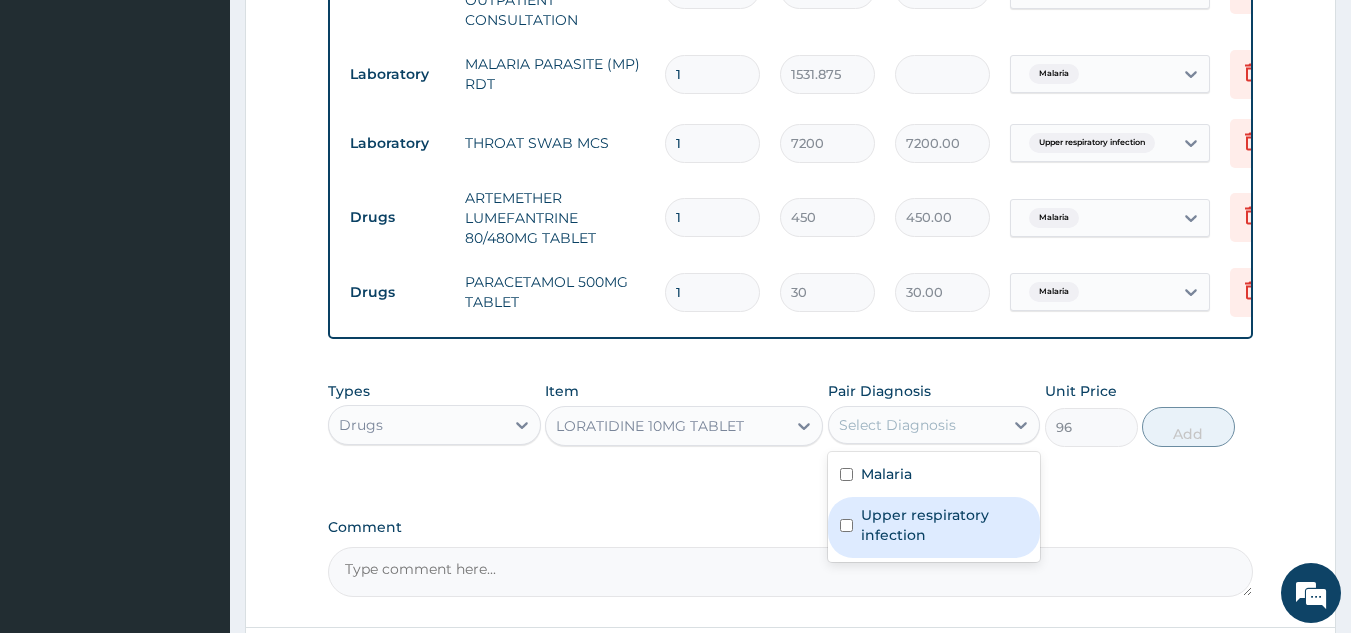 click on "Upper respiratory infection" at bounding box center (945, 525) 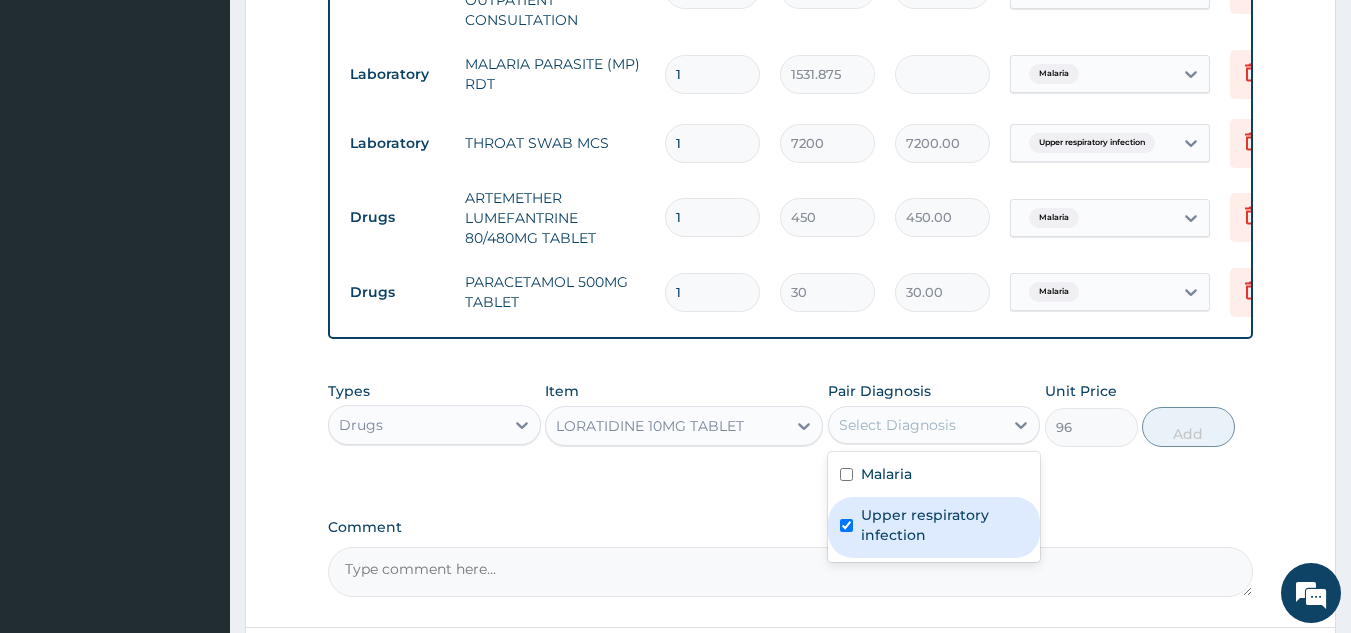 checkbox on "true" 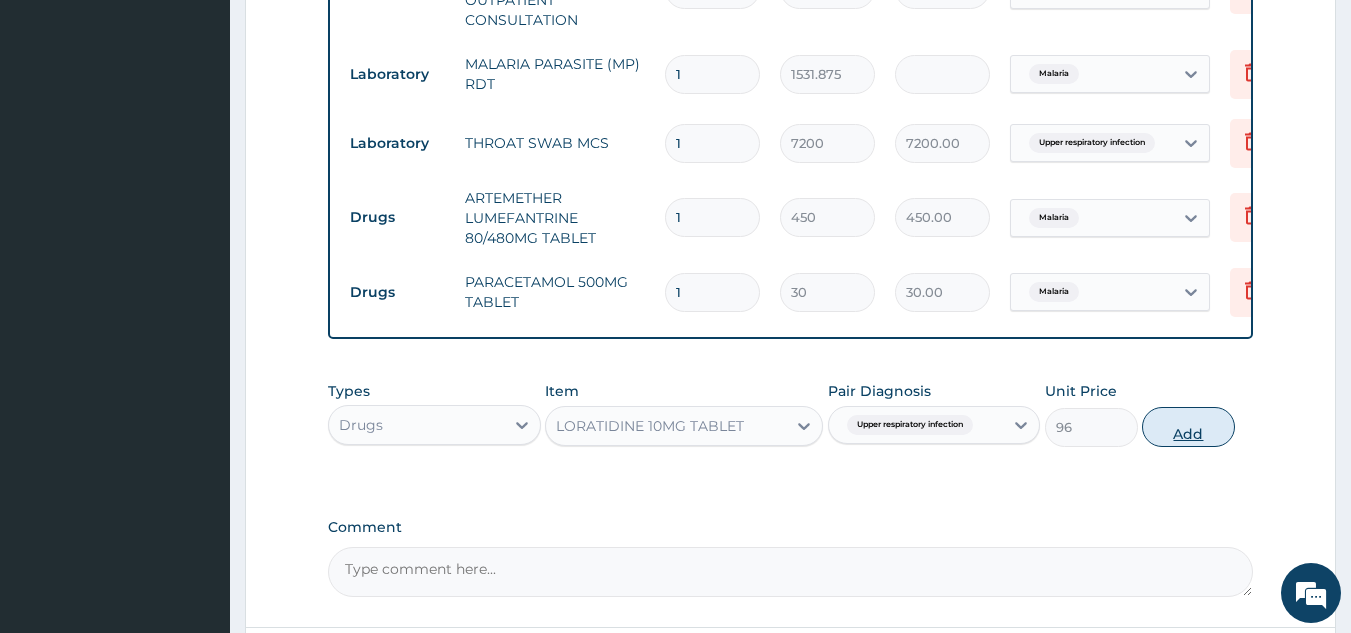 click on "Add" at bounding box center [1188, 427] 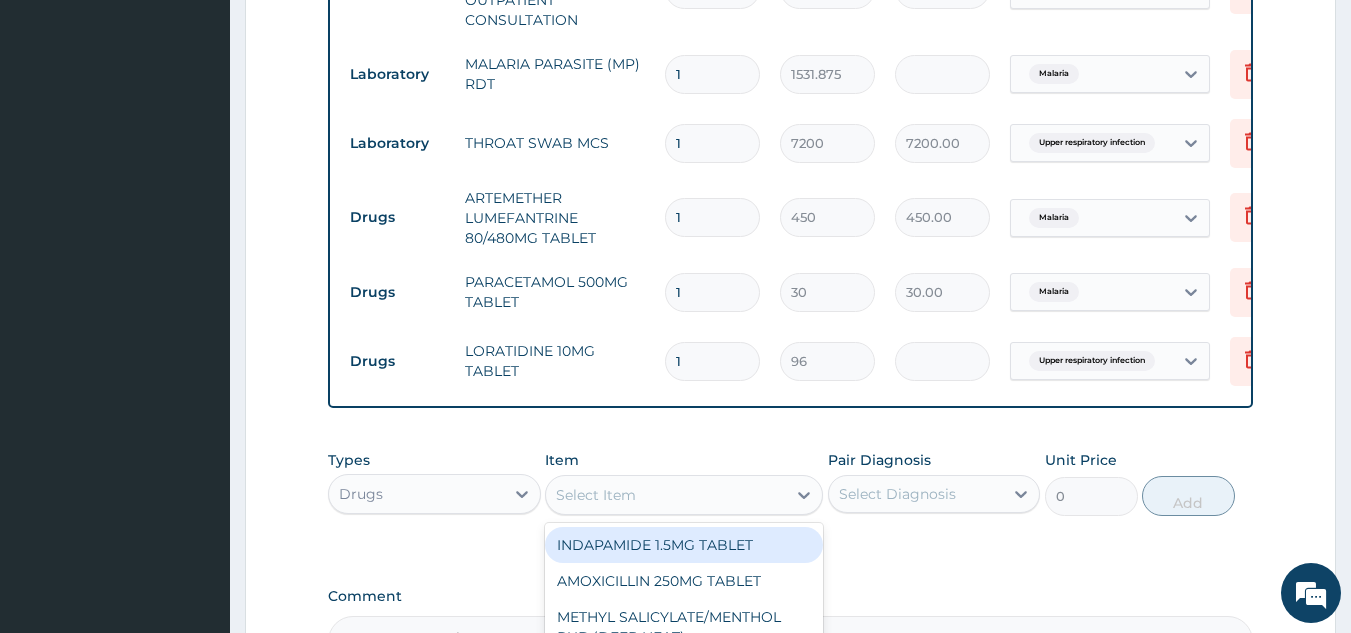 click on "Select Item" at bounding box center [596, 495] 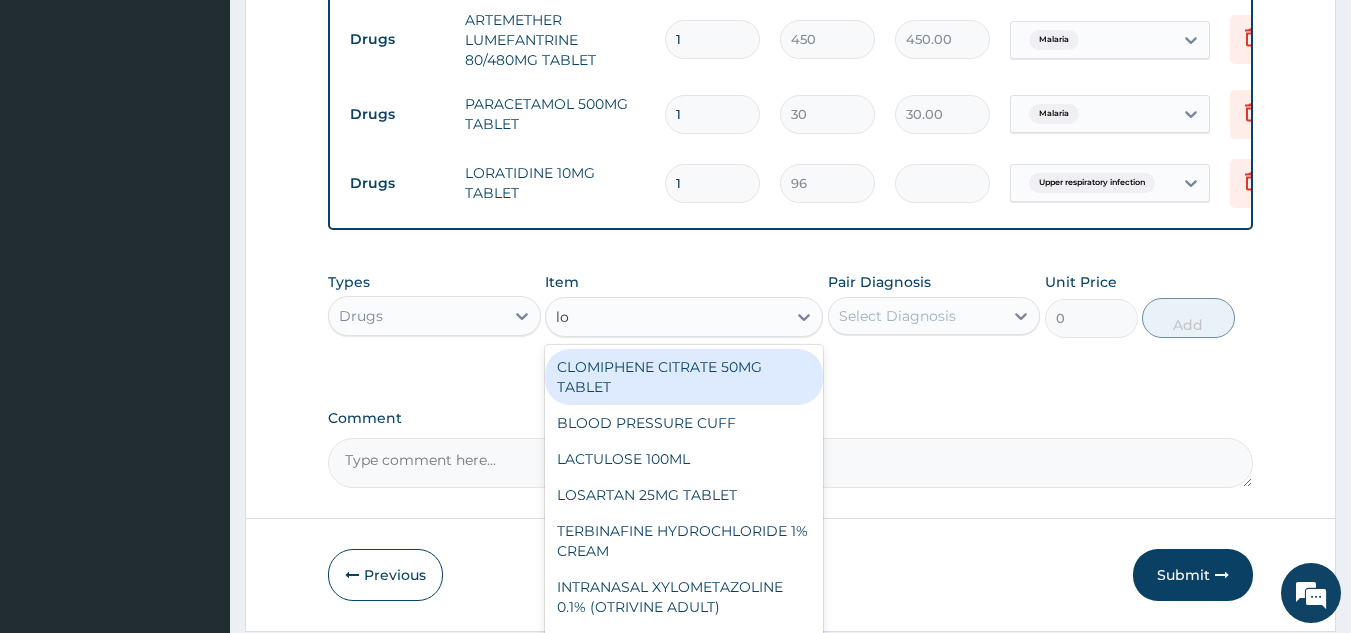 scroll, scrollTop: 1037, scrollLeft: 0, axis: vertical 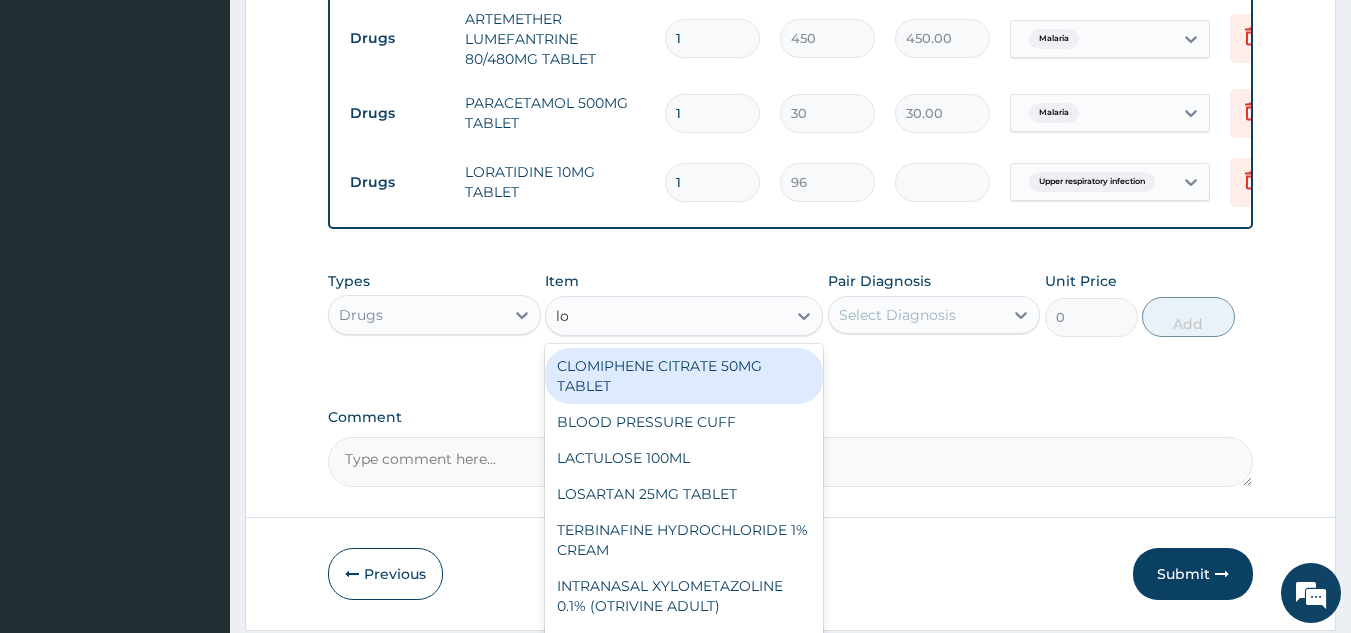 type on "loz" 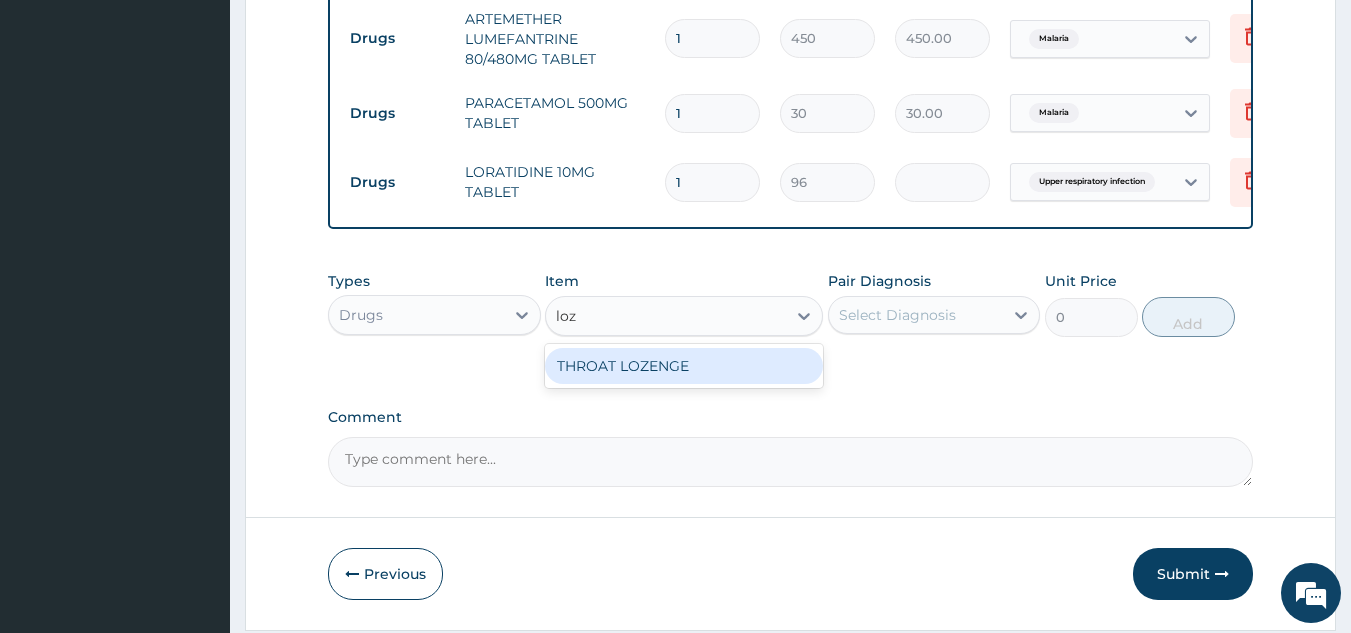 type 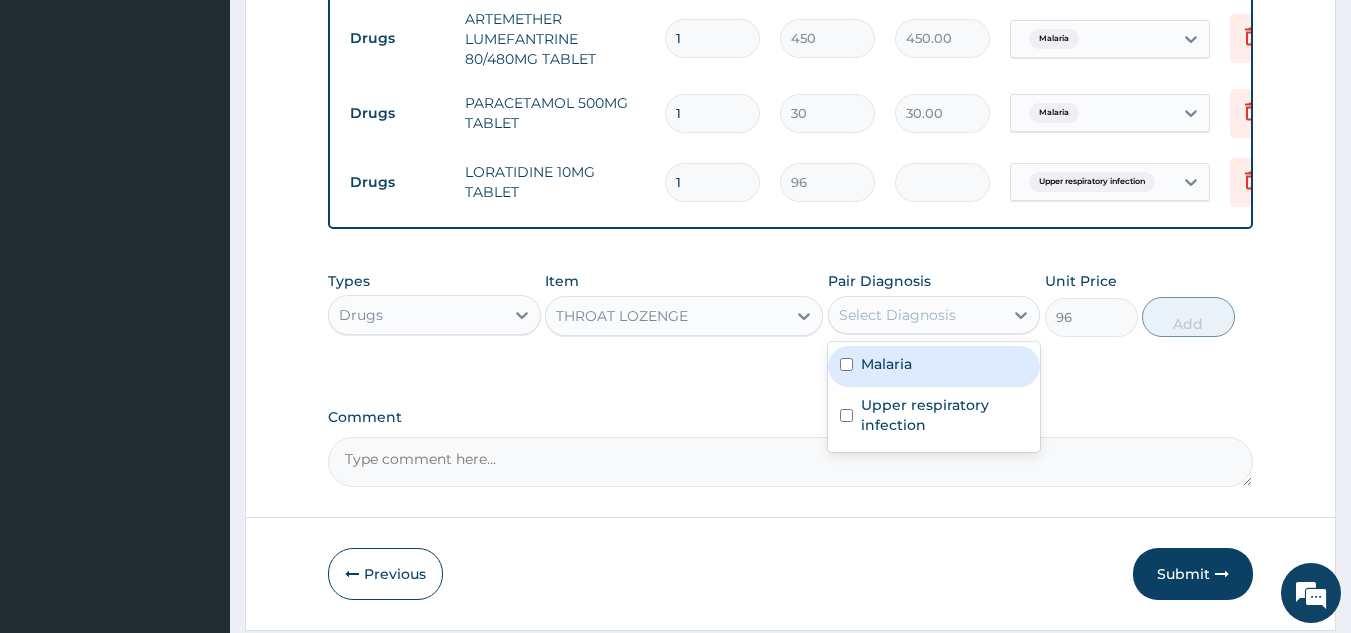click on "Select Diagnosis" at bounding box center [916, 315] 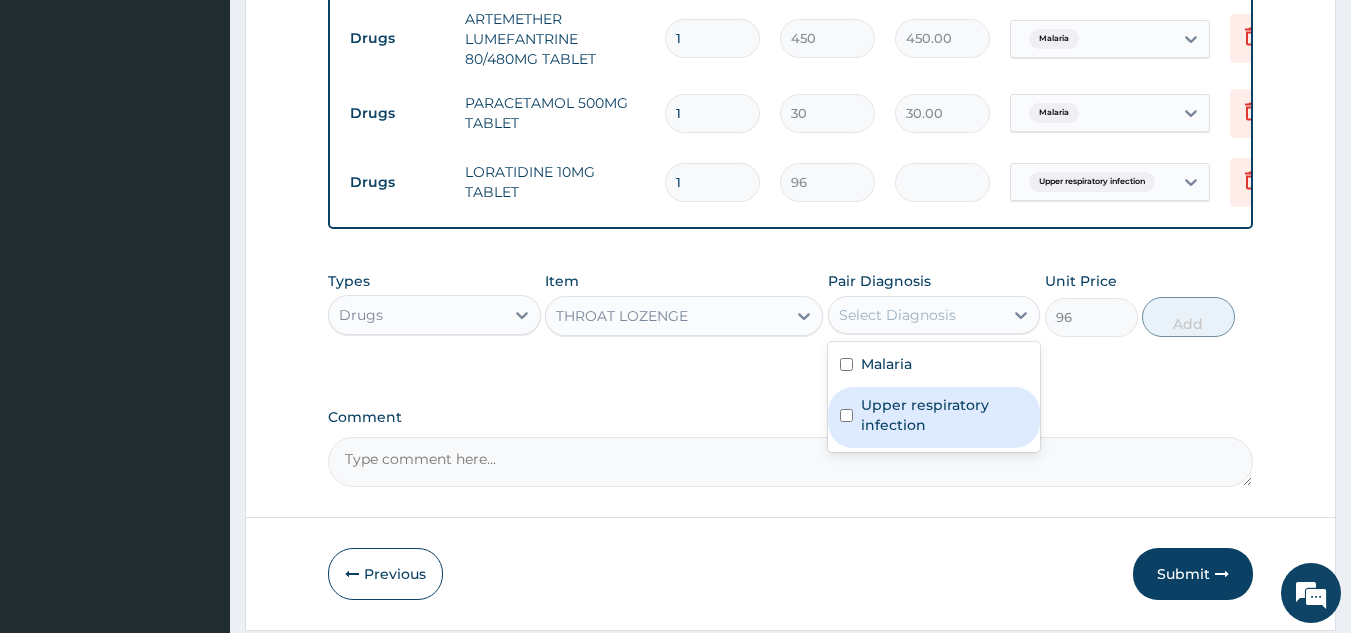 click on "Upper respiratory infection" at bounding box center (945, 415) 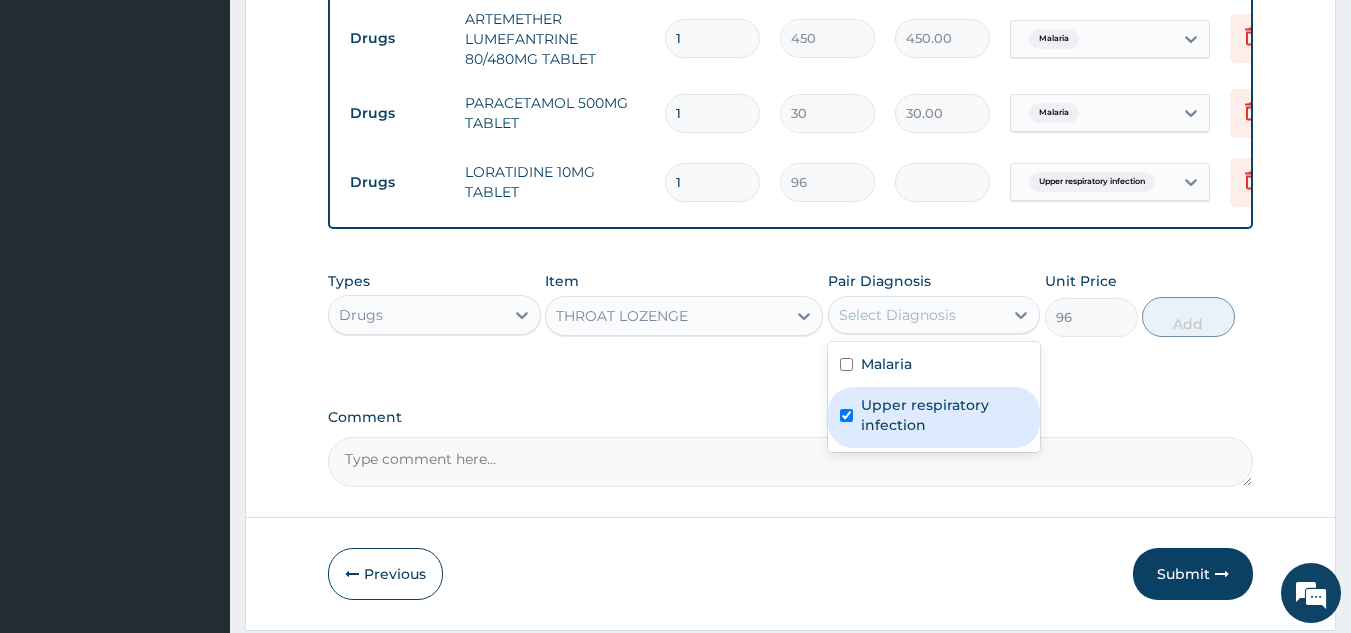 checkbox on "true" 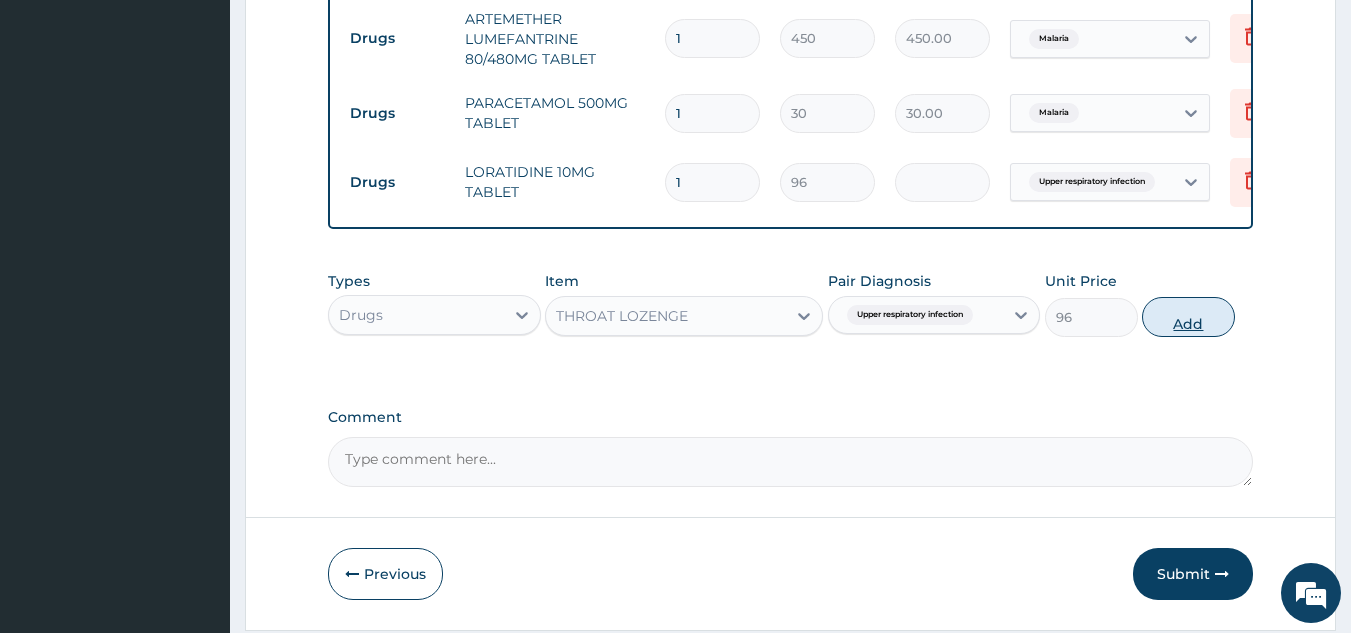 click on "Add" at bounding box center [1188, 317] 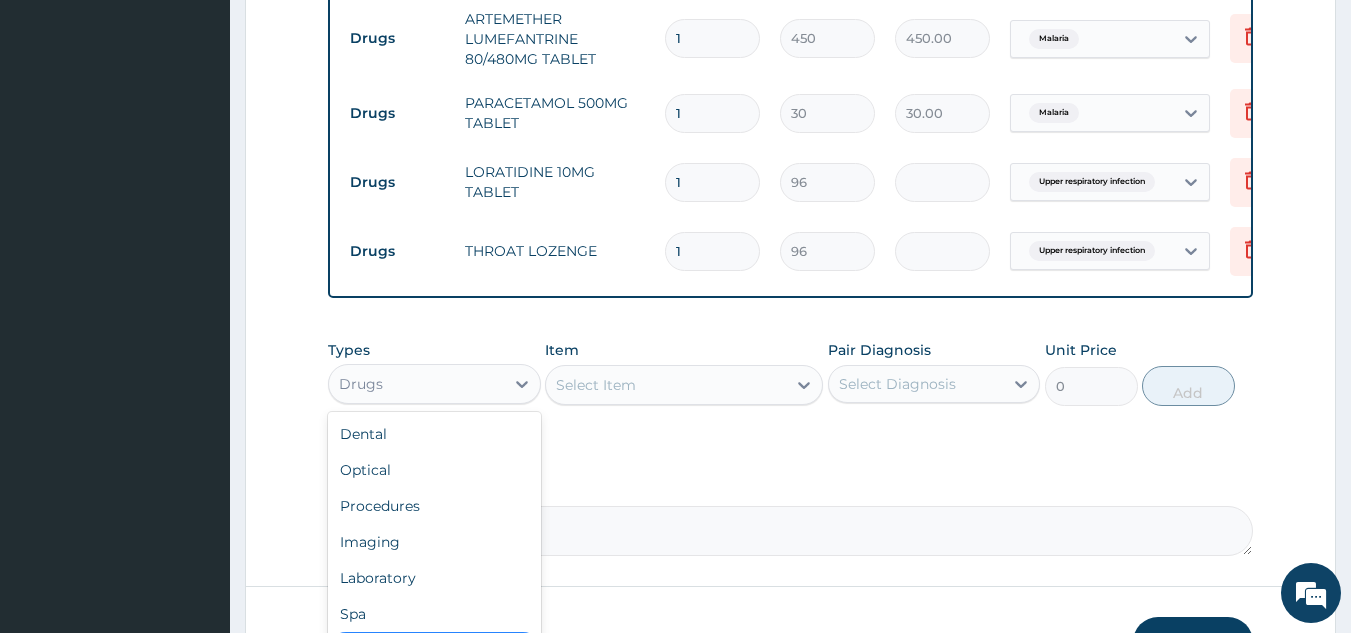 click on "Drugs" at bounding box center (416, 384) 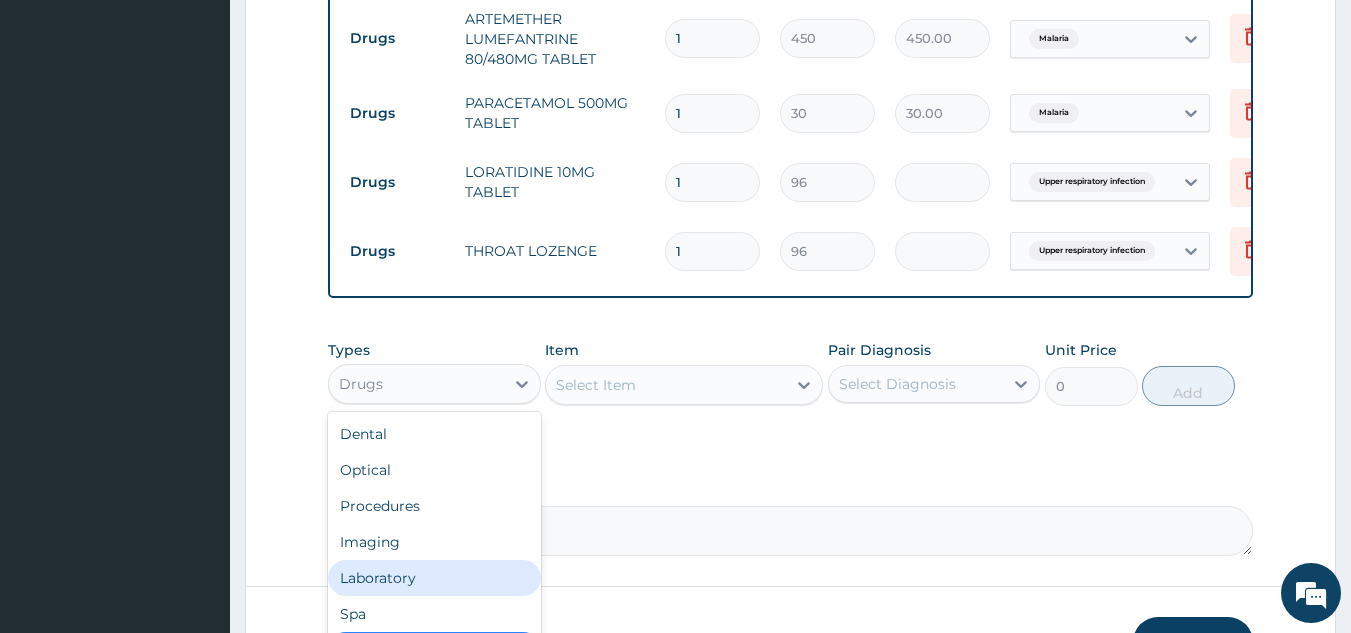 click on "Laboratory" at bounding box center (434, 578) 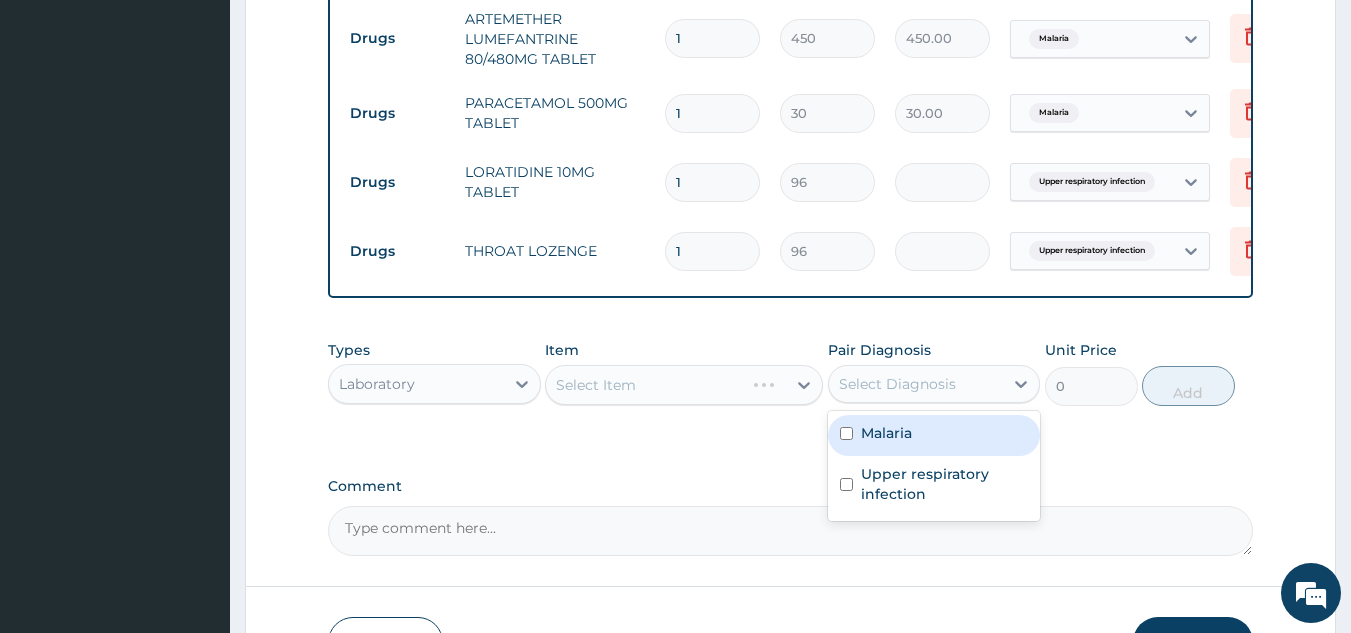 click on "Select Diagnosis" at bounding box center (916, 384) 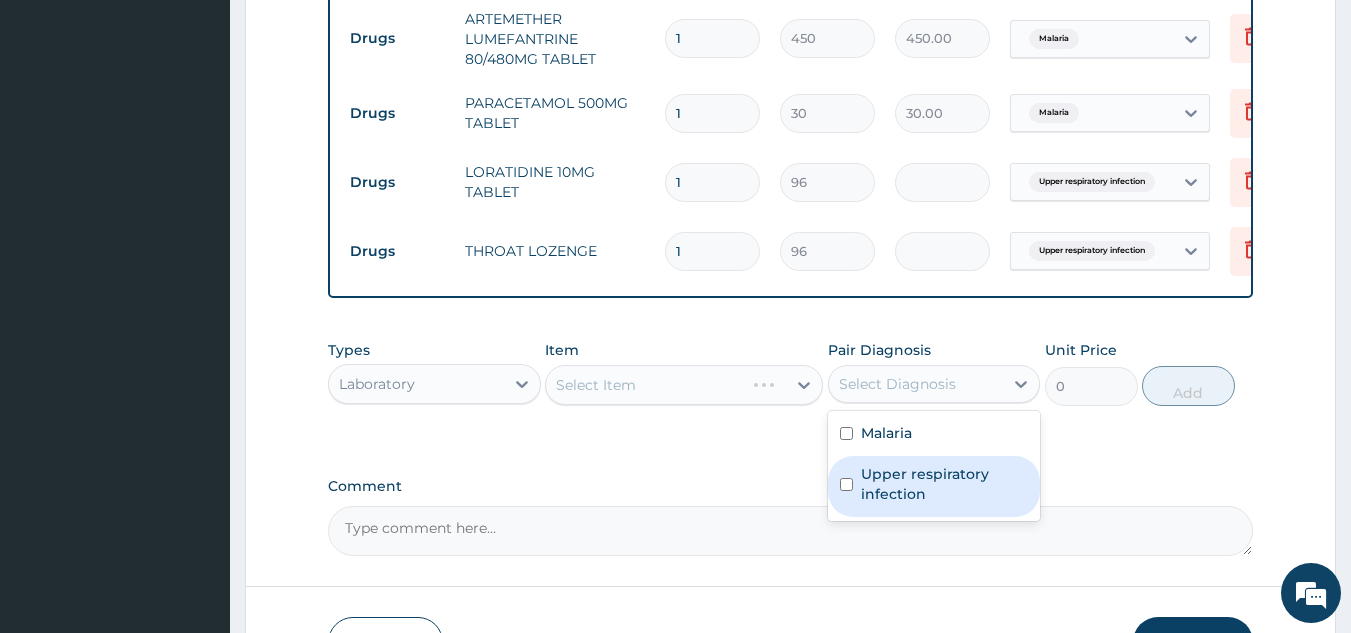 click on "Upper respiratory infection" at bounding box center [945, 484] 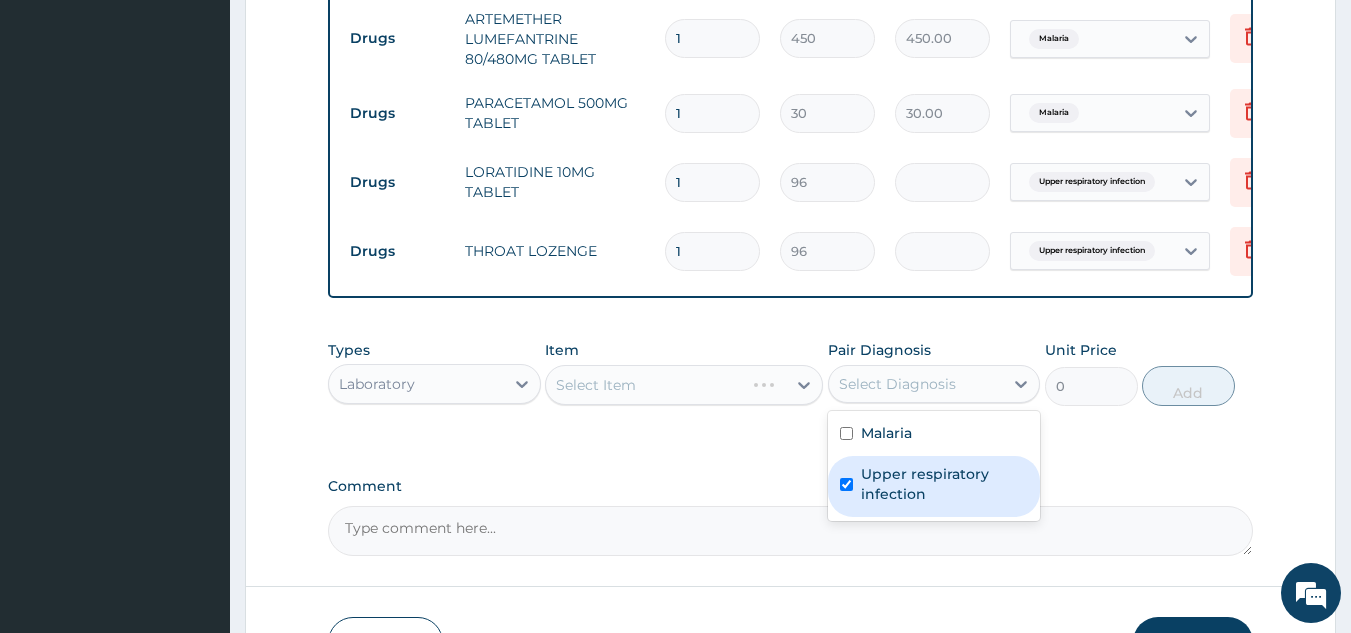 checkbox on "true" 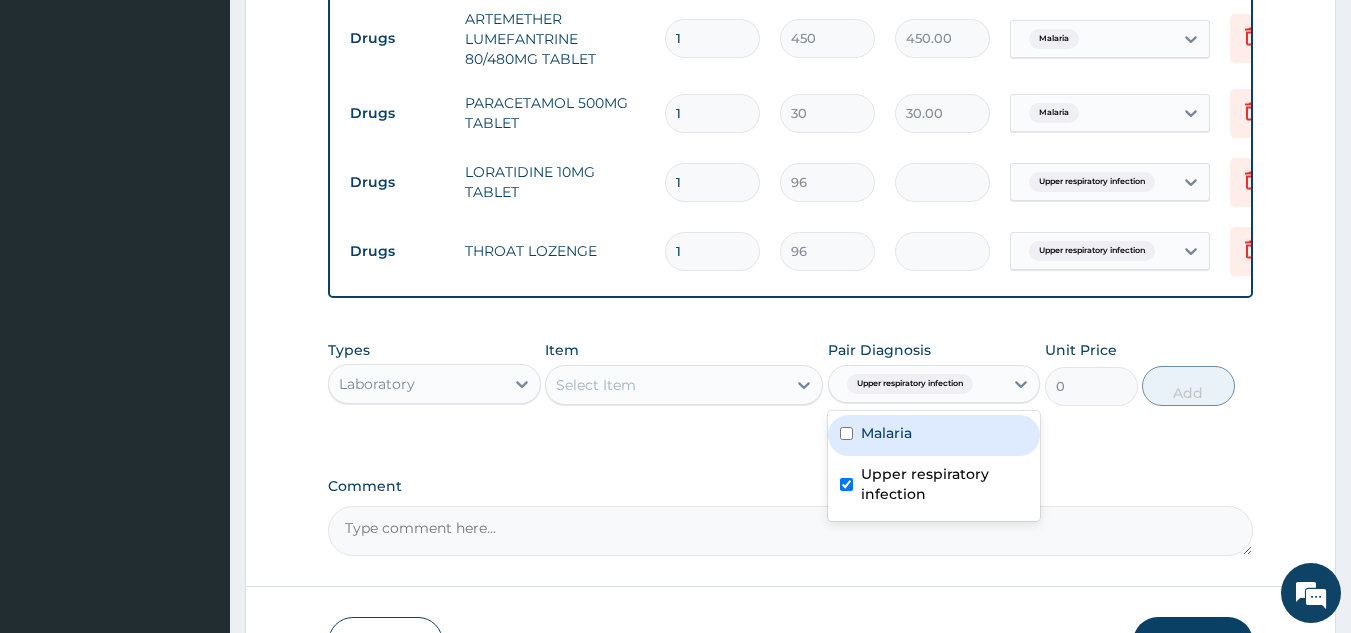 click on "Malaria" at bounding box center (886, 433) 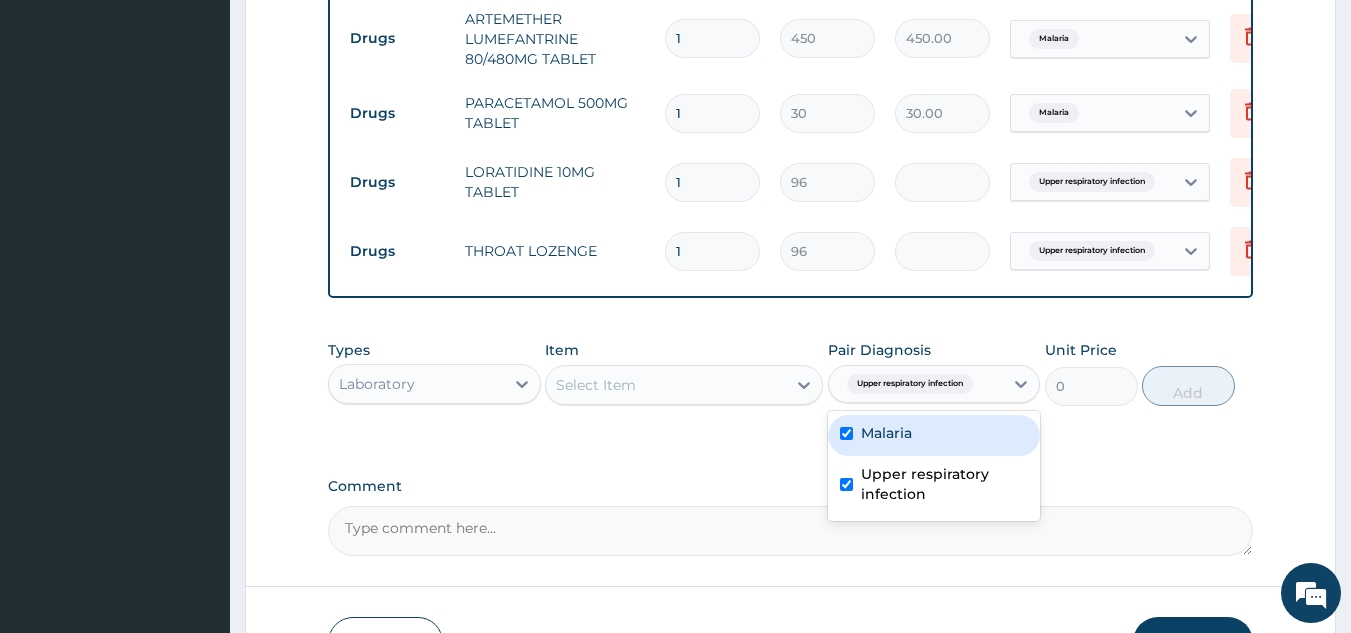 checkbox on "true" 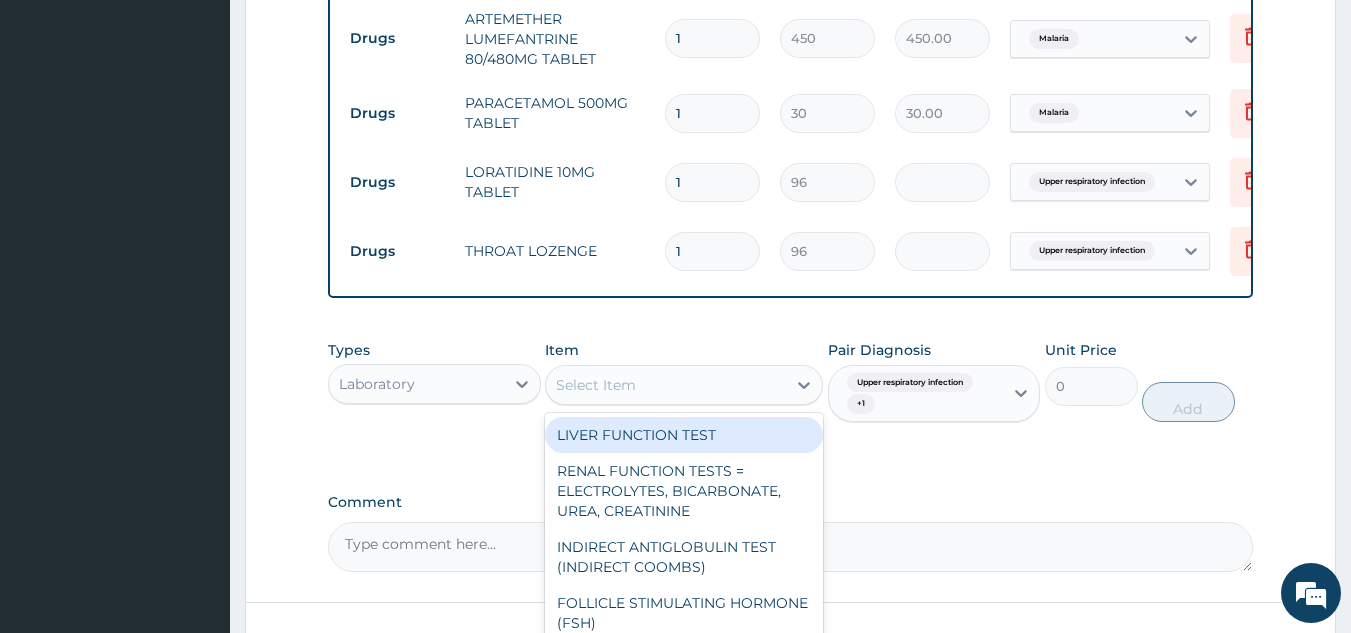 click on "Select Item" at bounding box center (666, 385) 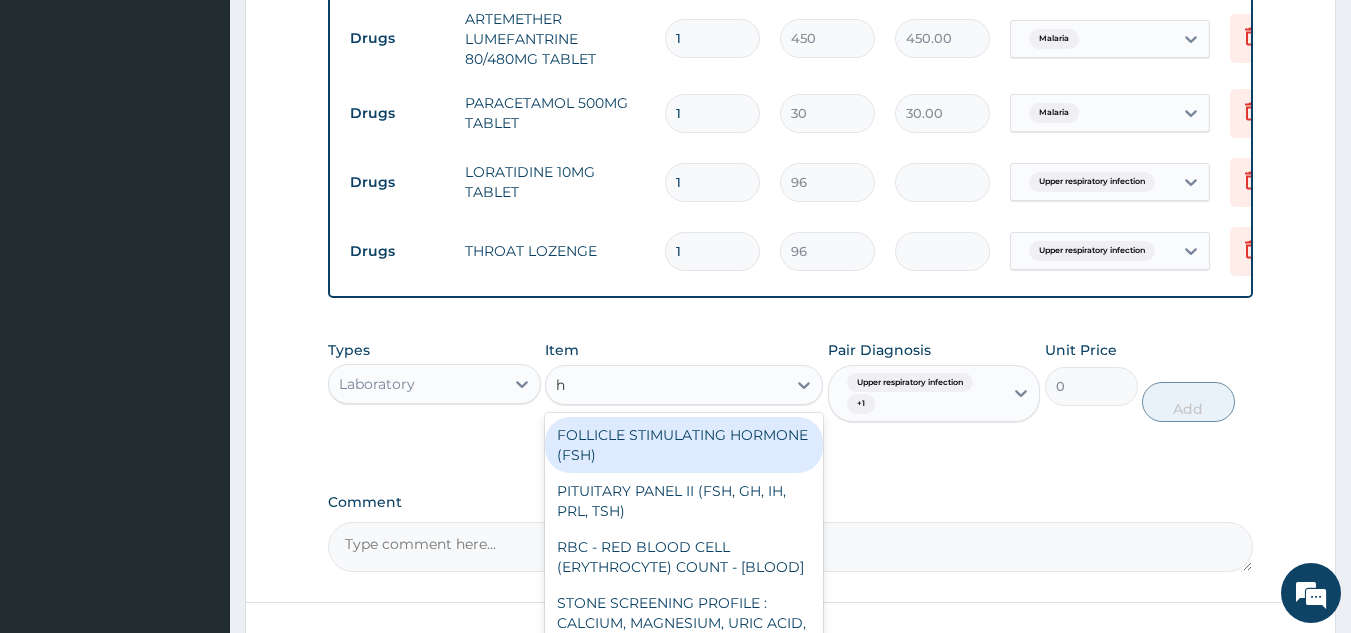 type on "he" 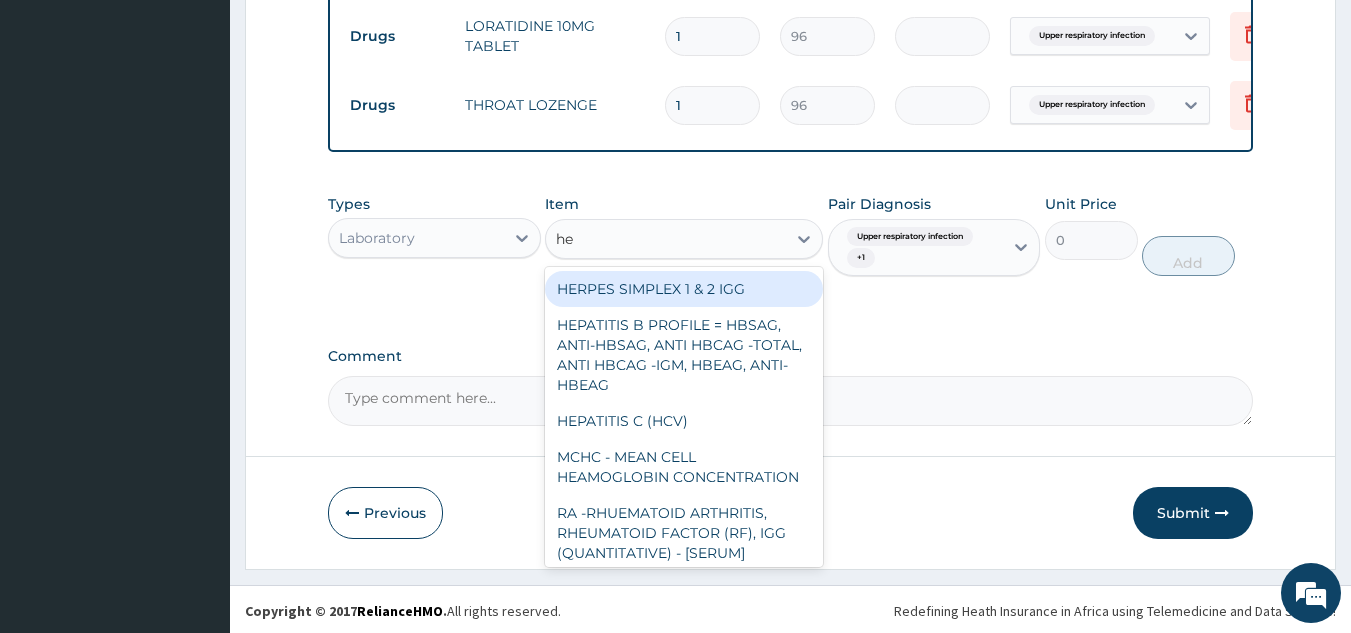 scroll, scrollTop: 1185, scrollLeft: 0, axis: vertical 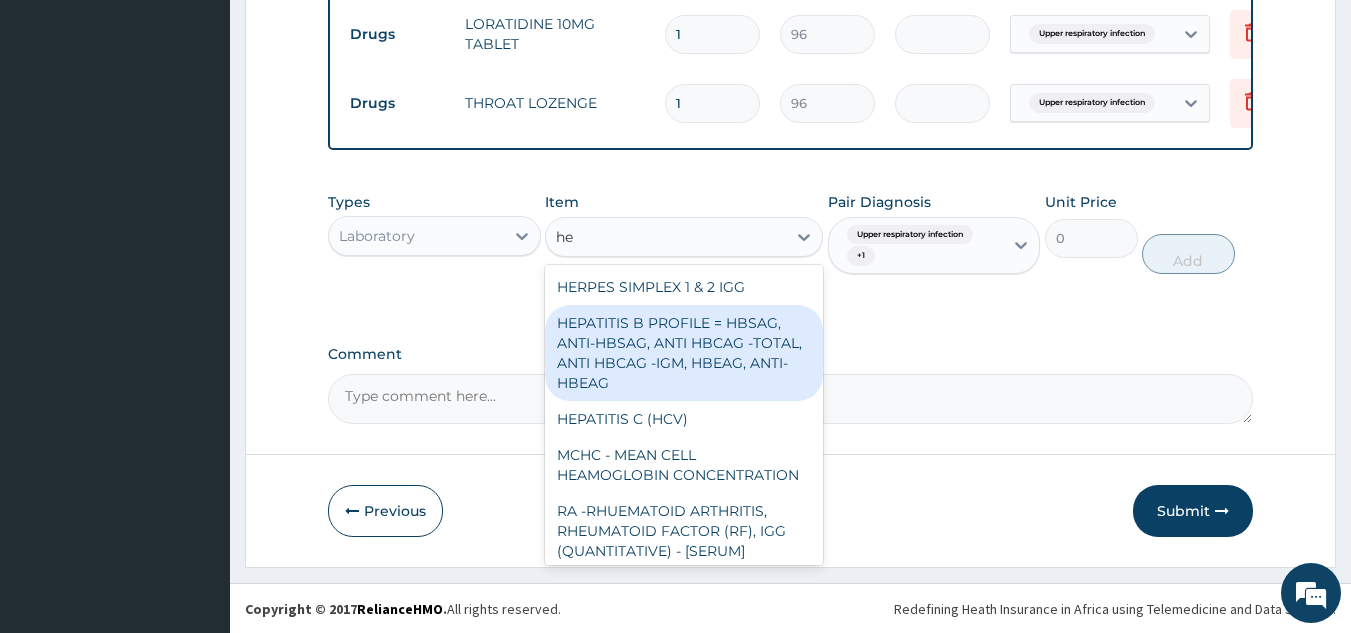 click on "HEPATITIS B PROFILE = HBSAG, ANTI-HBSAG, ANTI HBCAG -TOTAL, ANTI HBCAG -IGM, HBEAG, ANTI-HBEAG" at bounding box center (684, 353) 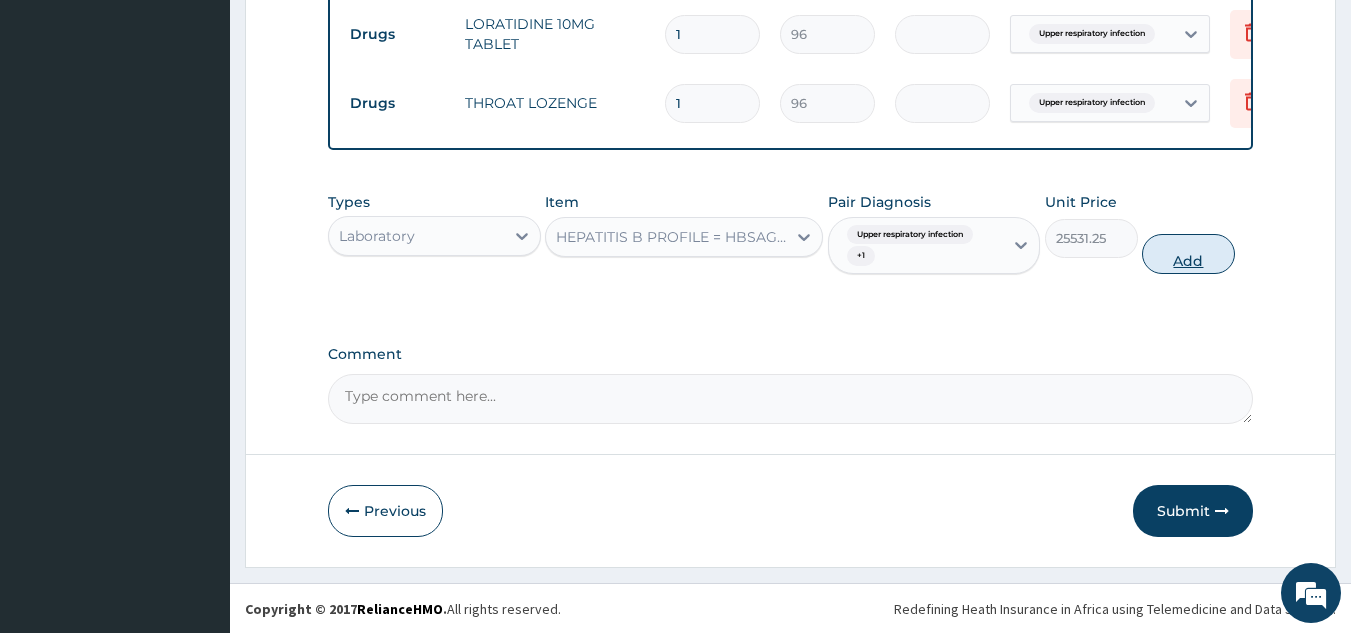 click on "Add" at bounding box center [1188, 254] 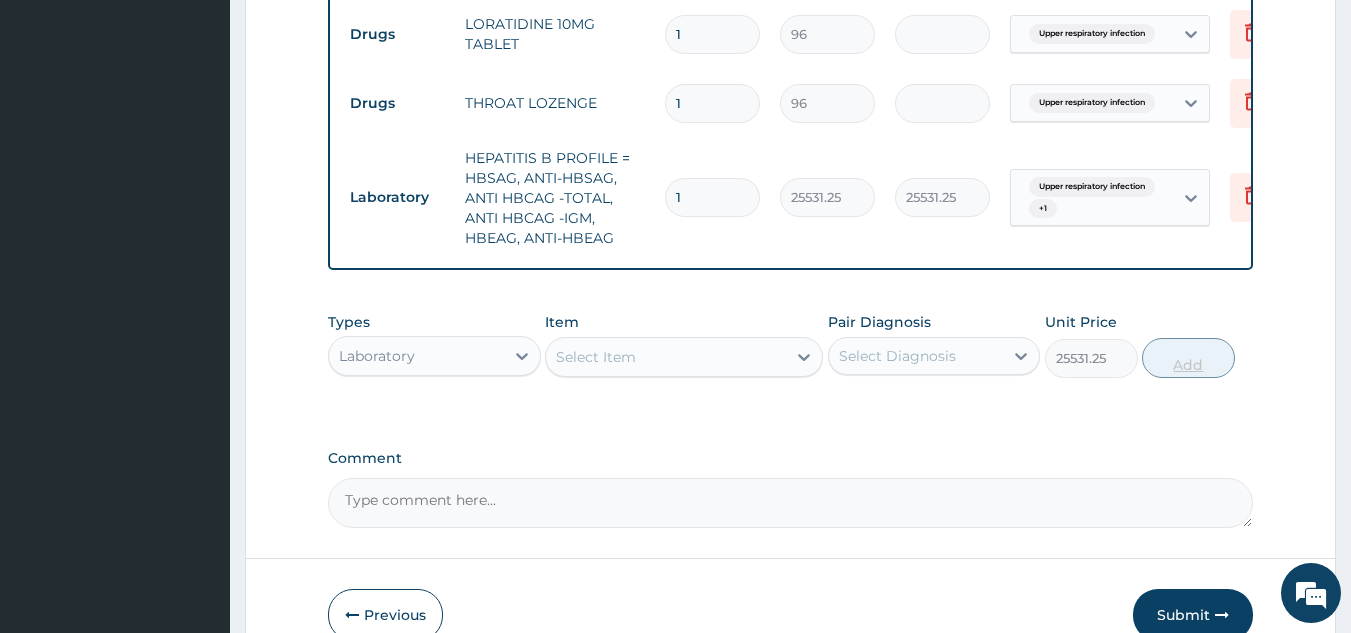 type on "0" 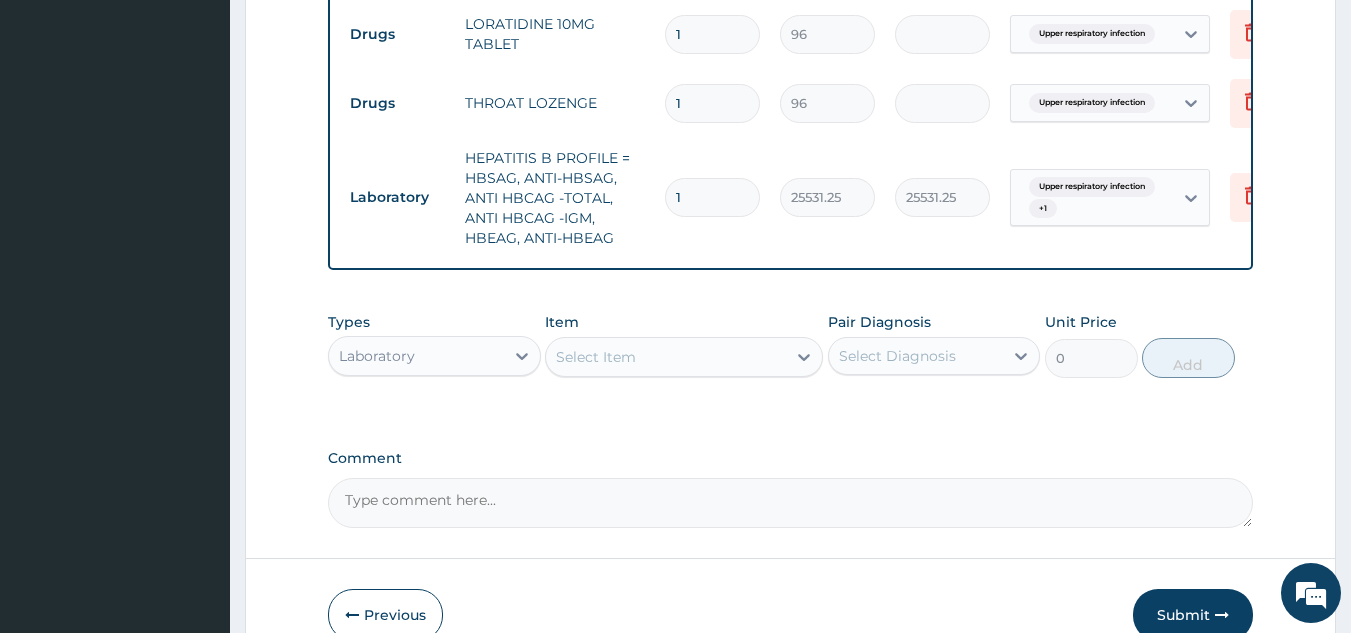 type on "4" 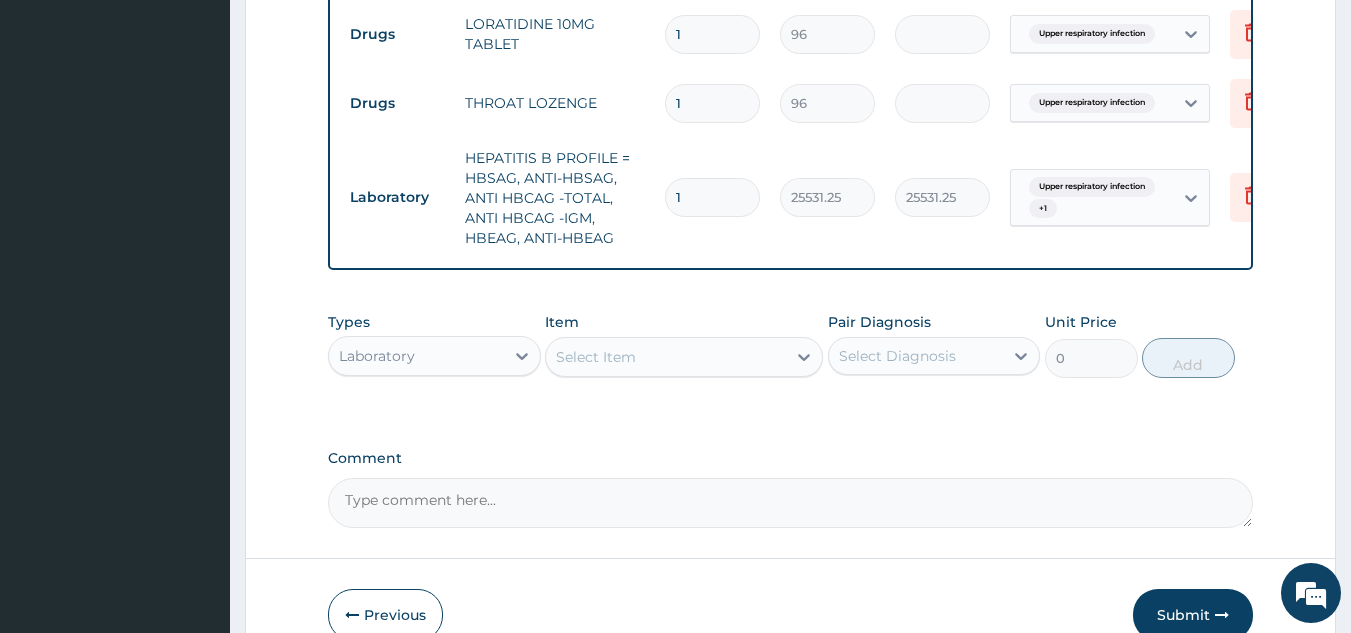 type on "102125.00" 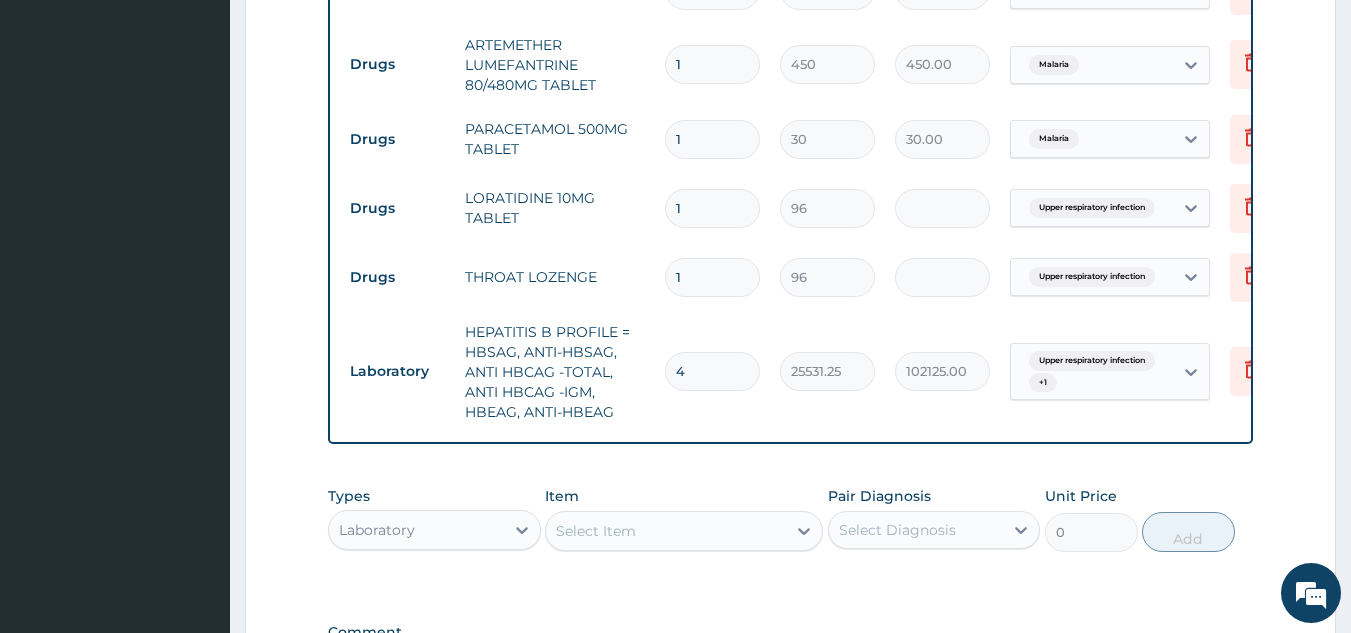 scroll, scrollTop: 973, scrollLeft: 0, axis: vertical 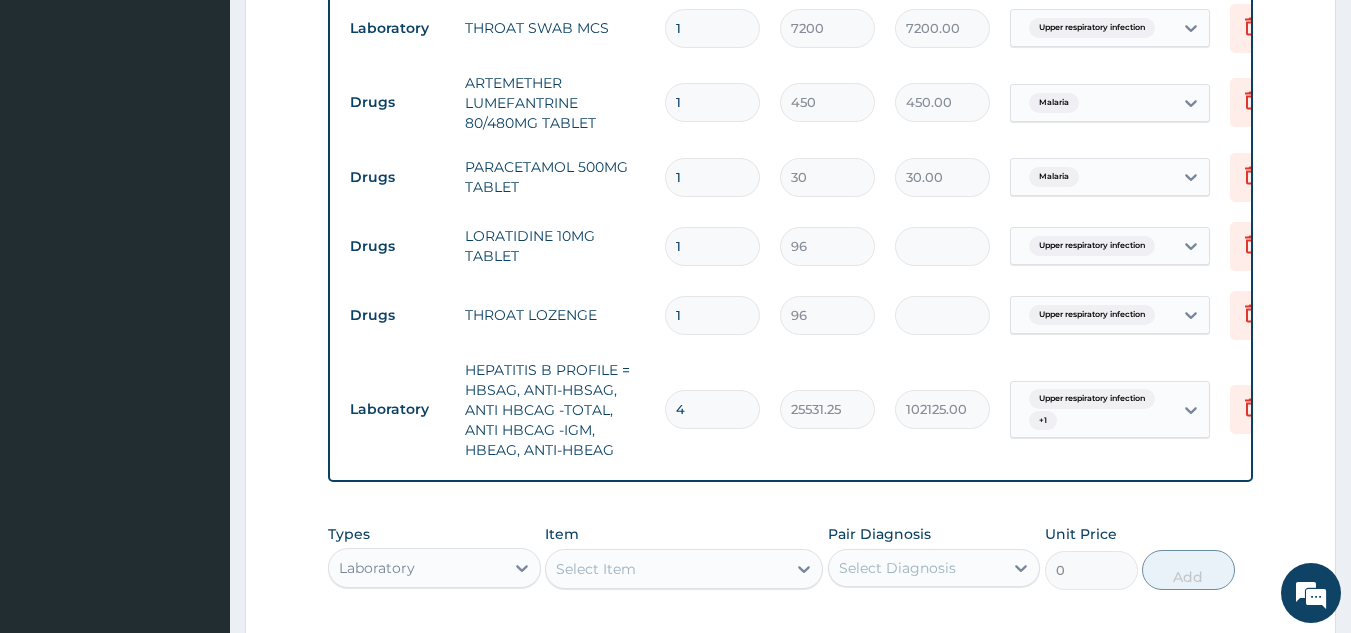 type on "4" 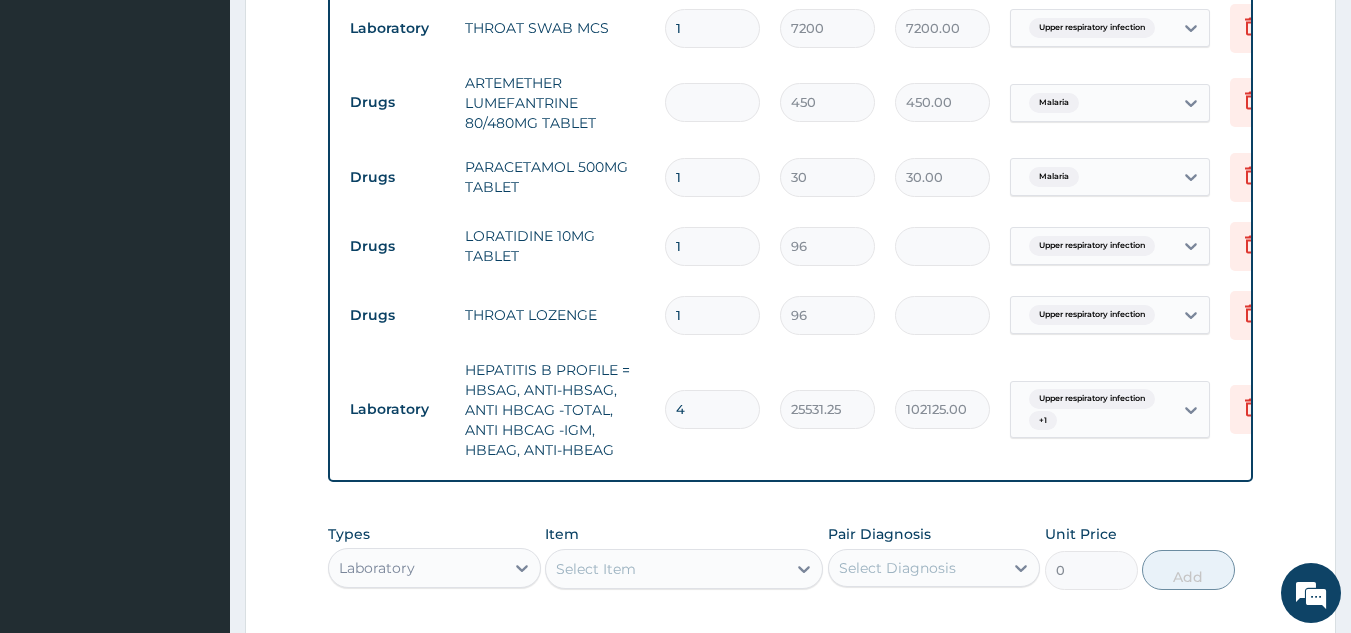 type on "0.00" 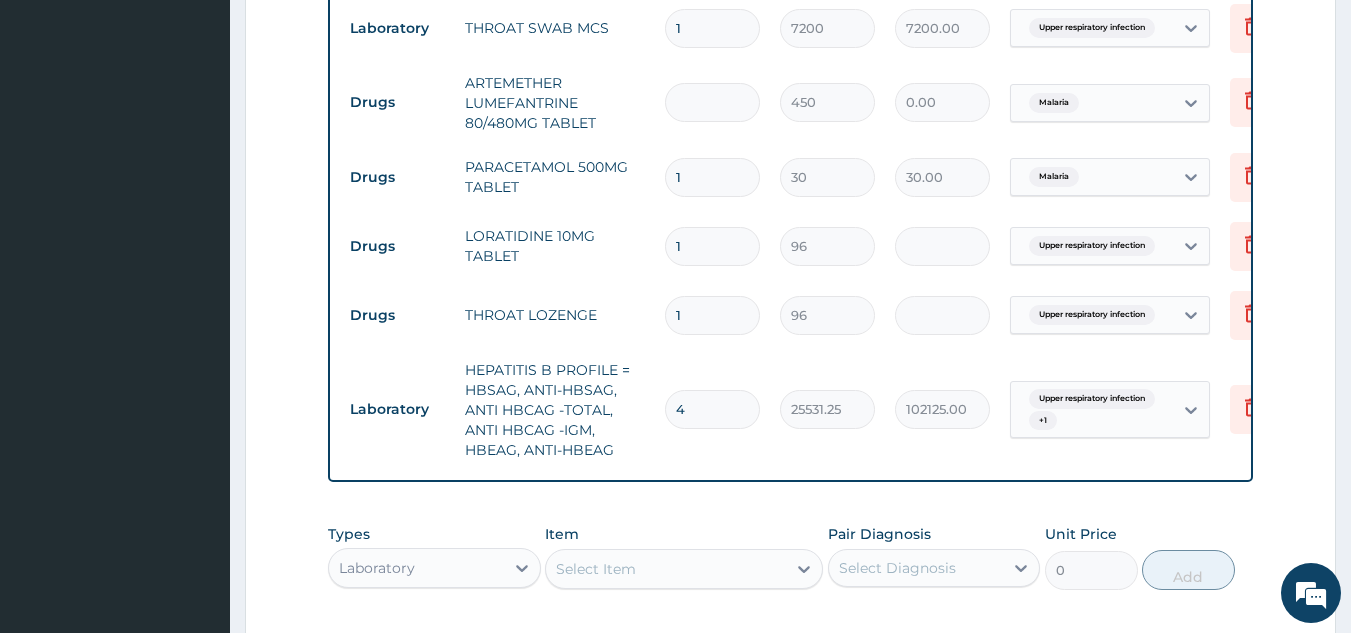type on "6" 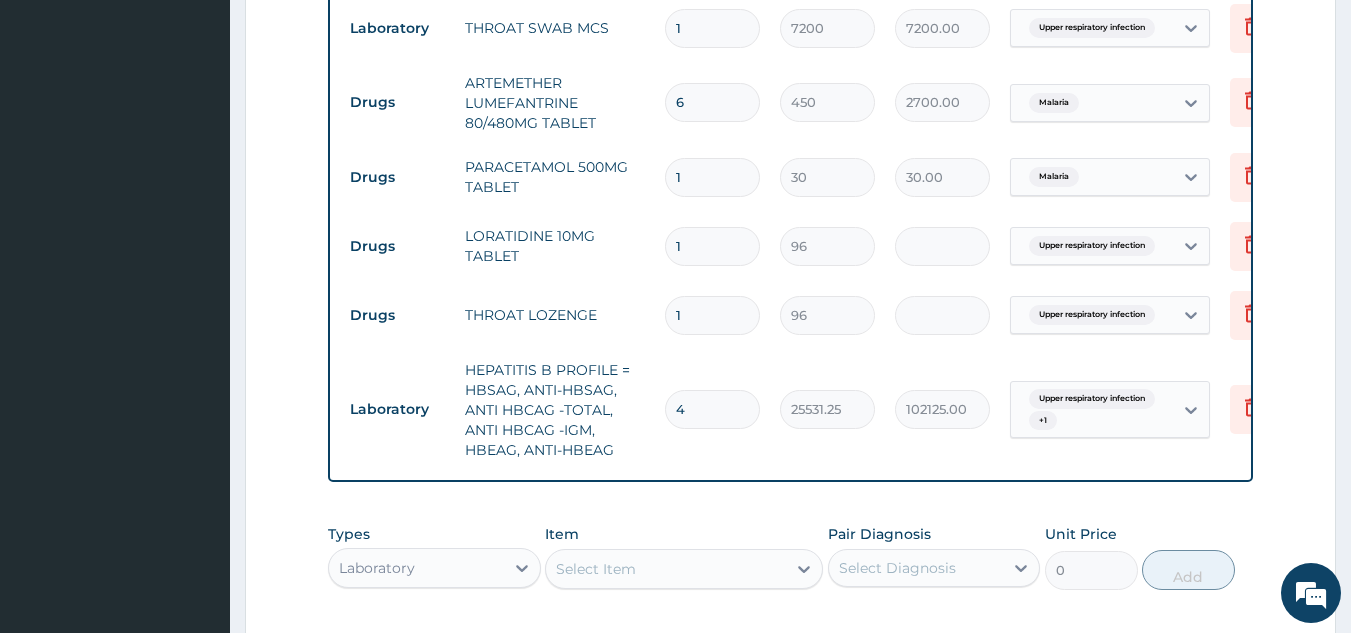 type on "6" 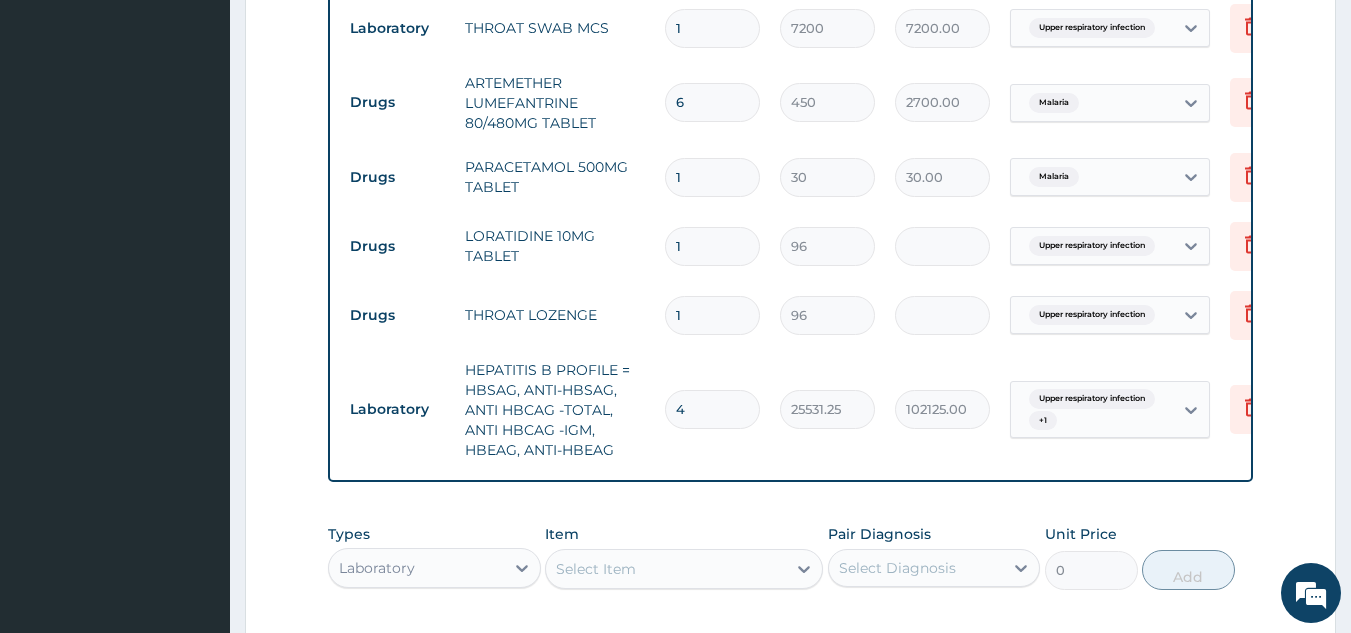 type on "18" 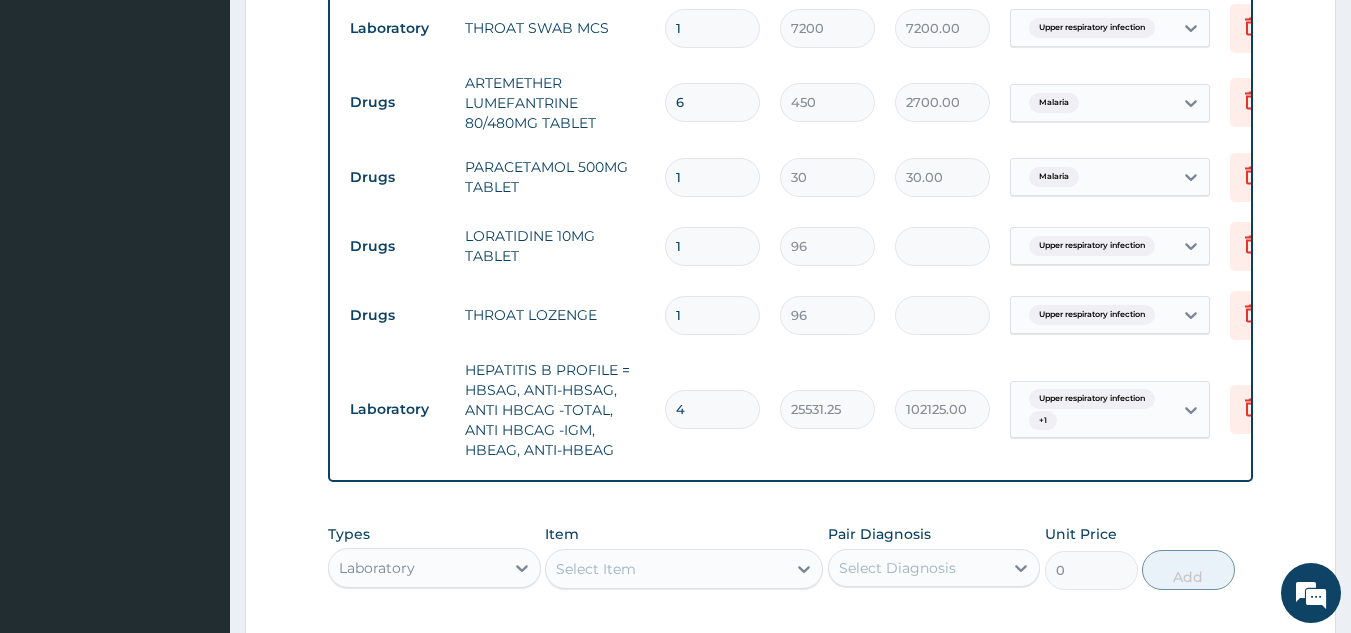 type on "540.00" 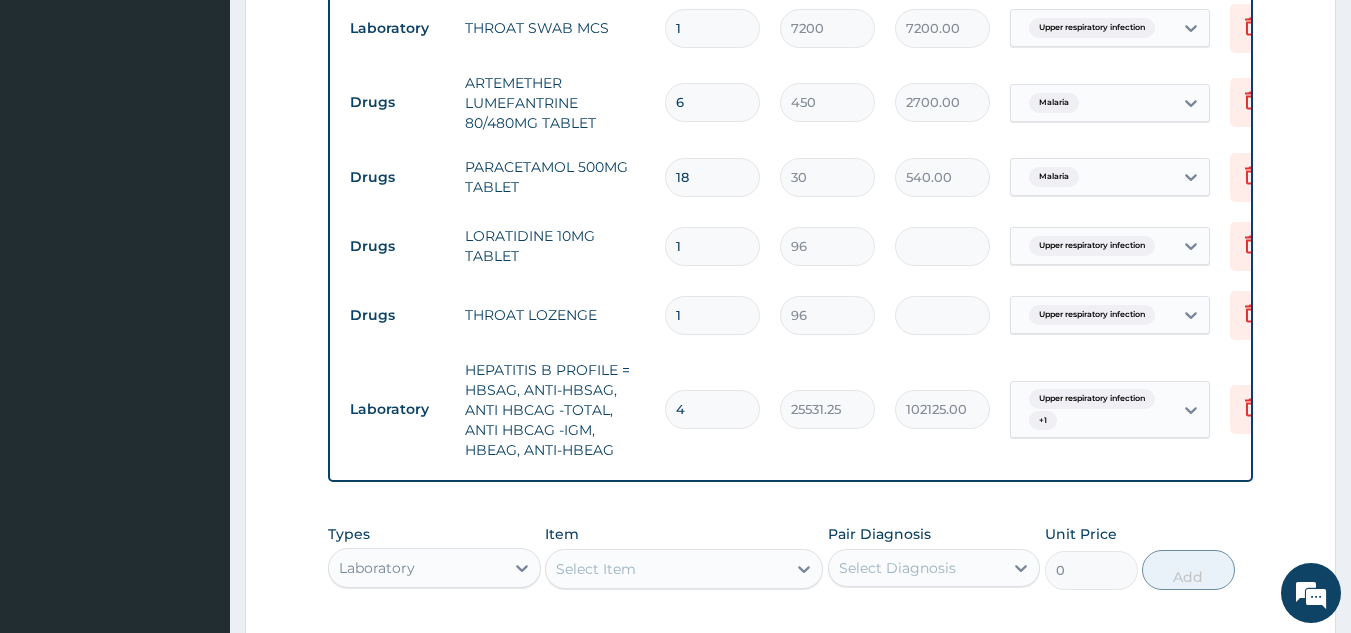 type on "1" 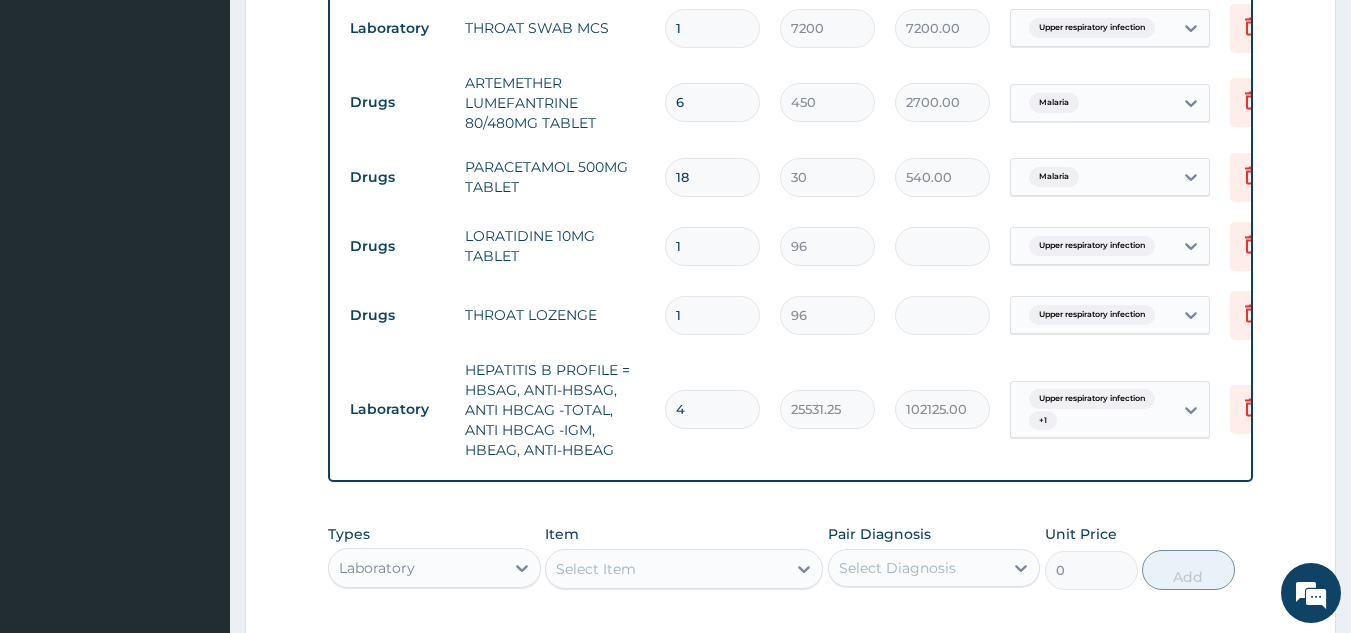 type on "30.00" 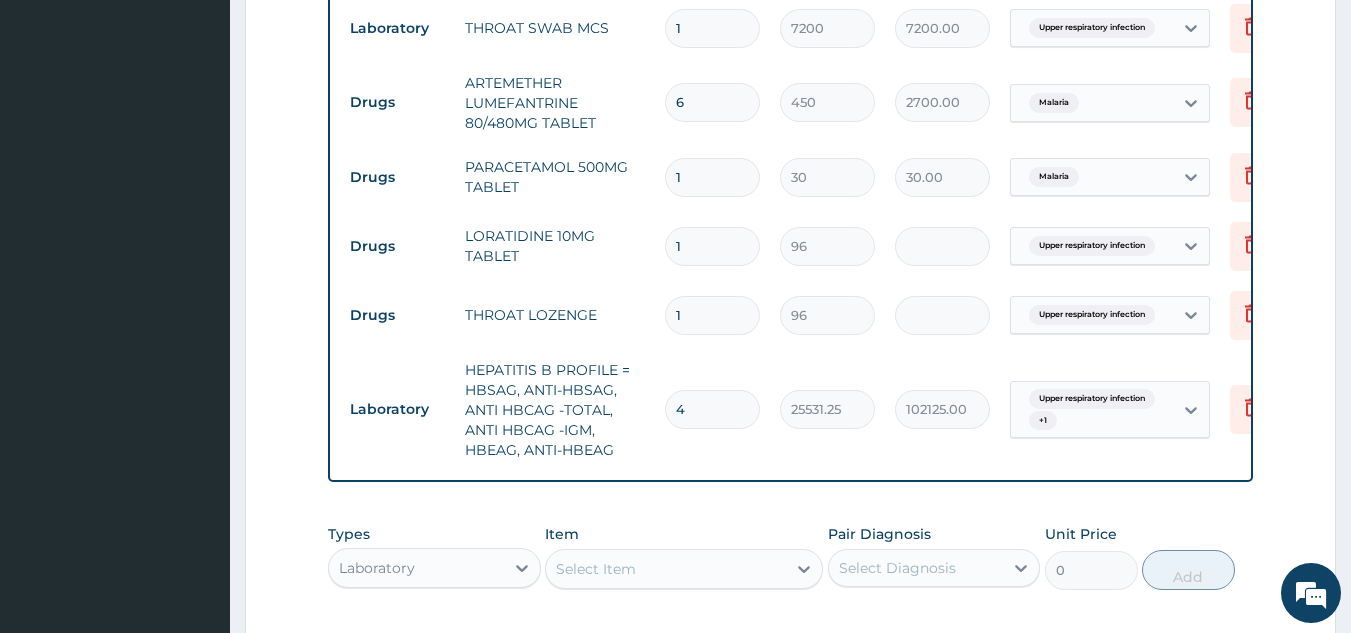 type 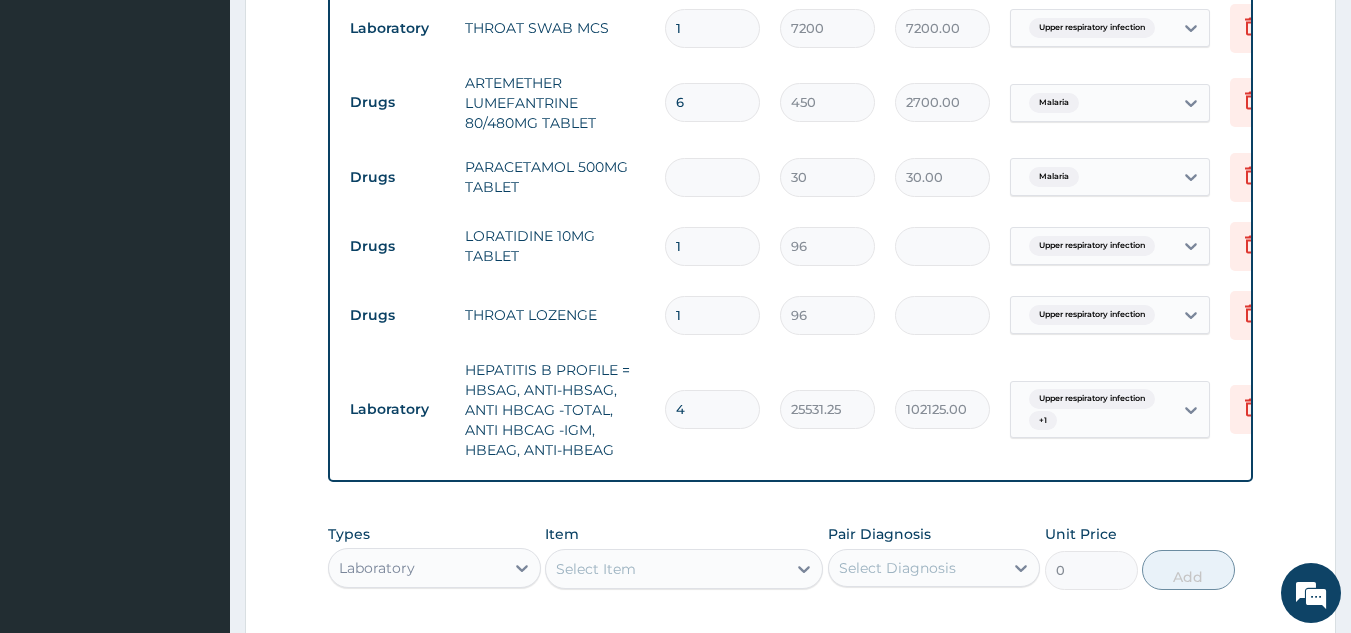 type on "0.00" 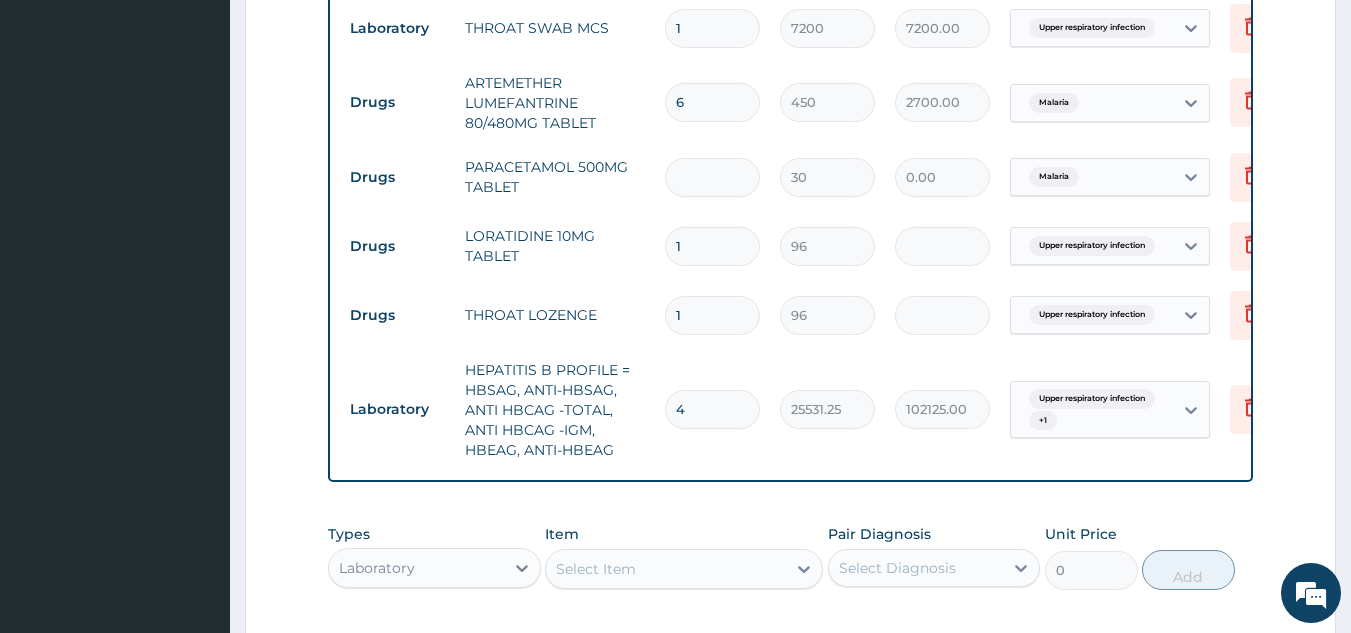 type on "3" 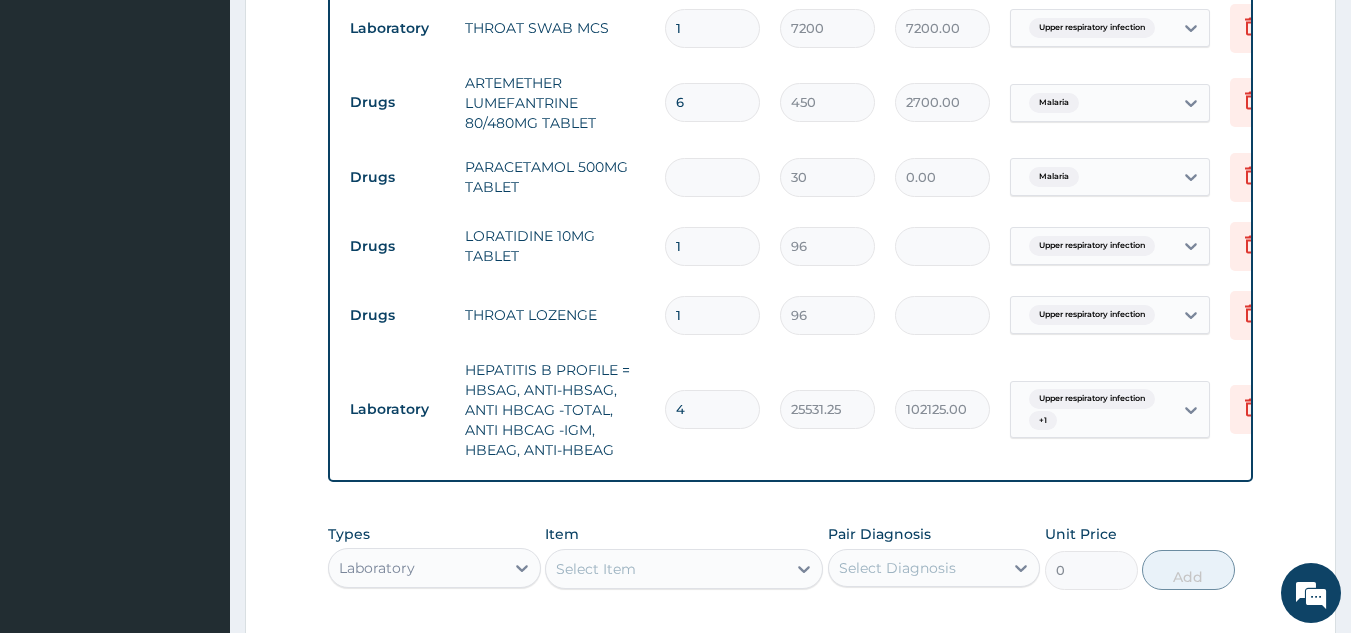 type on "90.00" 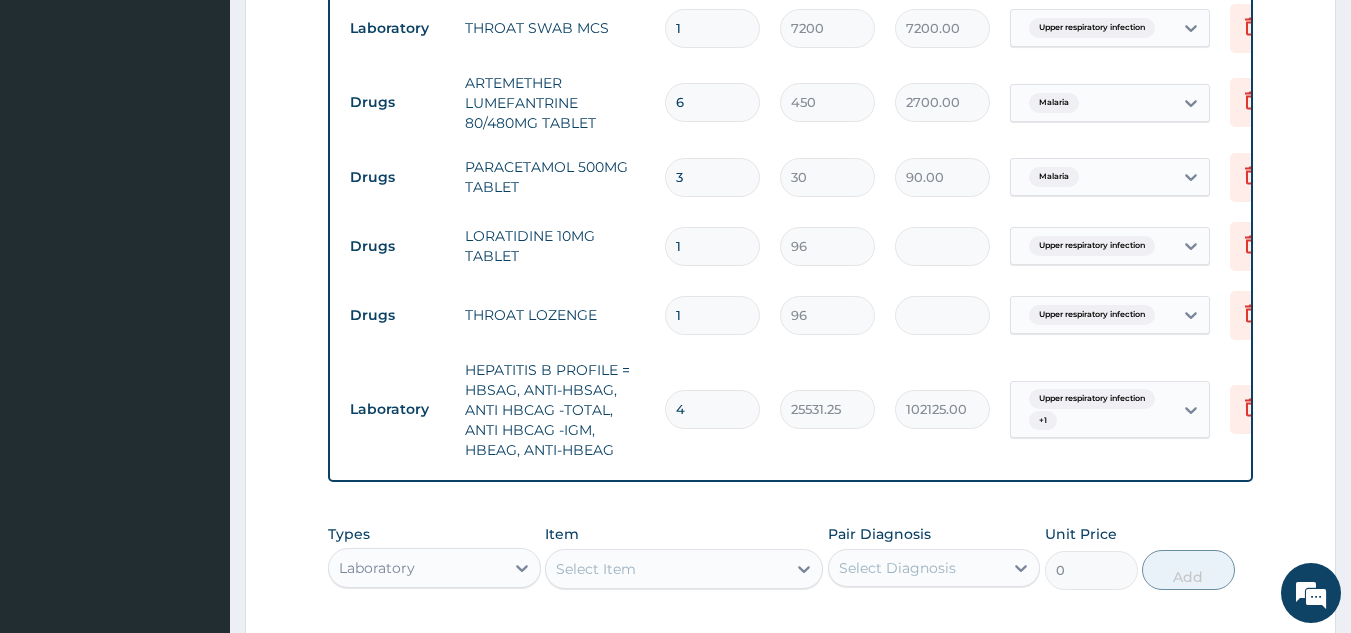 type on "30" 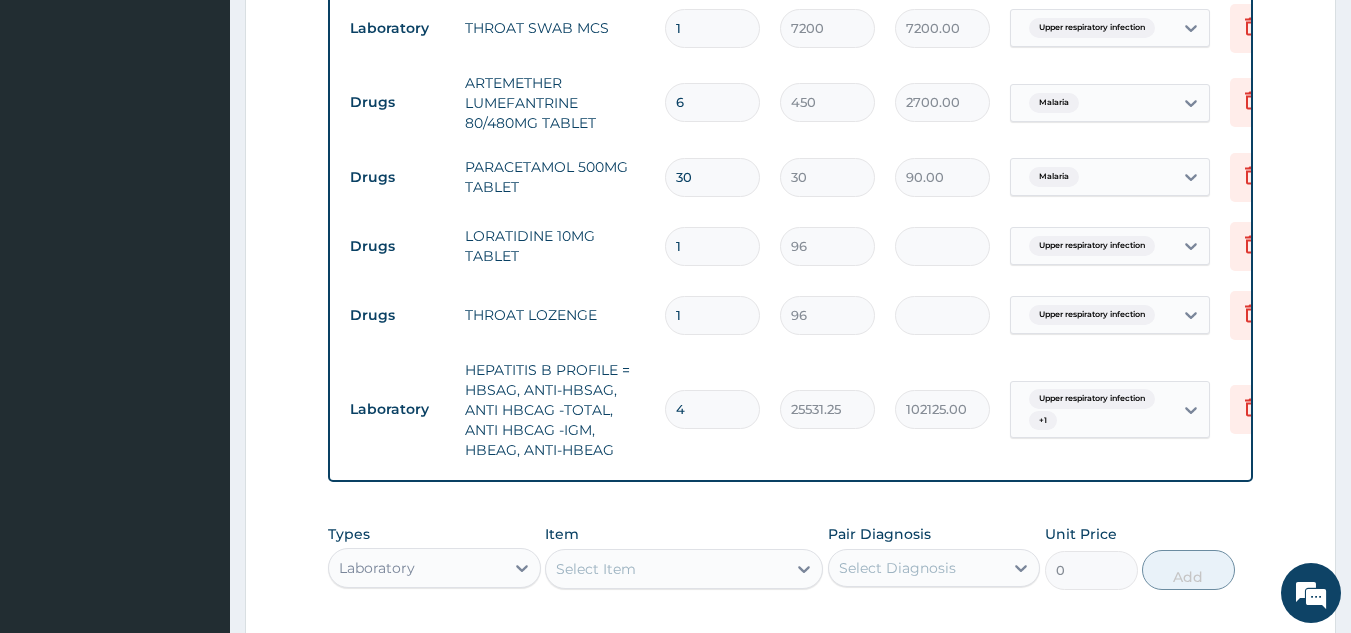 type on "30" 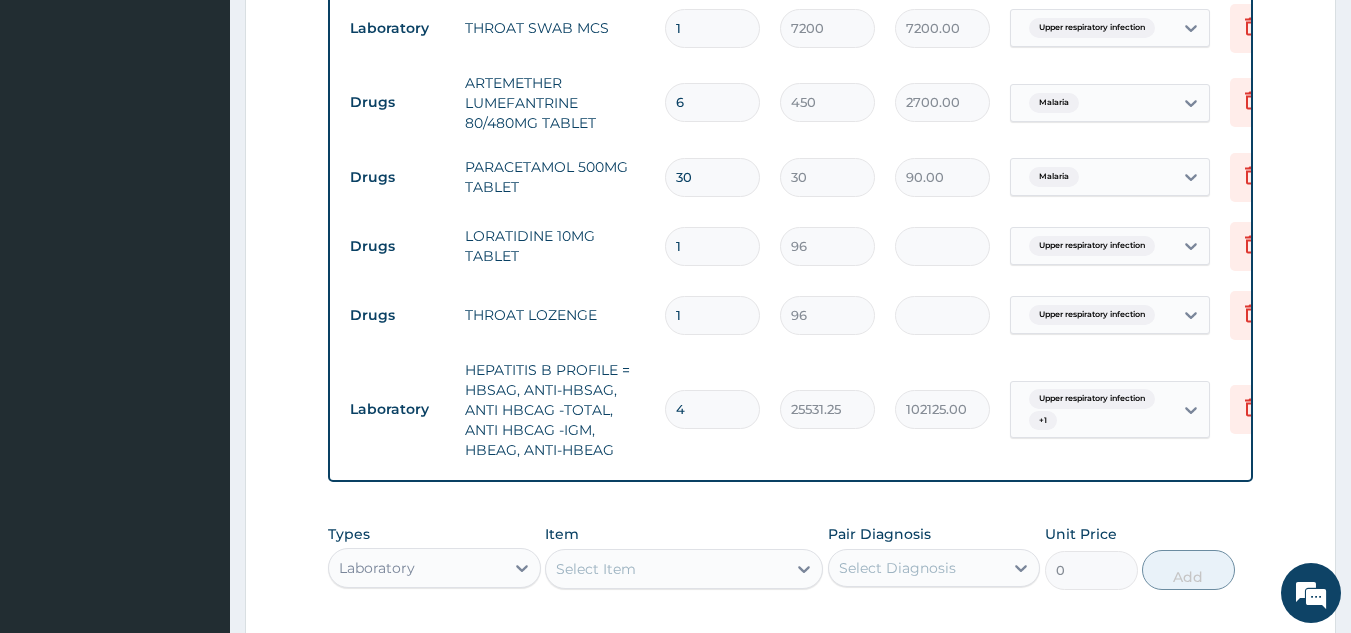 click on "1" at bounding box center (712, 246) 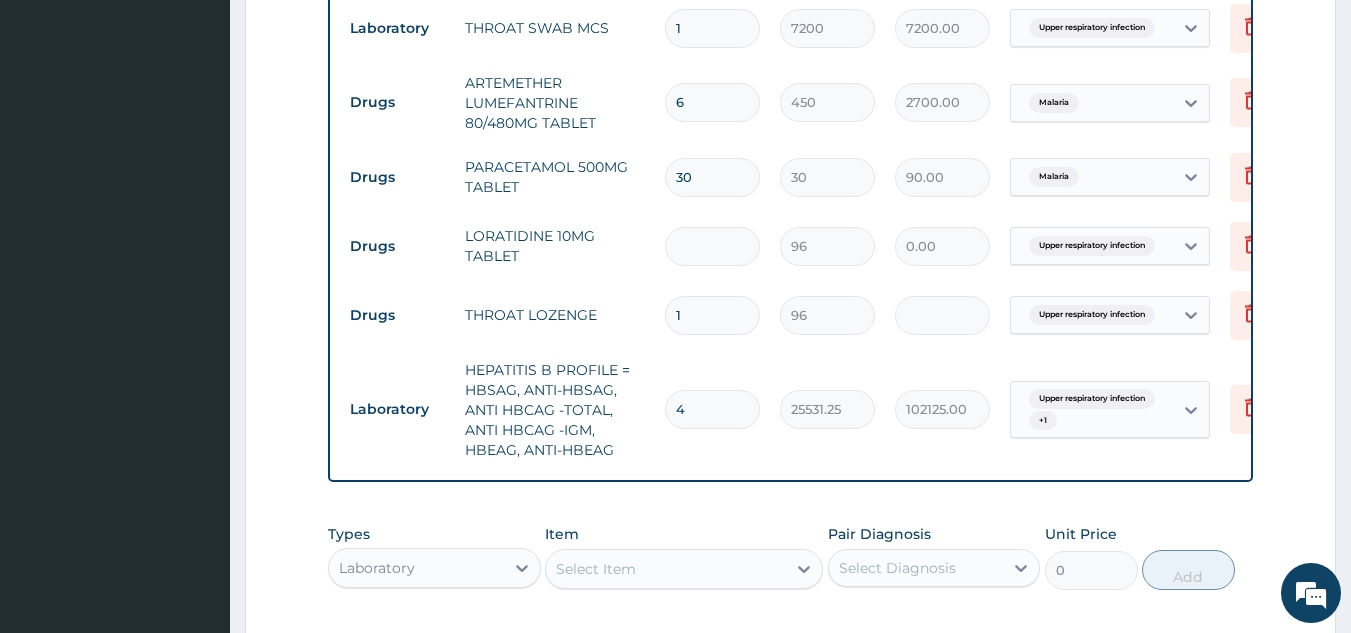 type on "5" 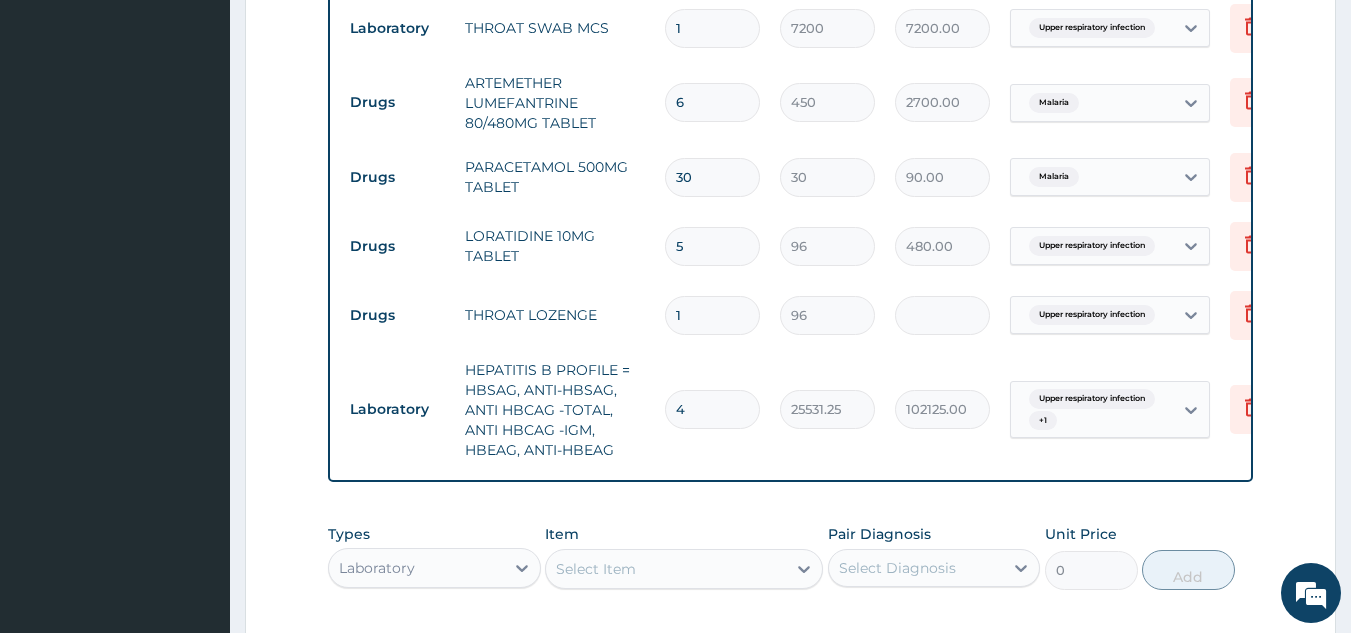 type on "5" 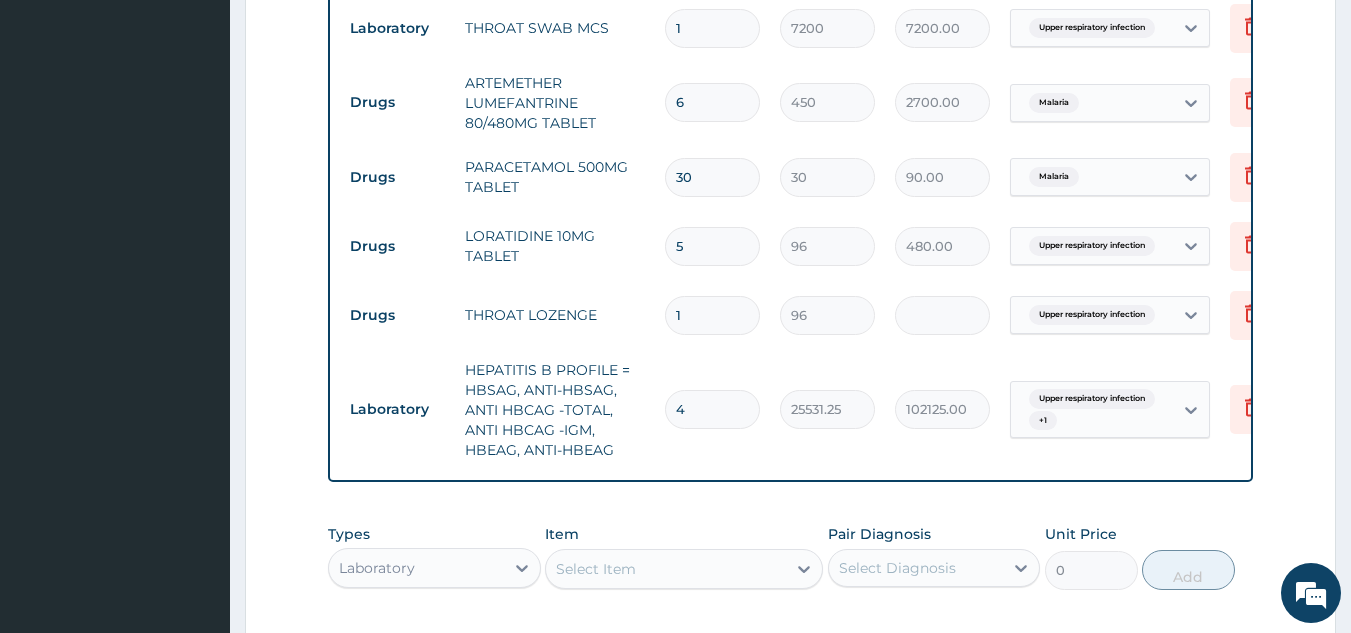 click on "1" at bounding box center [712, 315] 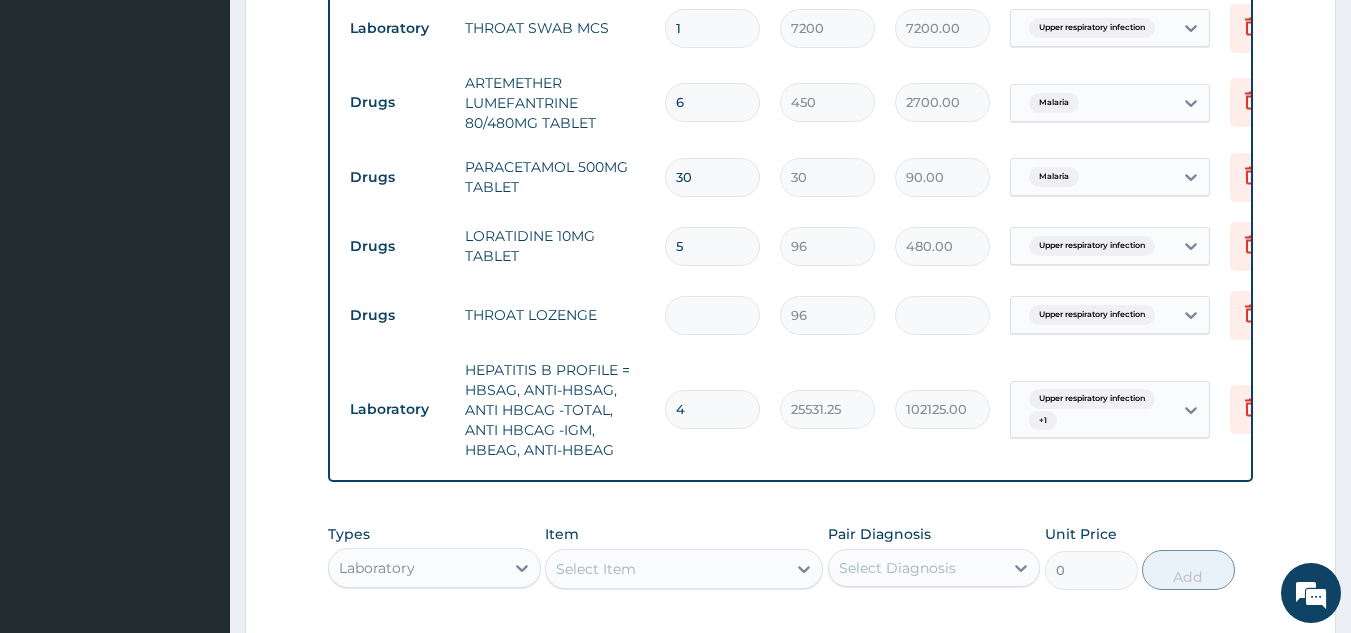 type on "0.00" 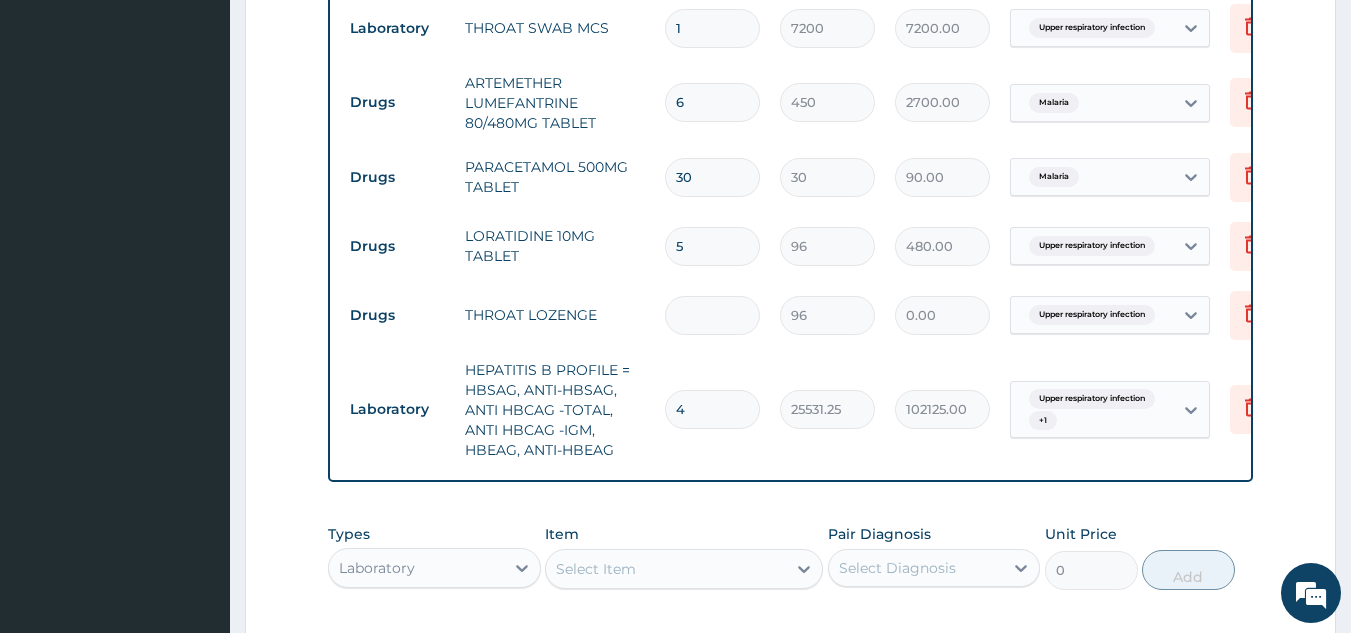 type on "6" 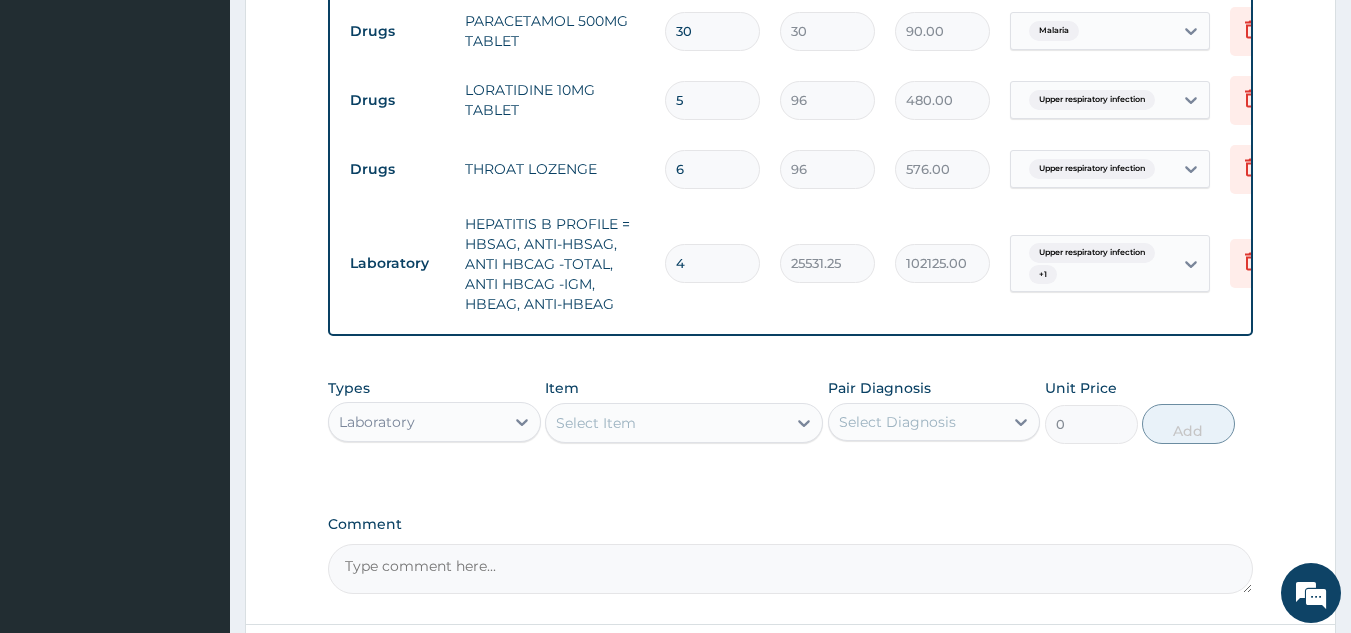 scroll, scrollTop: 1197, scrollLeft: 0, axis: vertical 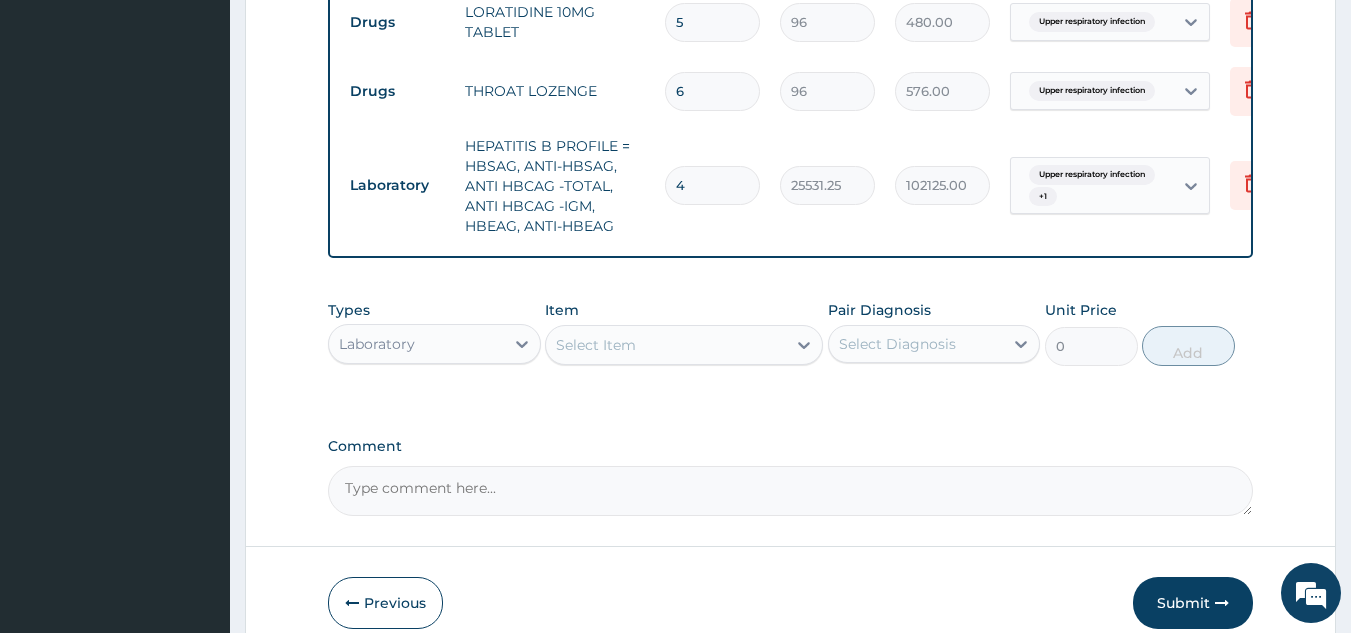 type on "6" 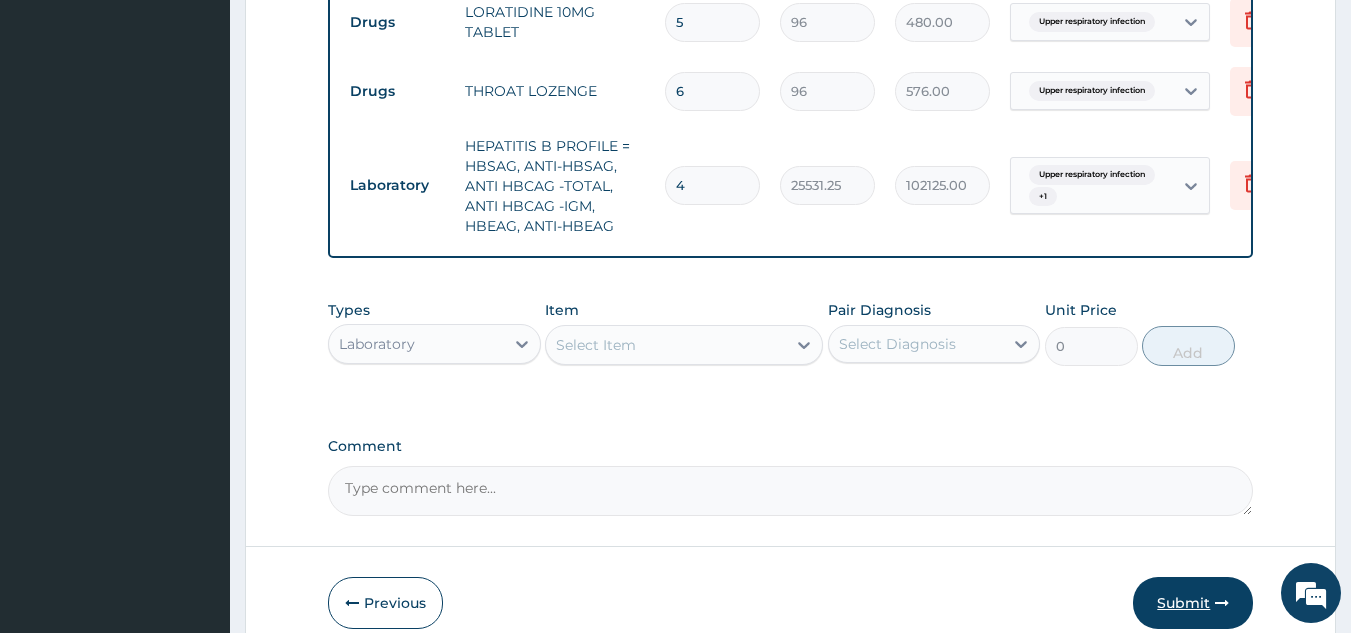 click on "Submit" at bounding box center (1193, 603) 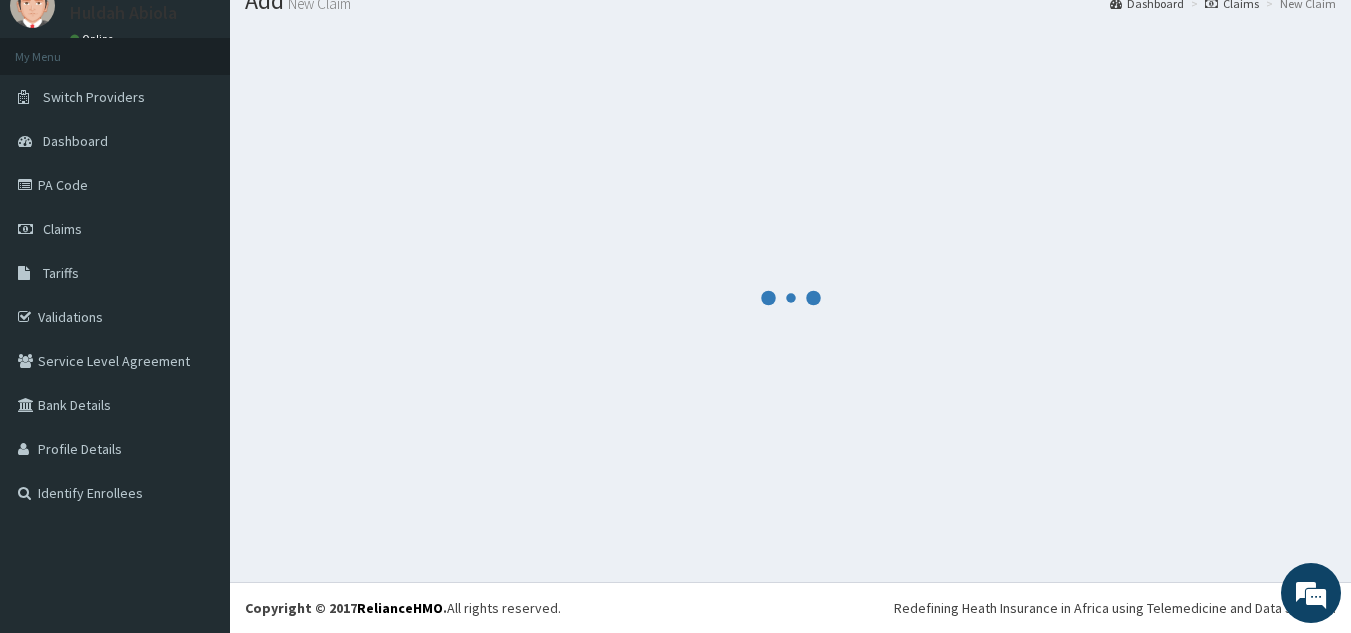 scroll, scrollTop: 1197, scrollLeft: 0, axis: vertical 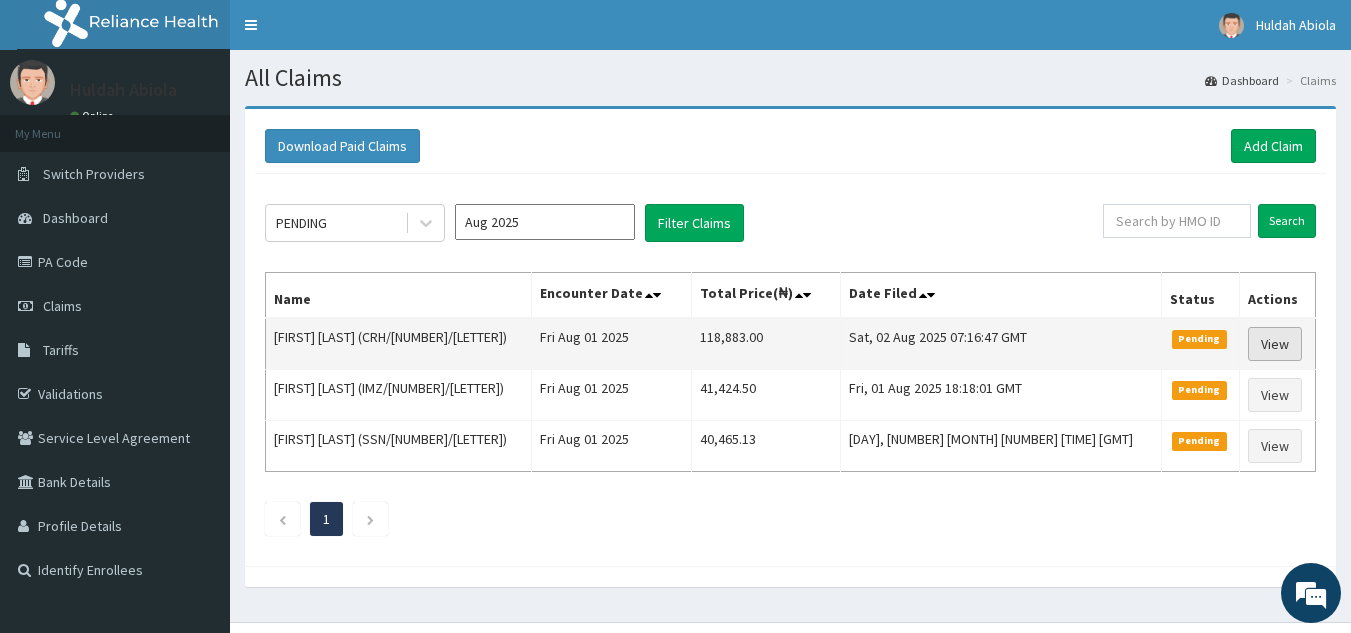 click on "View" at bounding box center (1275, 344) 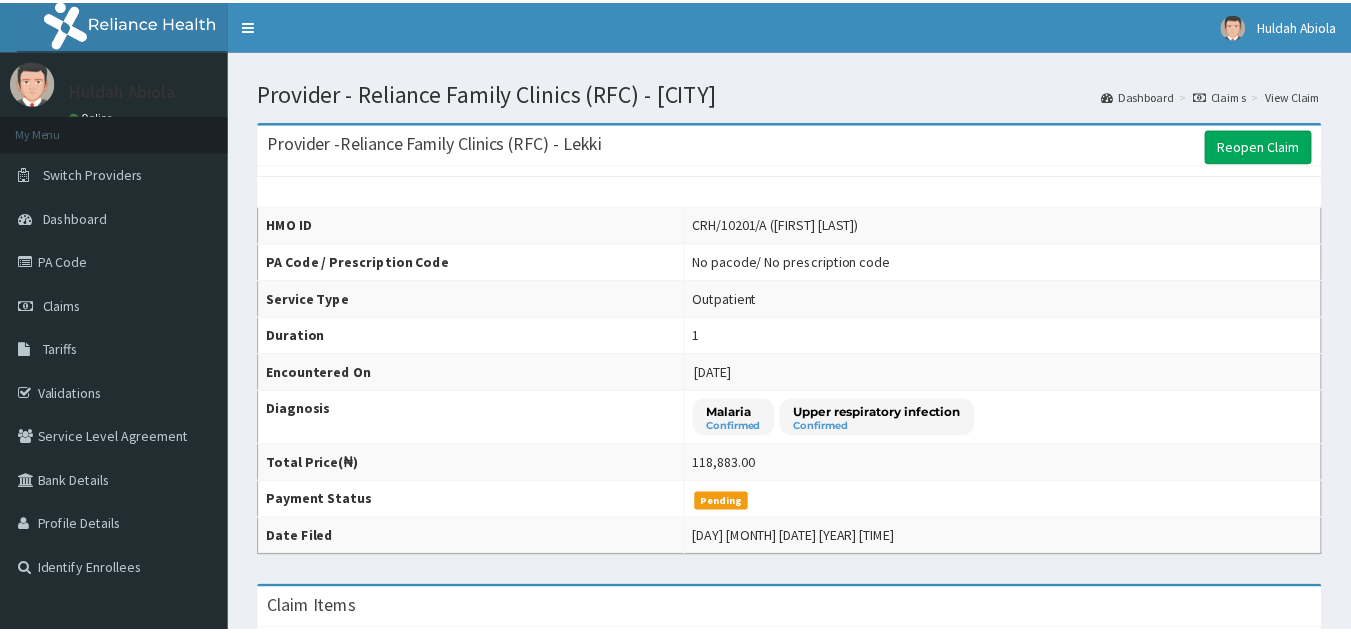 scroll, scrollTop: 0, scrollLeft: 0, axis: both 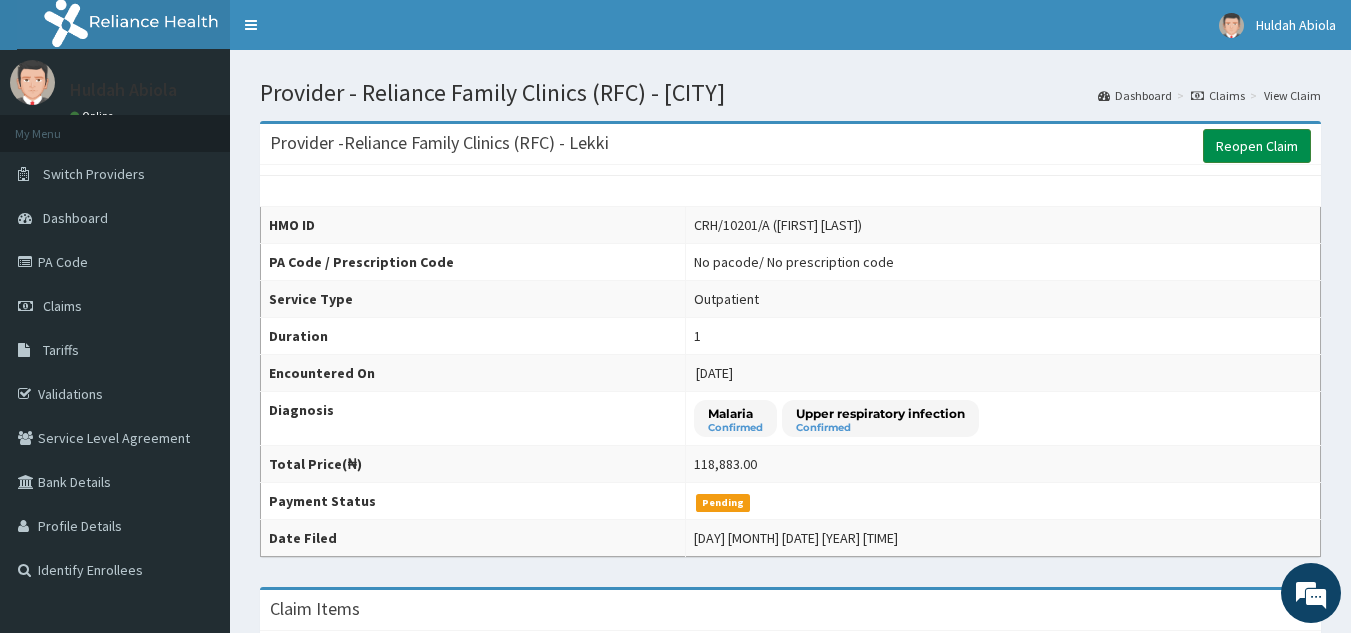 click on "Reopen Claim" at bounding box center [1257, 146] 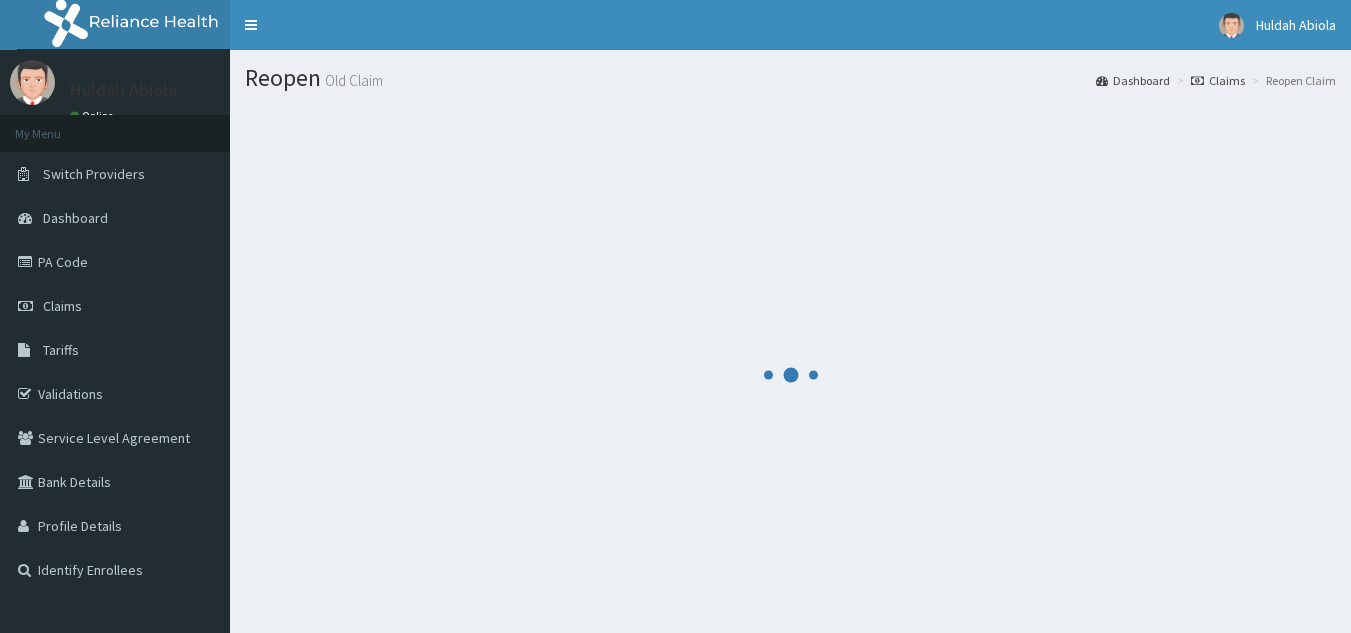 scroll, scrollTop: 0, scrollLeft: 0, axis: both 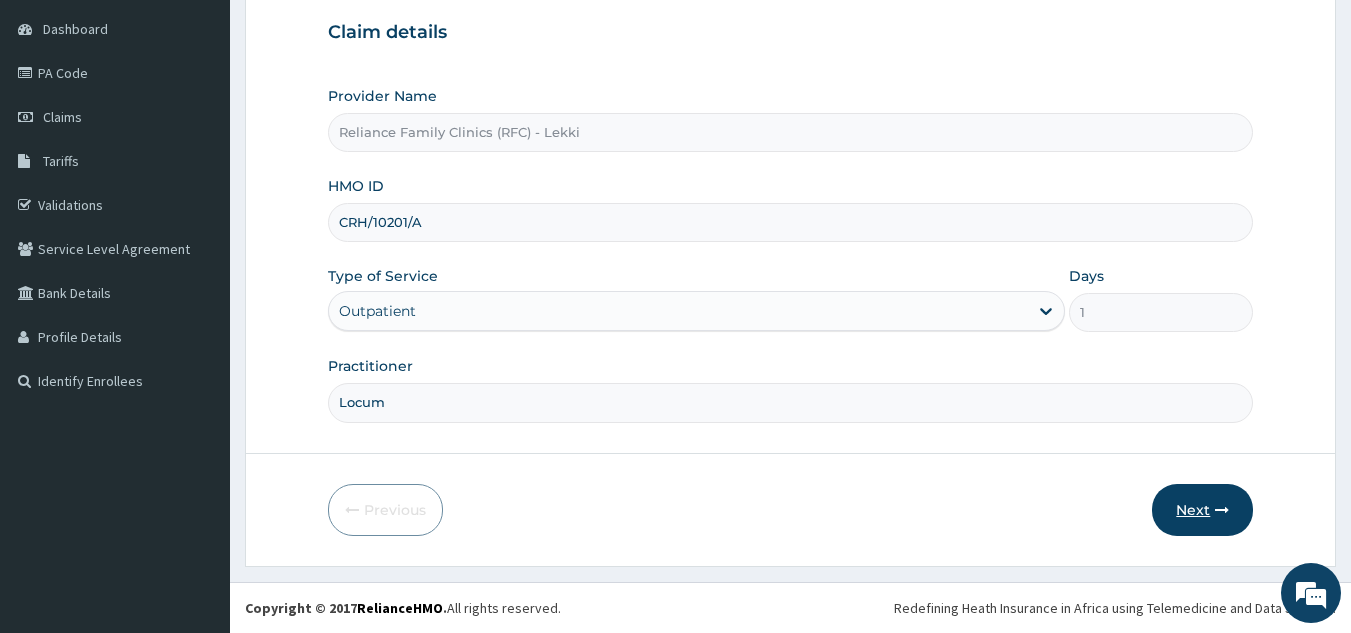 click on "Next" at bounding box center (1202, 510) 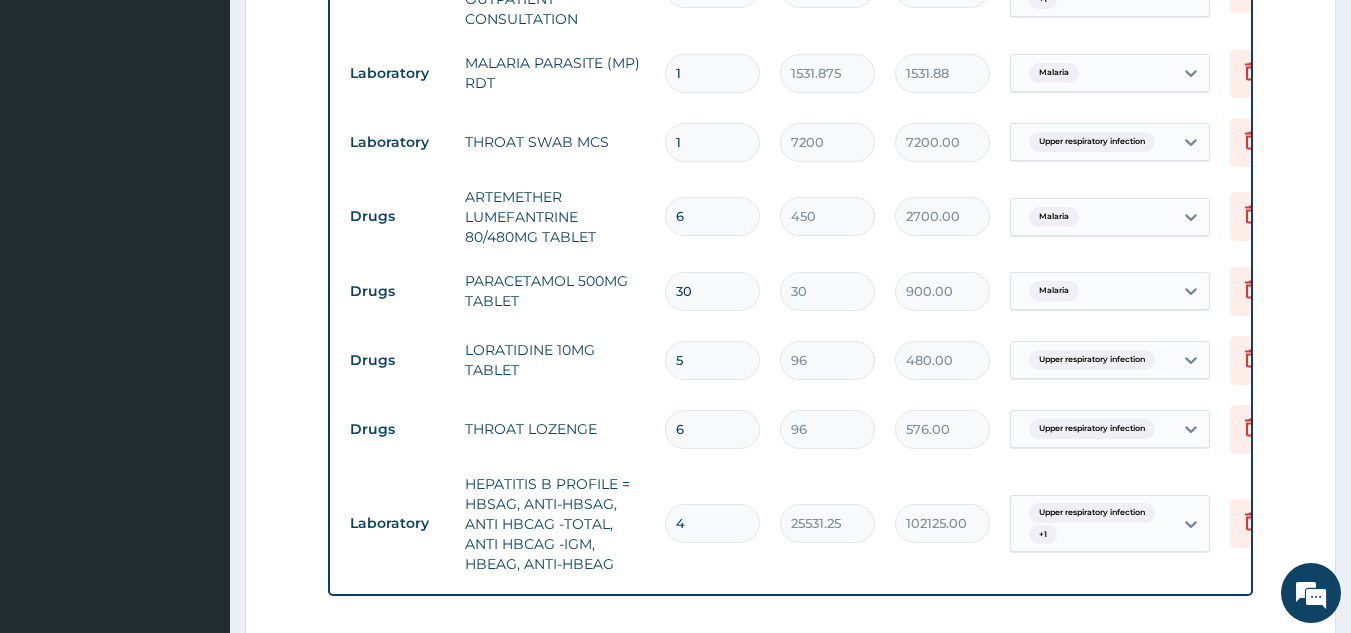 scroll, scrollTop: 860, scrollLeft: 0, axis: vertical 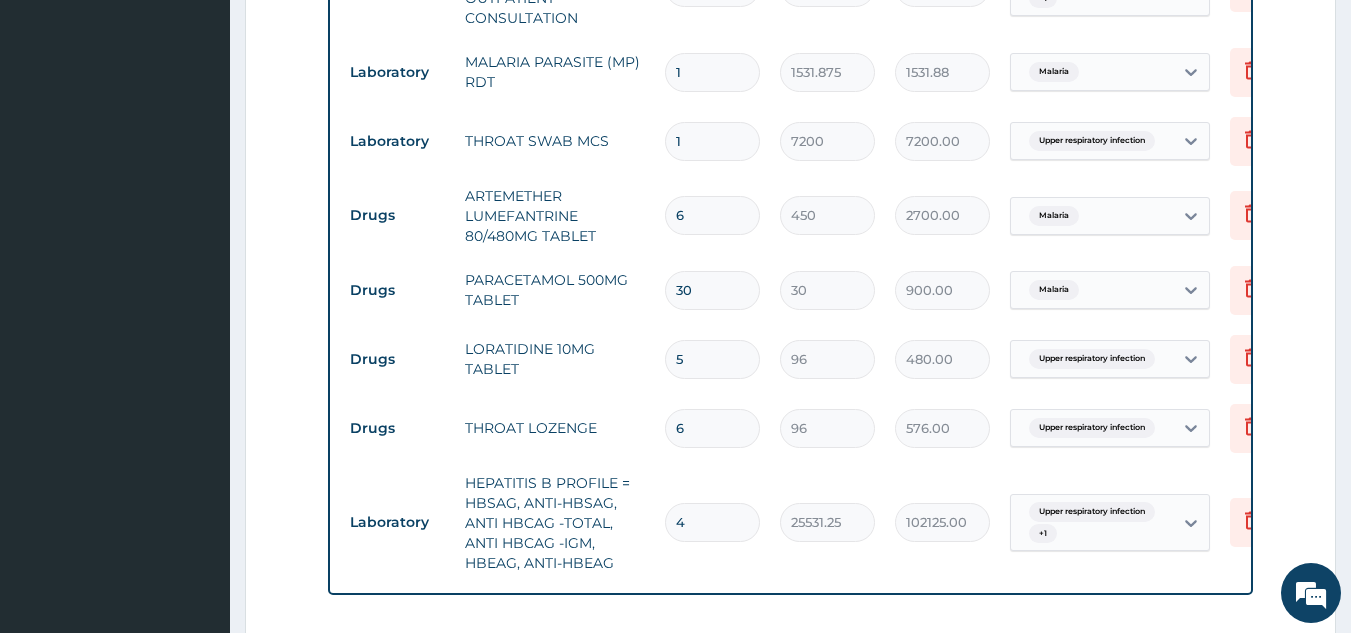 click on "4" at bounding box center (712, 522) 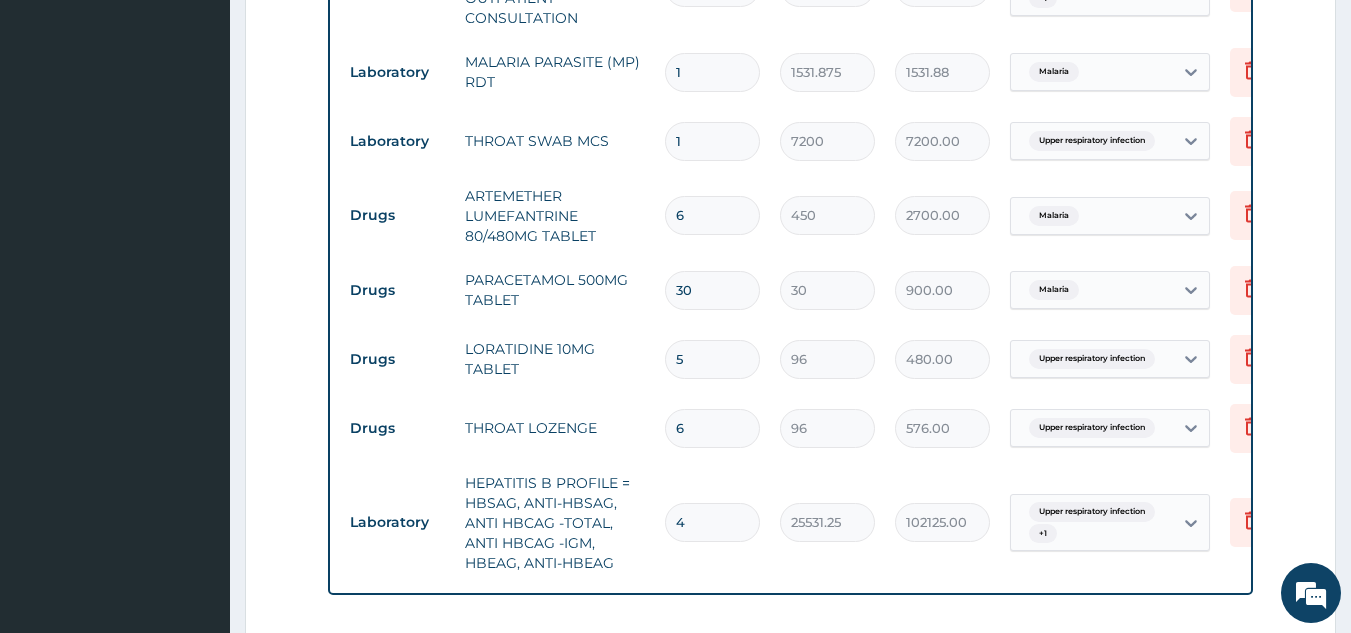 scroll, scrollTop: 1195, scrollLeft: 0, axis: vertical 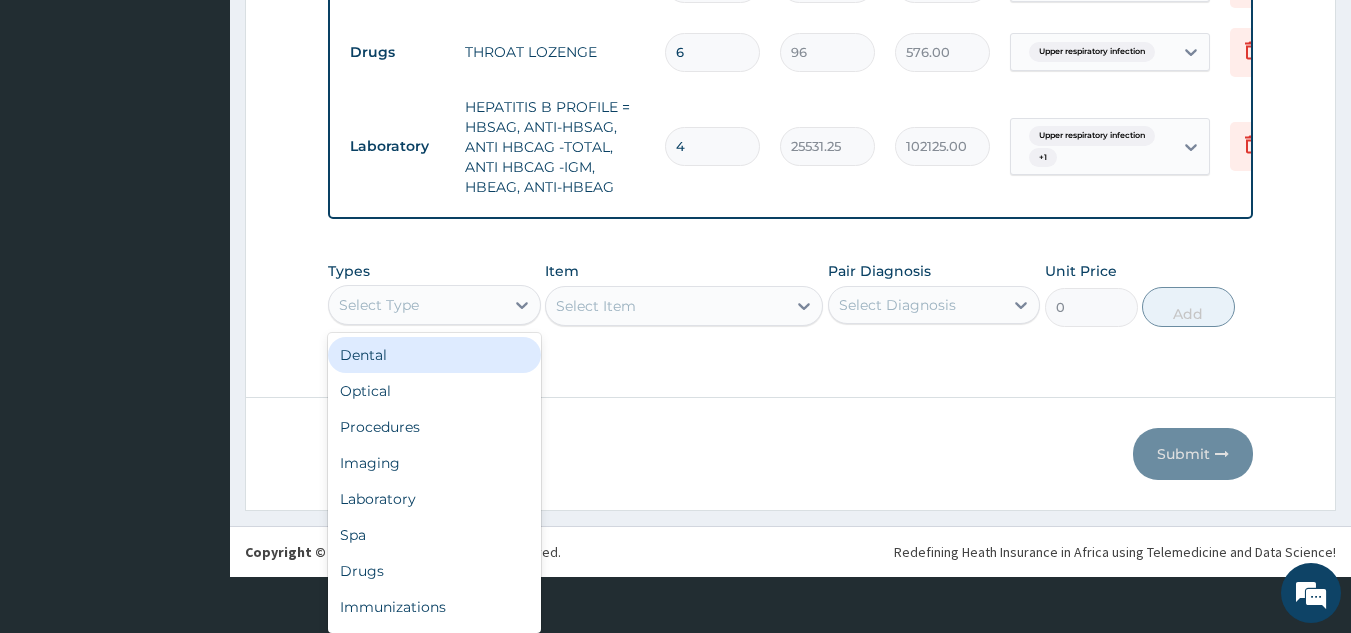 click on "option Dental focused, 1 of 10. 10 results available. Use Up and Down to choose options, press Enter to select the currently focused option, press Escape to exit the menu, press Tab to select the option and exit the menu. Select Type Dental Optical Procedures Imaging Laboratory Spa Drugs Immunizations Others Gym" at bounding box center [434, 305] 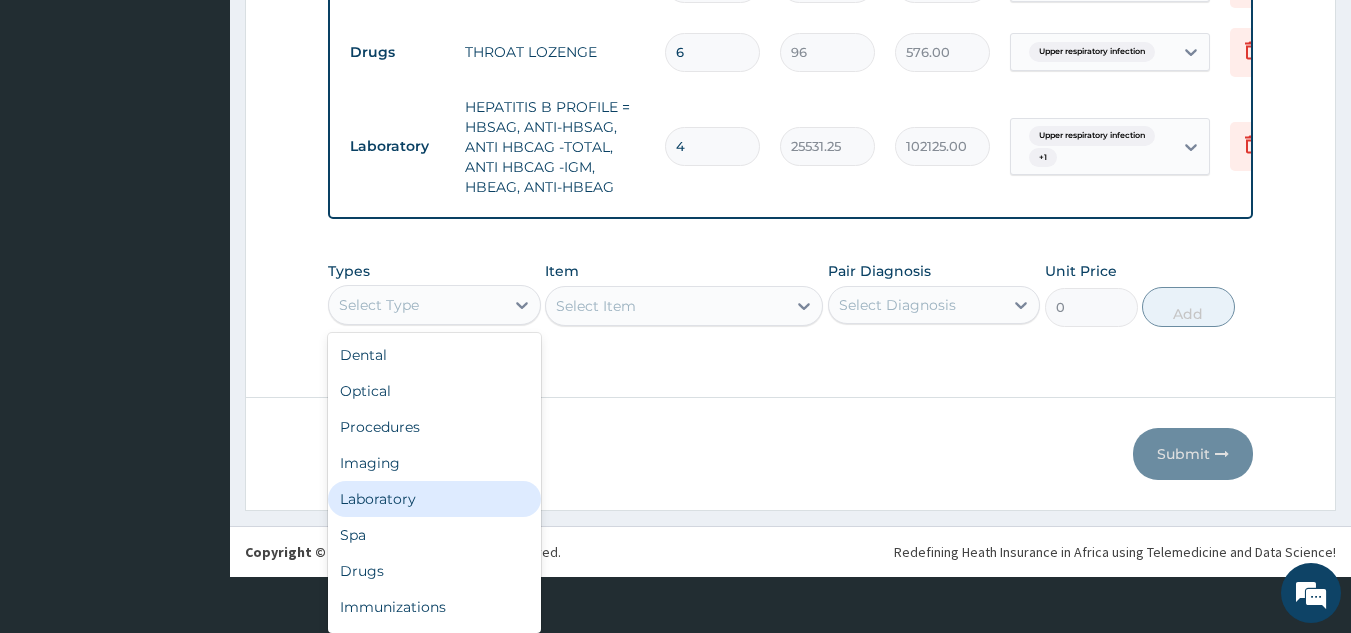 click on "Laboratory" at bounding box center [434, 499] 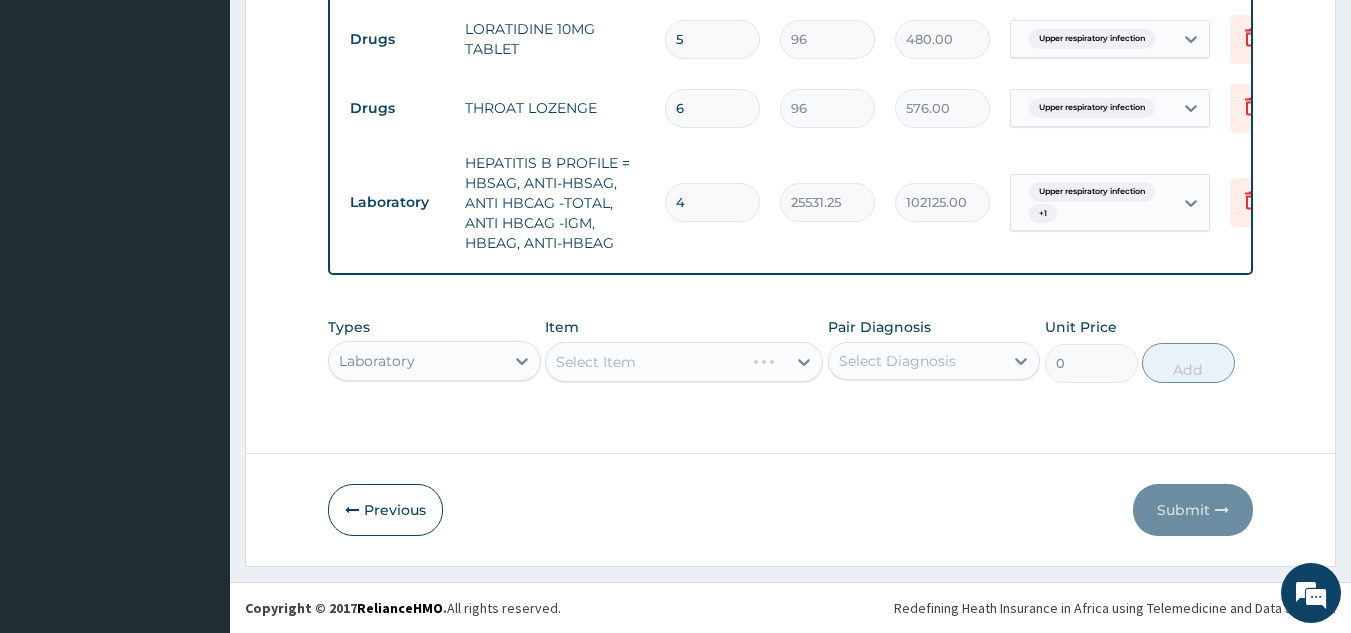 scroll, scrollTop: 0, scrollLeft: 0, axis: both 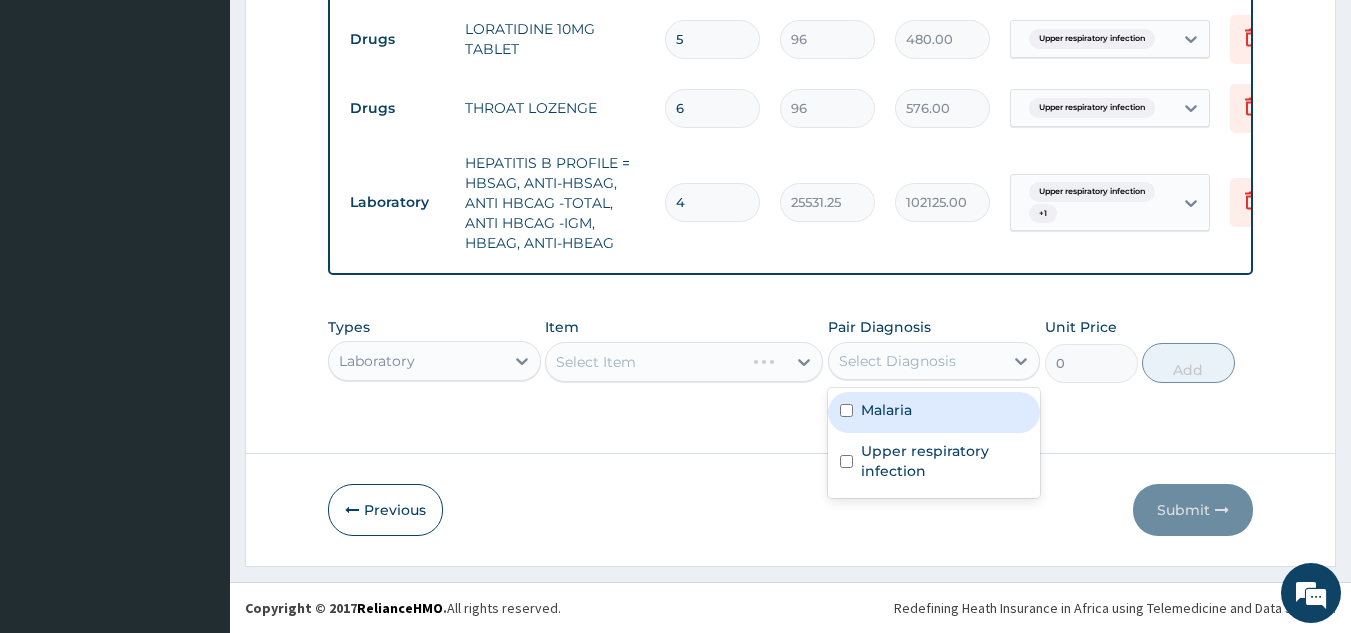 click on "Select Diagnosis" at bounding box center (916, 361) 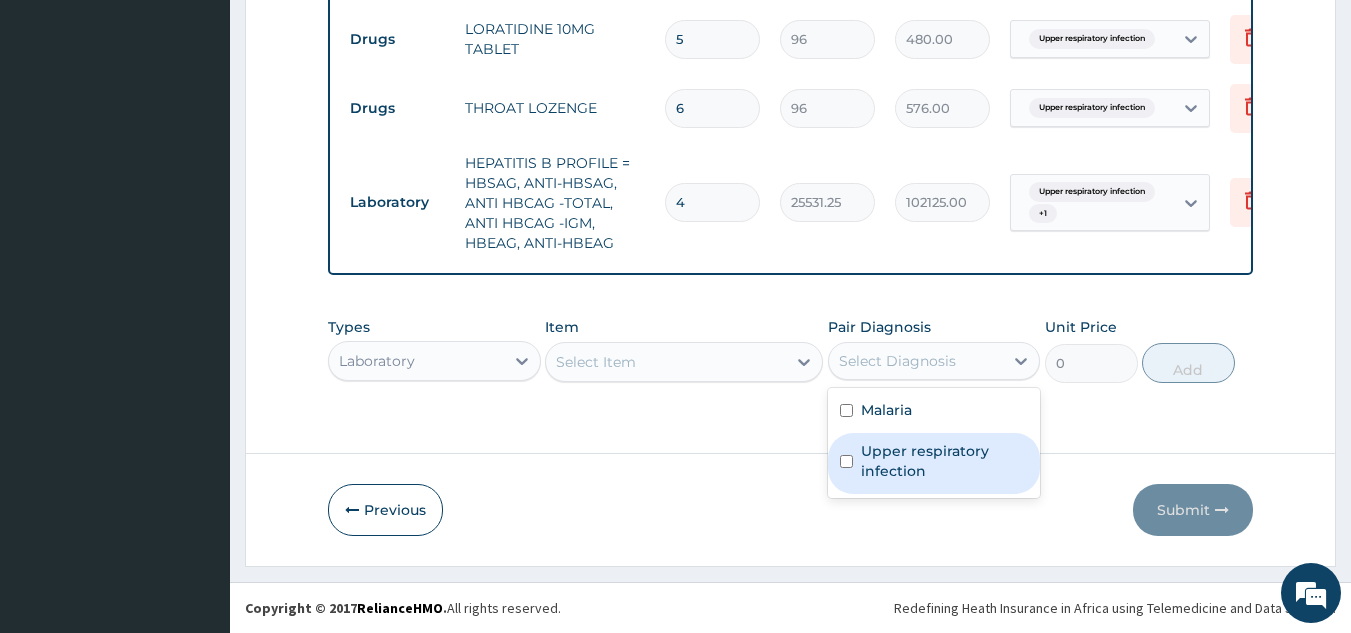 click on "Upper respiratory infection" at bounding box center [945, 461] 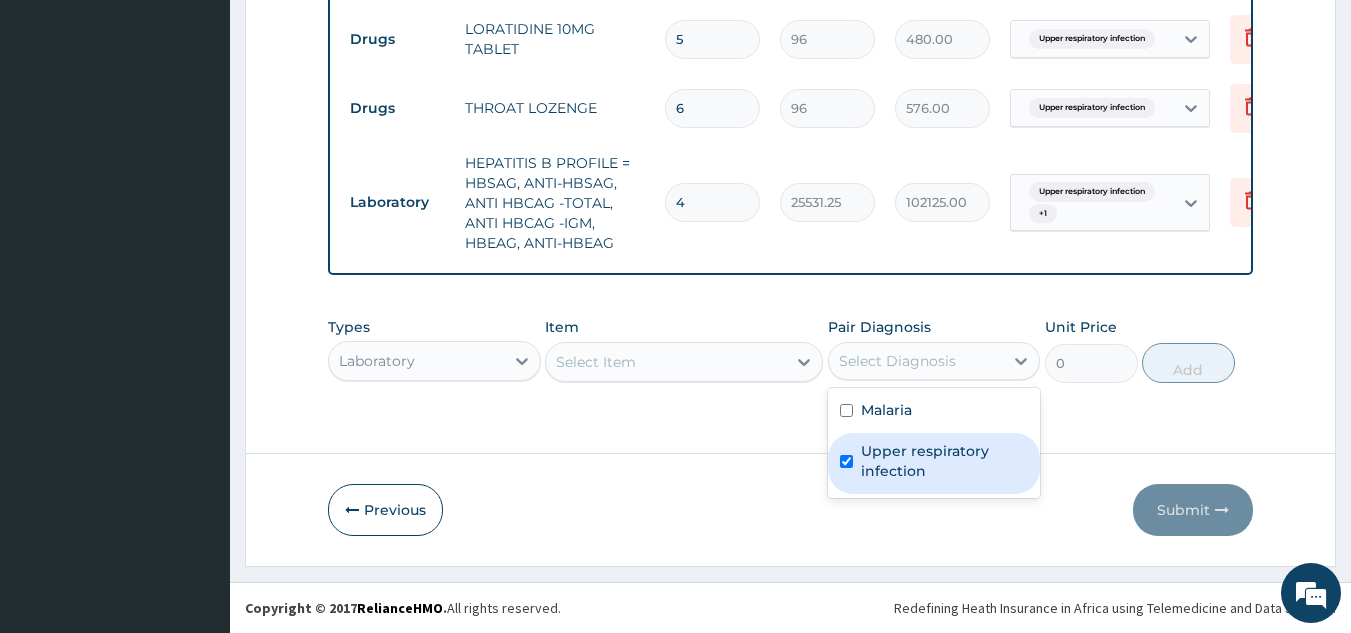 checkbox on "true" 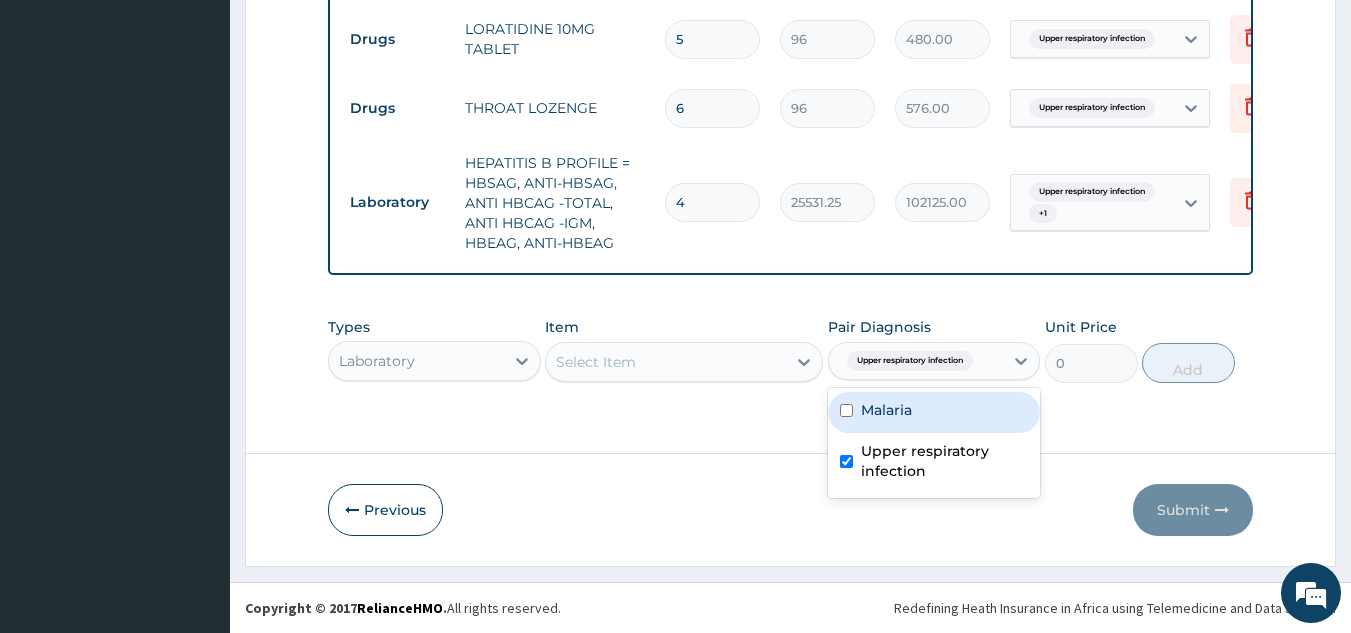 click on "Malaria" at bounding box center (934, 412) 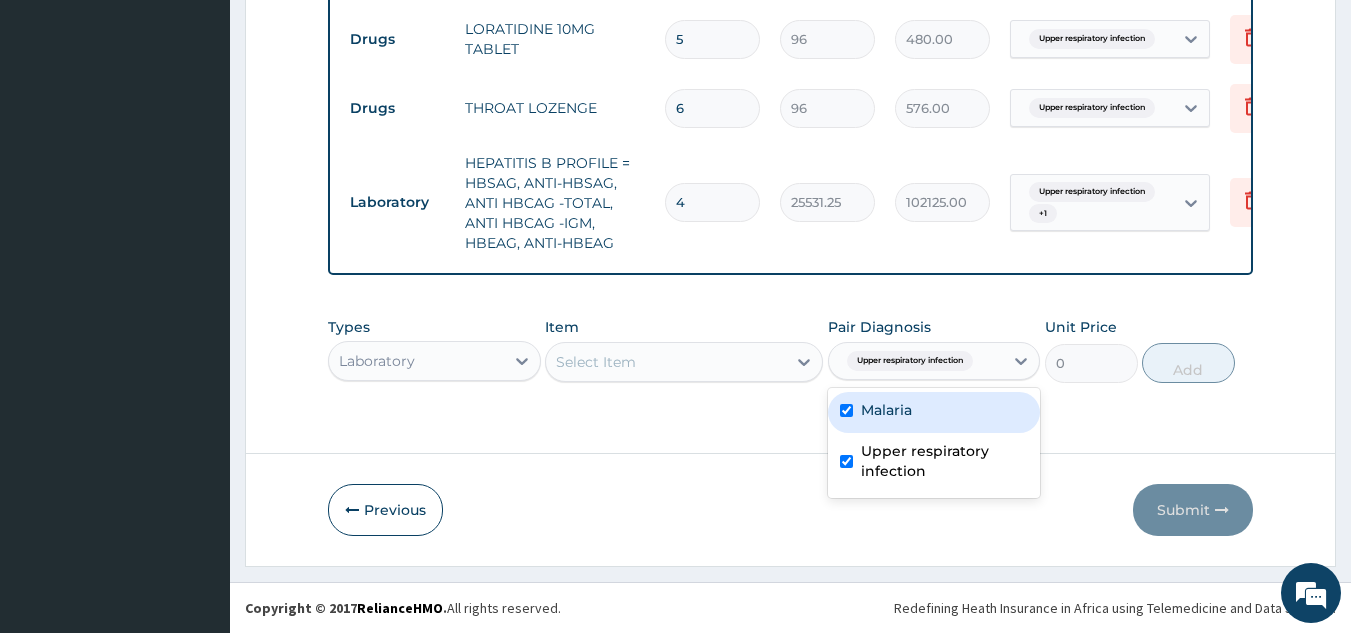 checkbox on "true" 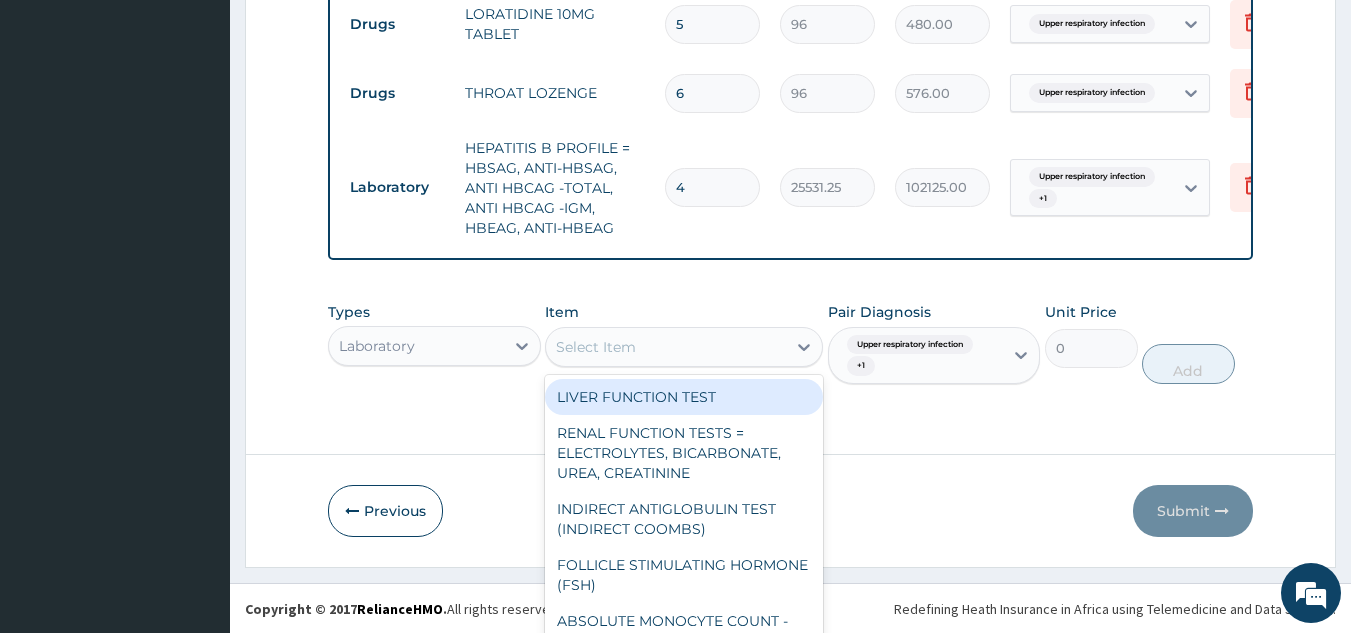 scroll, scrollTop: 41, scrollLeft: 0, axis: vertical 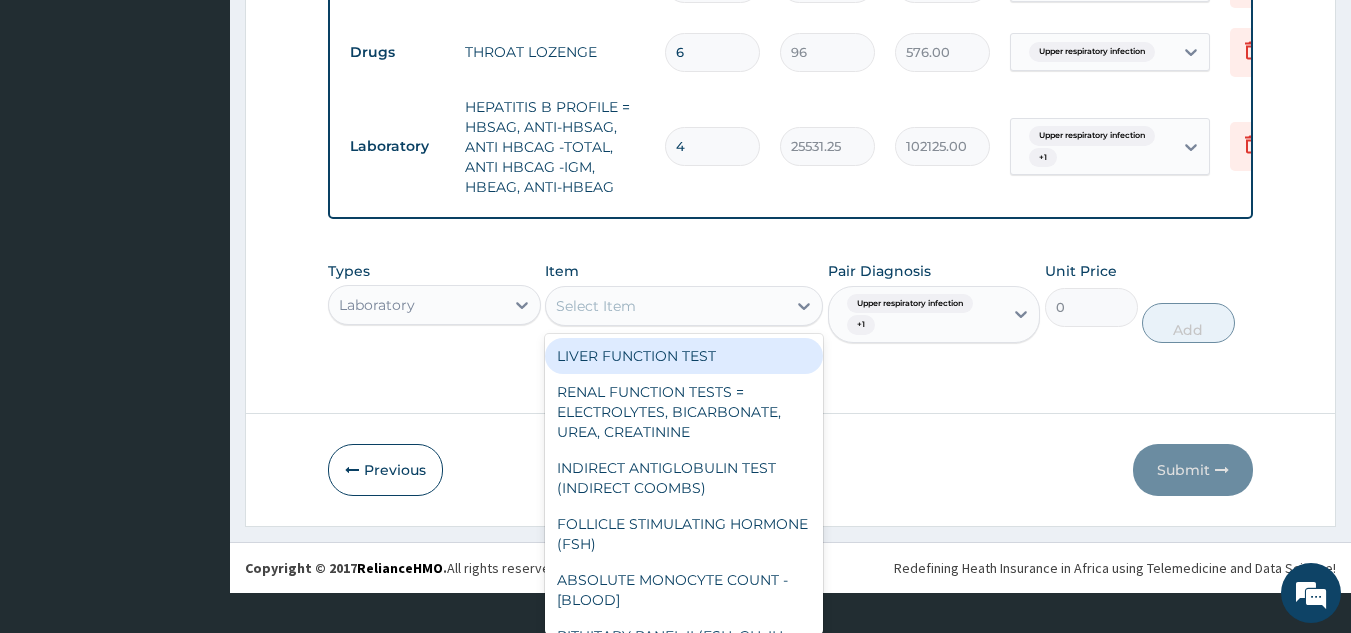 click on "option LIVER FUNCTION TEST focused, 1 of 433. 433 results available. Use Up and Down to choose options, press Enter to select the currently focused option, press Escape to exit the menu, press Tab to select the option and exit the menu. Select Item LIVER FUNCTION TEST RENAL FUNCTION TESTS = ELECTROLYTES, BICARBONATE, UREA, CREATININE INDIRECT ANTIGLOBULIN TEST (INDIRECT COOMBS) FOLLICLE STIMULATING HORMONE (FSH) ABSOLUTE MONOCYTE COUNT - [BLOOD] PITUITARY PANEL II (FSH, GH, IH, PRL, TSH) GENOTYPE TACROLIMUS ASSAY PAP SMEARS FOR CYTOLOGICAL EXAMINATION ONLY RBC - RED BLOOD CELL (ERYTHROCYTE) COUNT - [BLOOD] RUBELLA (GERMAN MEASLES) -IGM ANTIBODIES - [SERUM] D-DIMER QUANTIFICATION - [CITRATED PLASMA] STONE SCREENING PROFILE : CALCIUM, MAGNESIUM, URIC ACID, OXALATE, CITRATE, PHOSPHOROUS AFB, SMEAR EXAMINATION BY ZN STAIN (5 SAMPLES) PROGESTERONE (P4) AMYLASE - [SERUM/PLASMA] THYROID ANTIBODIES - ATAB (INCLUDES TPO AND ATA) - [SERUM] THYROID FUNCTION TEST HERPES SIMPLEX 1 & 2 IGG BLOOD PICTURE/FILM TROPONIN T ECG" at bounding box center [684, 306] 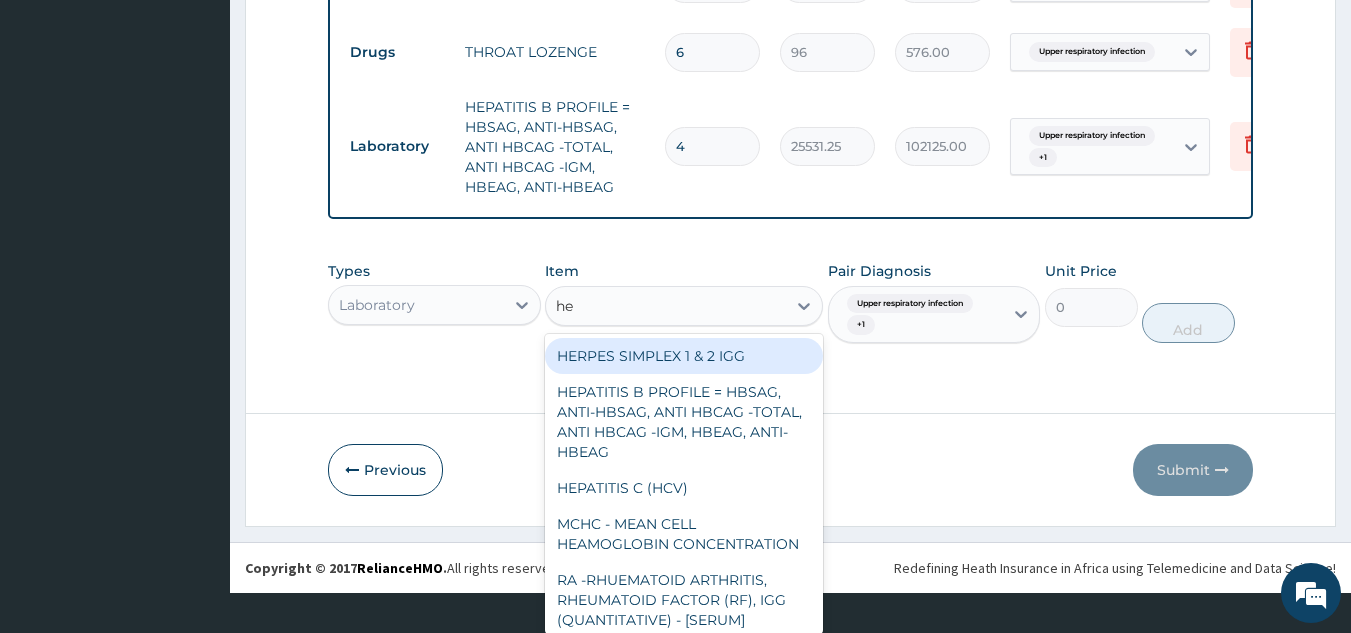 type on "hep" 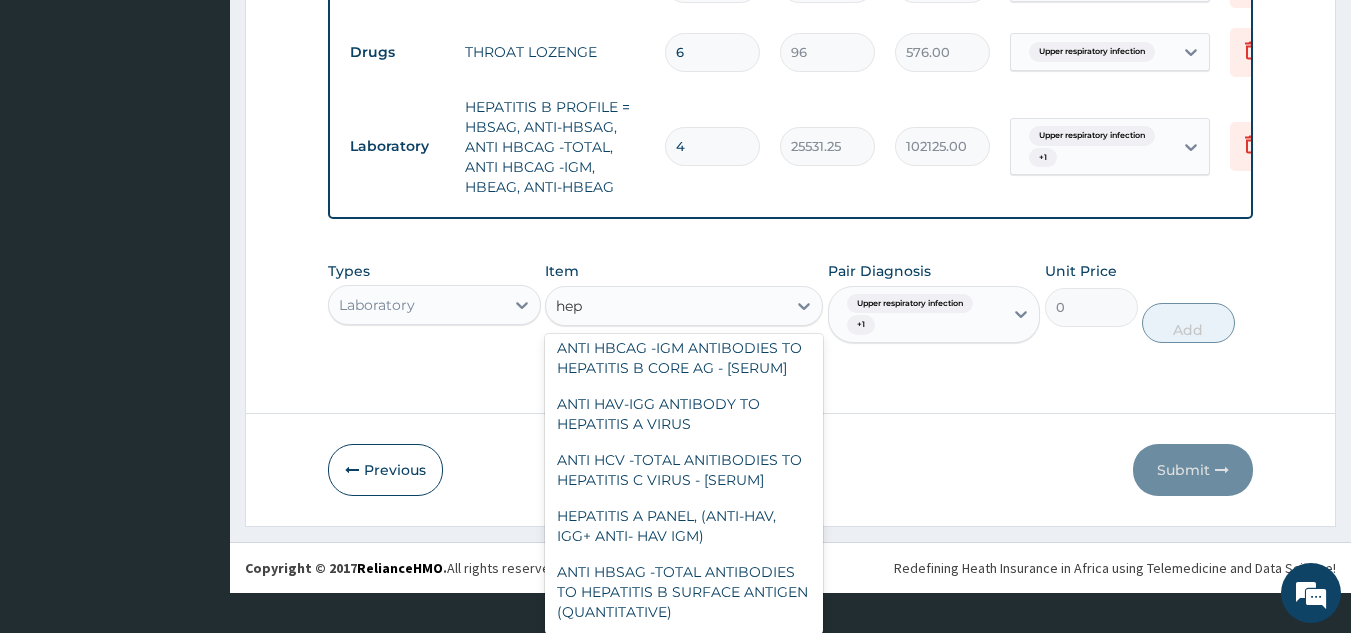 scroll, scrollTop: 312, scrollLeft: 0, axis: vertical 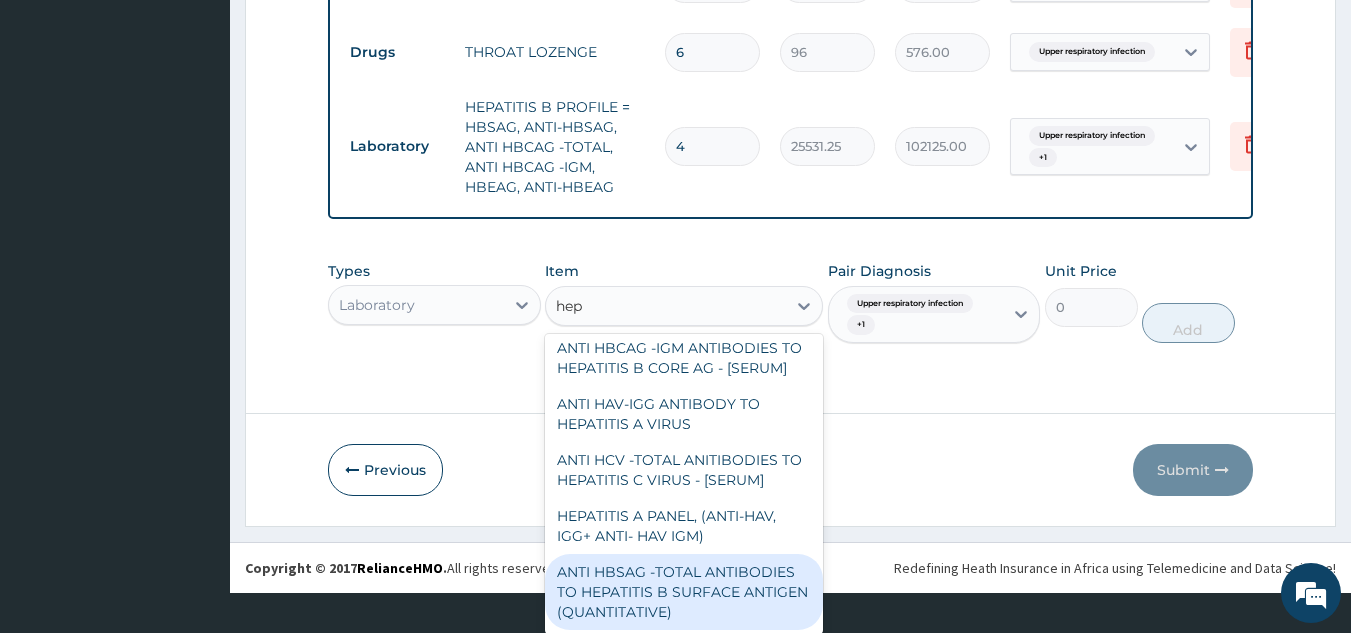 click on "ANTI HBSAG -TOTAL ANTIBODIES TO HEPATITIS B SURFACE ANTIGEN (QUANTITATIVE)" at bounding box center [684, 592] 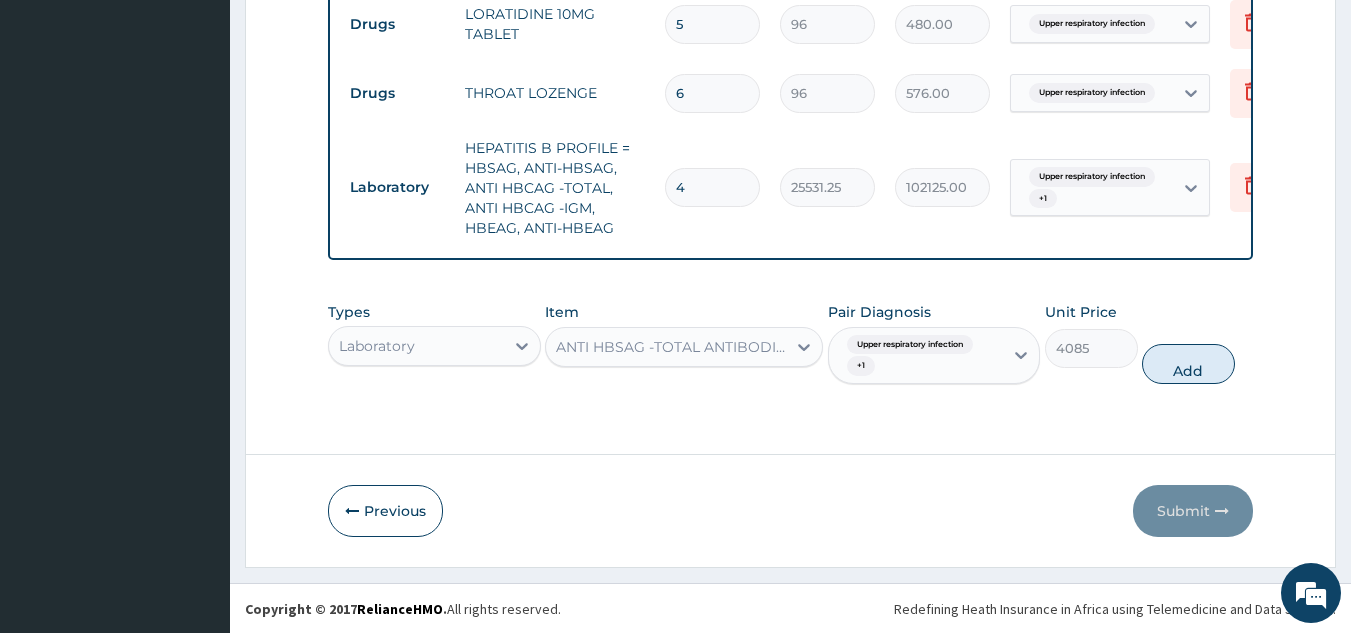type 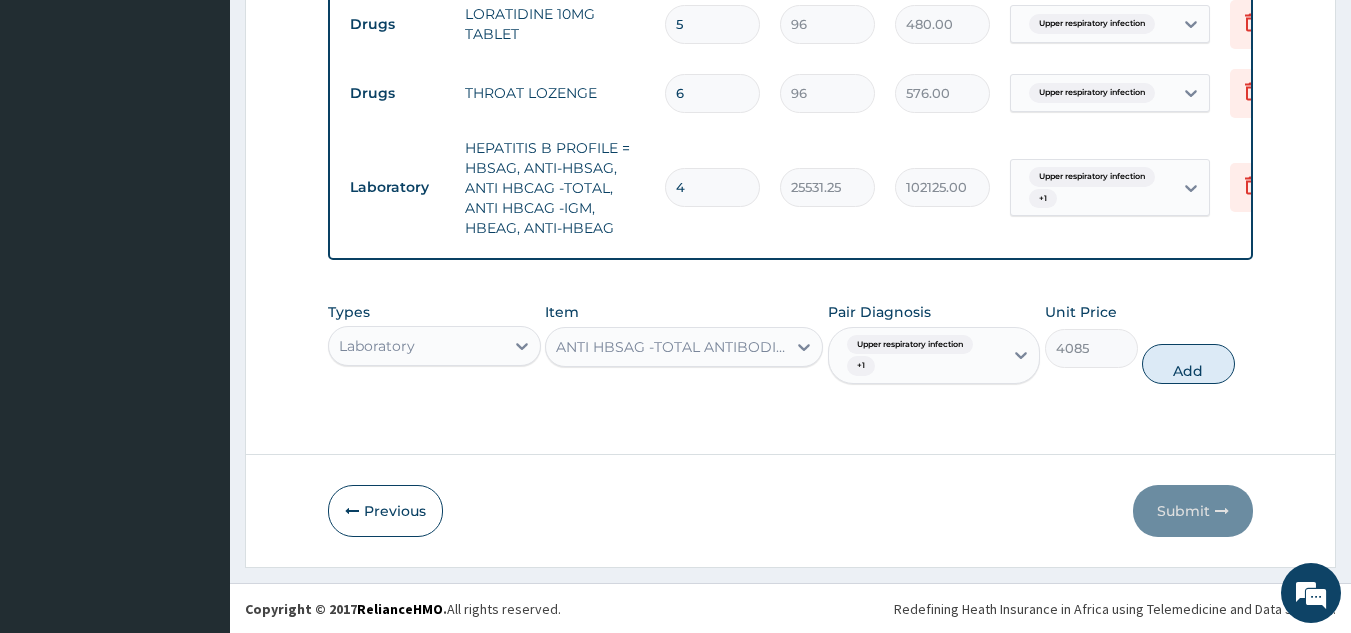 type on "4085" 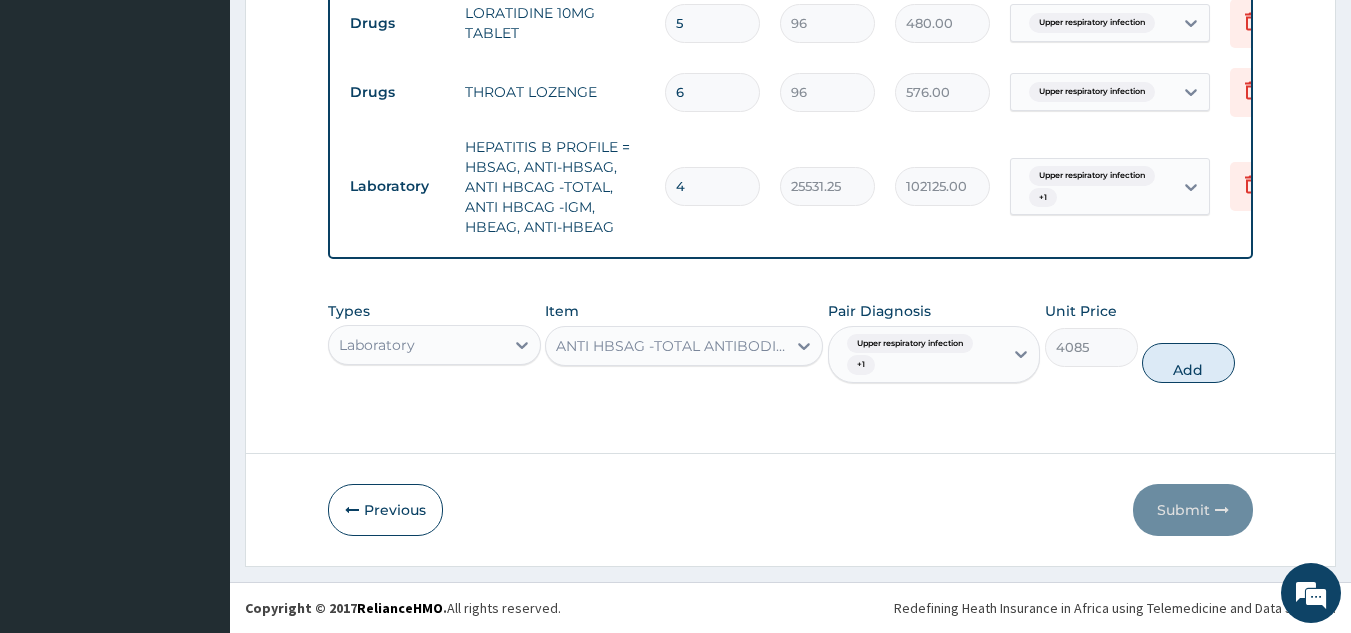 scroll, scrollTop: 0, scrollLeft: 0, axis: both 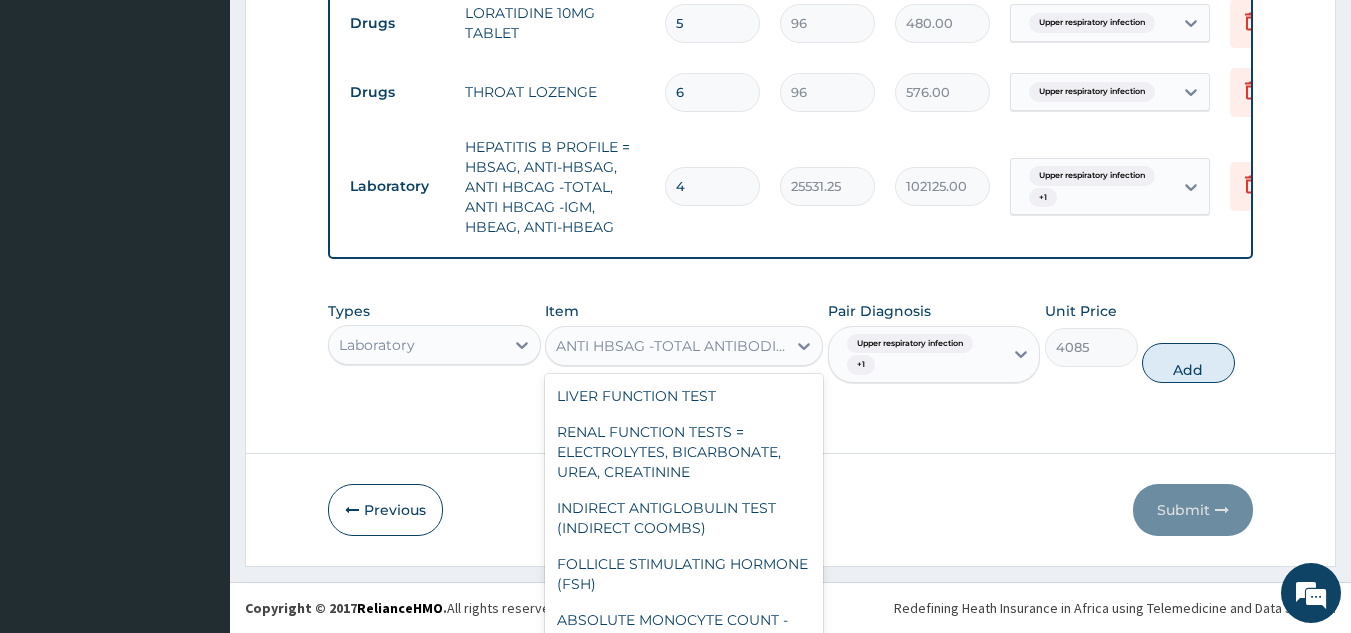 click on "option ANTI HBSAG -TOTAL ANTIBODIES TO HEPATITIS B SURFACE ANTIGEN (QUANTITATIVE), selected. option ANTI HBSAG -TOTAL ANTIBODIES TO HEPATITIS B SURFACE ANTIGEN (QUANTITATIVE) selected, 396 of 433. 433 results available. Use Up and Down to choose options, press Enter to select the currently focused option, press Escape to exit the menu, press Tab to select the option and exit the menu. ANTI HBSAG -TOTAL ANTIBODIES TO HEPATITIS B SURFACE ANTIGEN (QUANTITATIVE) LIVER FUNCTION TEST RENAL FUNCTION TESTS = ELECTROLYTES, BICARBONATE, UREA, CREATININE INDIRECT ANTIGLOBULIN TEST (INDIRECT COOMBS) FOLLICLE STIMULATING HORMONE (FSH) ABSOLUTE MONOCYTE COUNT - [BLOOD] PITUITARY PANEL II (FSH, GH, IH, PRL, TSH) GENOTYPE TACROLIMUS ASSAY PAP SMEARS FOR CYTOLOGICAL EXAMINATION ONLY RBC - RED BLOOD CELL (ERYTHROCYTE) COUNT - [BLOOD] RUBELLA (GERMAN MEASLES) -IGM ANTIBODIES - [SERUM] D-DIMER QUANTIFICATION - [CITRATED PLASMA] STONE SCREENING PROFILE : CALCIUM, MAGNESIUM, URIC ACID, OXALATE, CITRATE, PHOSPHOROUS THROAT SWAB MCS" at bounding box center [684, 346] 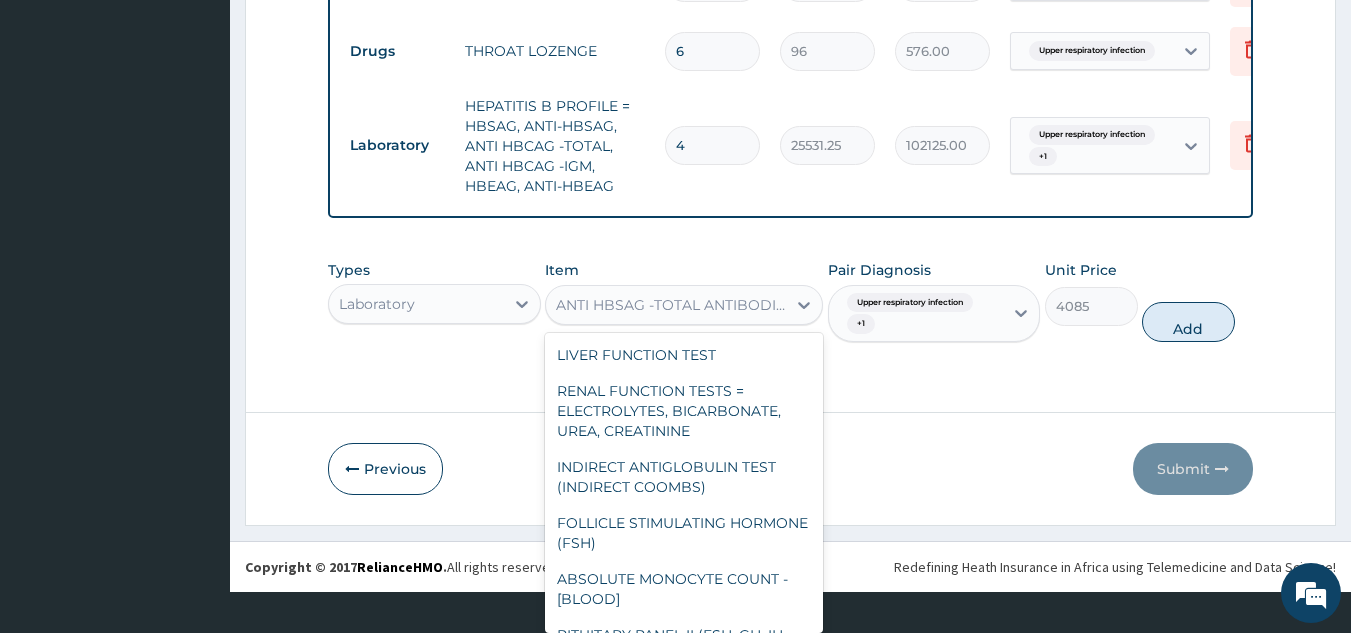 scroll, scrollTop: 19212, scrollLeft: 0, axis: vertical 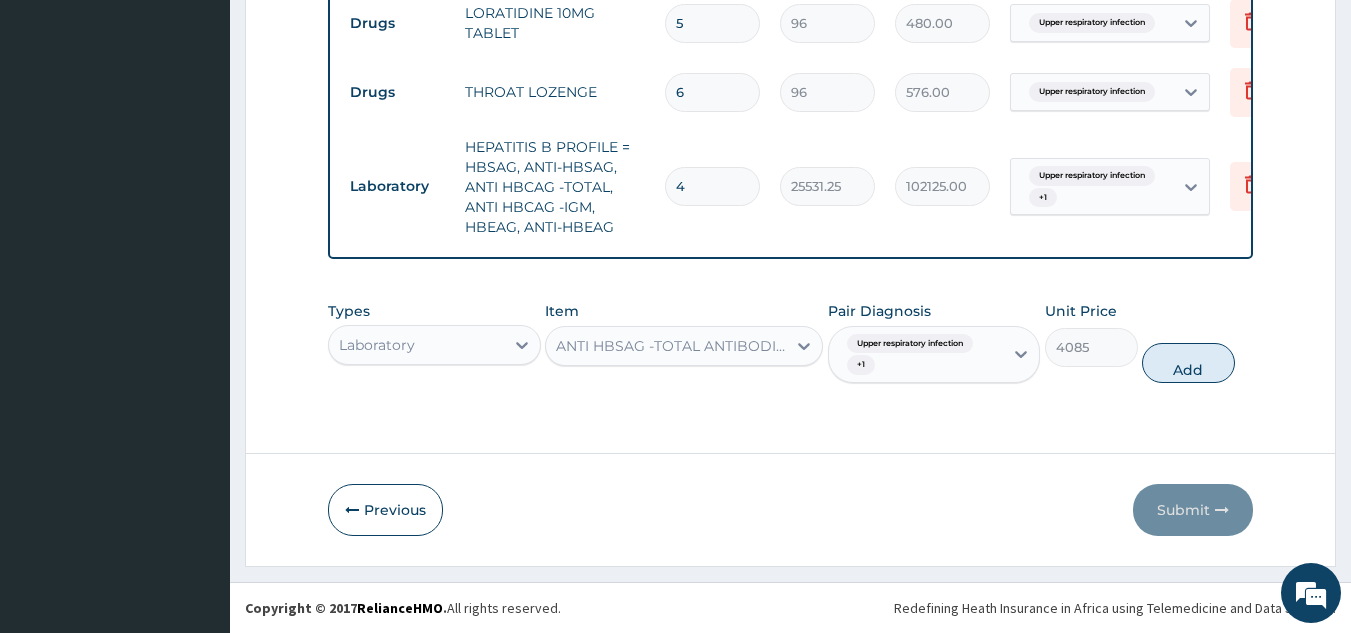 click on "Step  2  of 2 PA Code / Prescription Code Enter Code(Secondary Care Only) Encounter Date [DATE] Important Notice Please enter PA codes before entering items that are not attached to a PA code   All diagnoses entered must be linked to a claim item. Diagnosis & Claim Items that are visible but inactive cannot be edited because they were imported from an already approved PA code. Diagnosis Malaria Confirmed Upper respiratory infection Confirmed NB: All diagnosis must be linked to a claim item Claim Items Type Name Quantity Unit Price Total Price Pair Diagnosis Actions Procedures GENERAL PRACTITIONER CONSULTATION FIRST OUTPATIENT CONSULTATION 1 [PRICE] [PRICE] Upper respiratory infection  + 1 Delete Laboratory MALARIA PARASITE (MP) RDT 1 [PRICE] [PRICE] Malaria Delete Laboratory THROAT SWAB MCS 1 [PRICE] [PRICE] Upper respiratory infection Delete Drugs ARTEMETHER LUMEFANTRINE 80/480MG TABLET 6 [PRICE] [PRICE] Malaria Delete Drugs PARACETAMOL 500MG TABLET 30 [PRICE] [PRICE] Malaria Delete Drugs LORATIDINE 10MG TABLET 5" at bounding box center [790, -262] 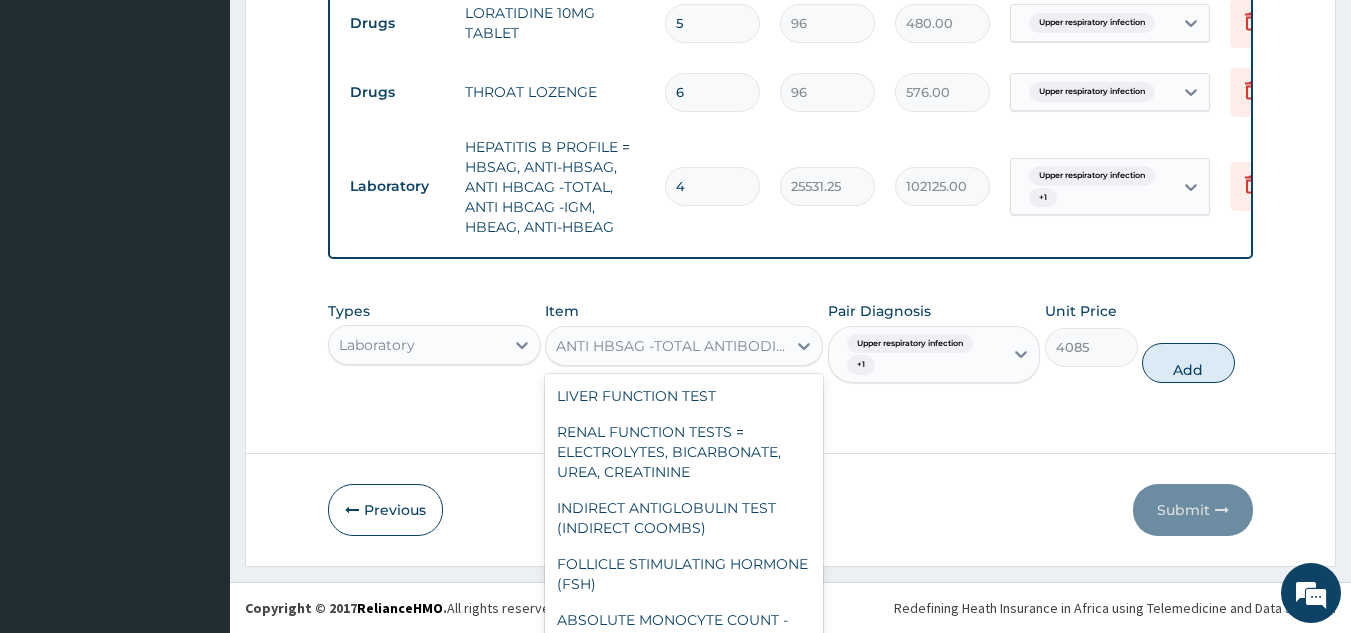 click on "option ANTI HBSAG -TOTAL ANTIBODIES TO HEPATITIS B SURFACE ANTIGEN (QUANTITATIVE), selected. option HEPATITIS A PANEL, (ANTI-HAV, IGG+ ANTI- HAV IGM) focused, 392 of 433. 433 results available. Use Up and Down to choose options, press Enter to select the currently focused option, press Escape to exit the menu, press Tab to select the option and exit the menu. ANTI HBSAG -TOTAL ANTIBODIES TO HEPATITIS B SURFACE ANTIGEN (QUANTITATIVE) LIVER FUNCTION TEST RENAL FUNCTION TESTS = ELECTROLYTES, BICARBONATE, UREA, CREATININE INDIRECT ANTIGLOBULIN TEST (INDIRECT COOMBS) FOLLICLE STIMULATING HORMONE (FSH) ABSOLUTE MONOCYTE COUNT - [BLOOD] PITUITARY PANEL II (FSH, GH, IH, PRL, TSH) GENOTYPE TACROLIMUS ASSAY PAP SMEARS FOR CYTOLOGICAL EXAMINATION ONLY RBC - RED BLOOD CELL (ERYTHROCYTE) COUNT - [BLOOD] RUBELLA (GERMAN MEASLES) -IGM ANTIBODIES - [SERUM] D-DIMER QUANTIFICATION - [CITRATED PLASMA] STONE SCREENING PROFILE : CALCIUM, MAGNESIUM, URIC ACID, OXALATE, CITRATE, PHOSPHOROUS PROGESTERONE (P4) THYROID FUNCTION TEST" at bounding box center [684, 346] 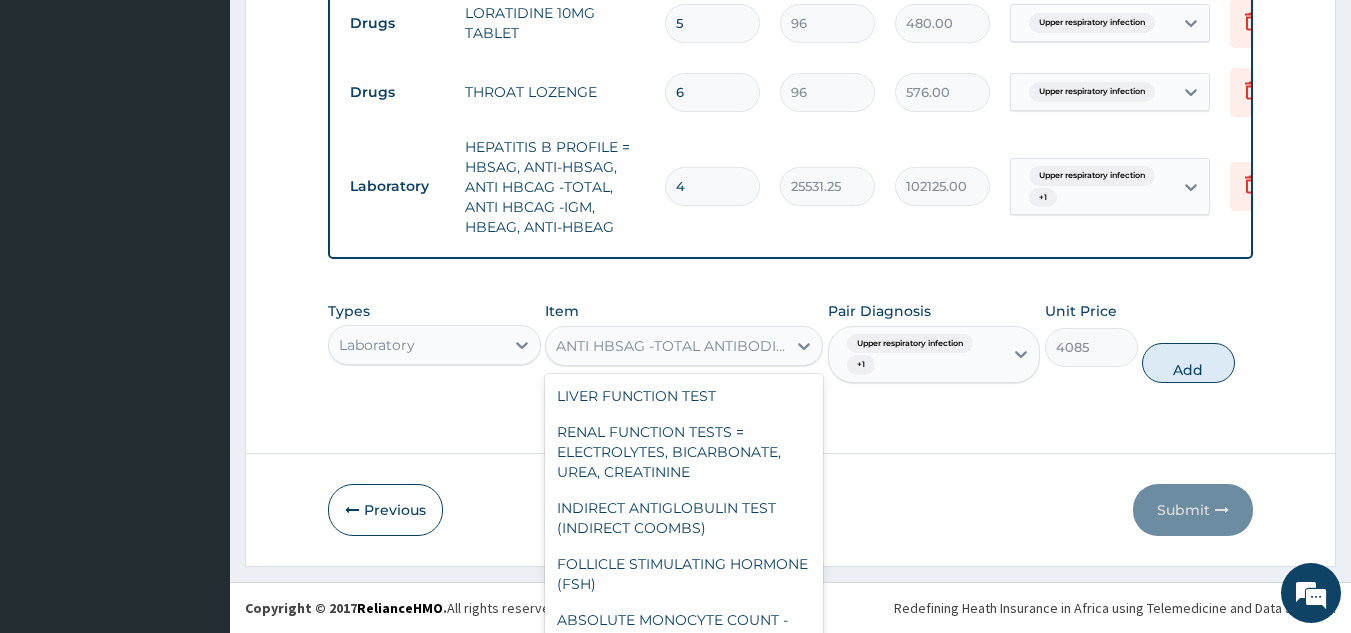 scroll, scrollTop: 41, scrollLeft: 0, axis: vertical 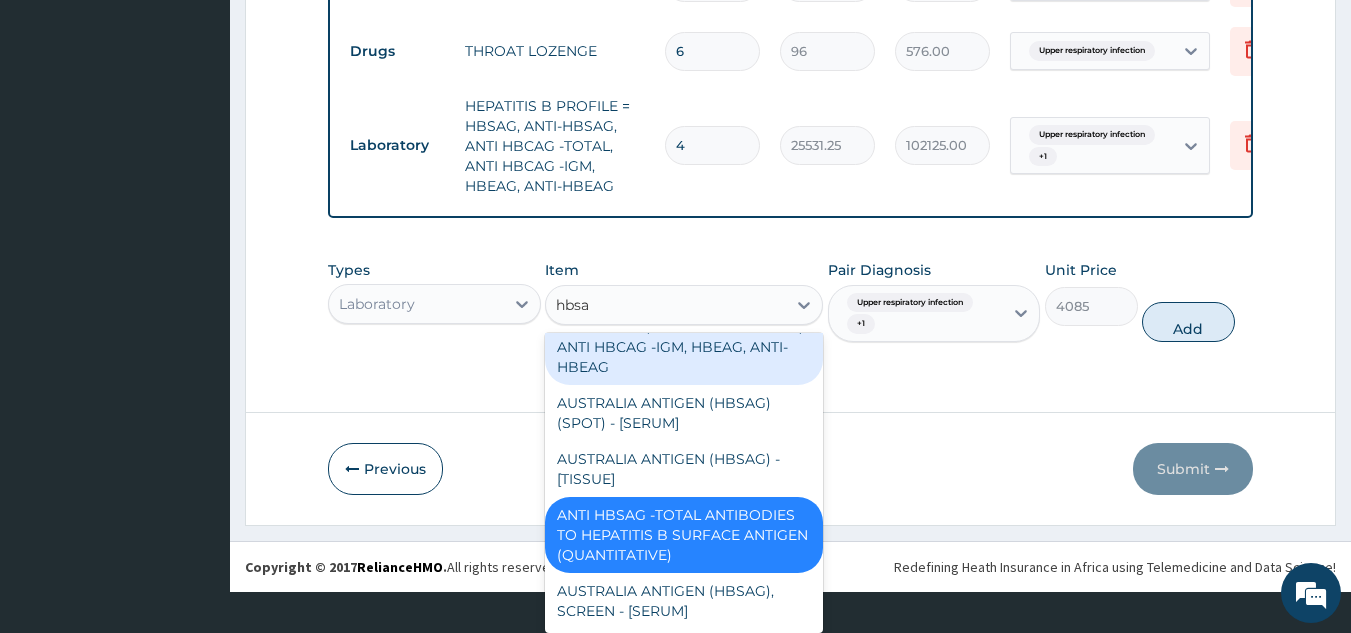 type on "hbsag" 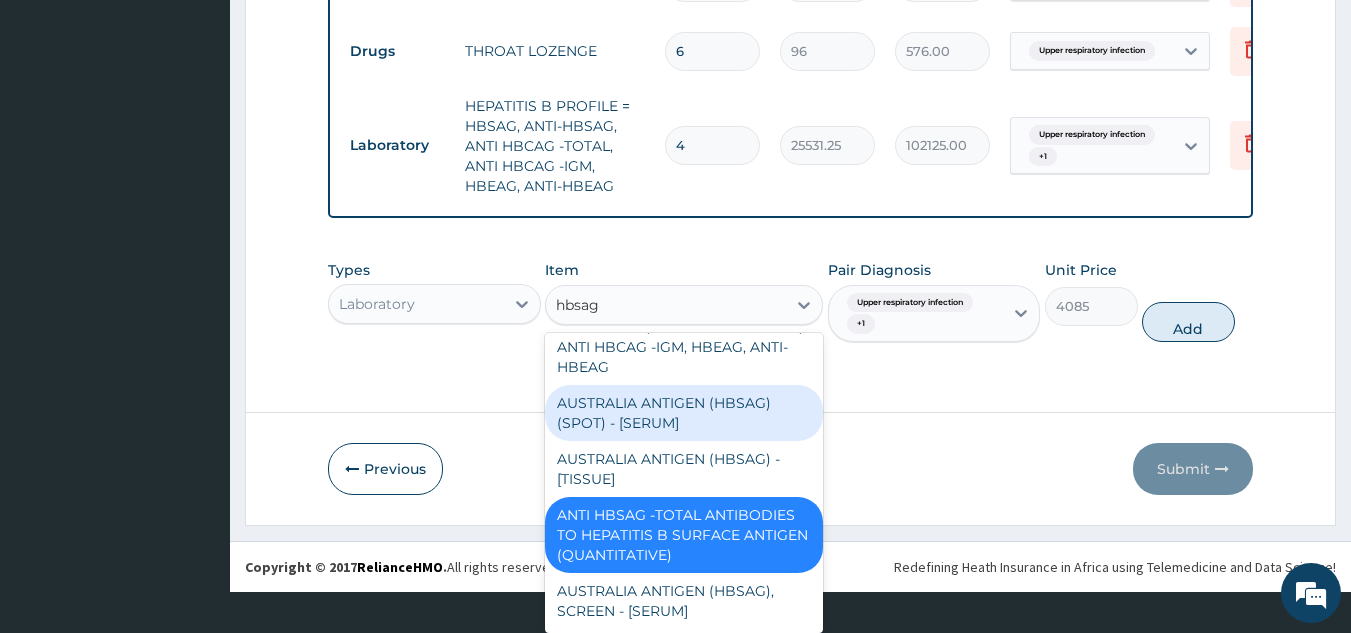 scroll, scrollTop: 28, scrollLeft: 0, axis: vertical 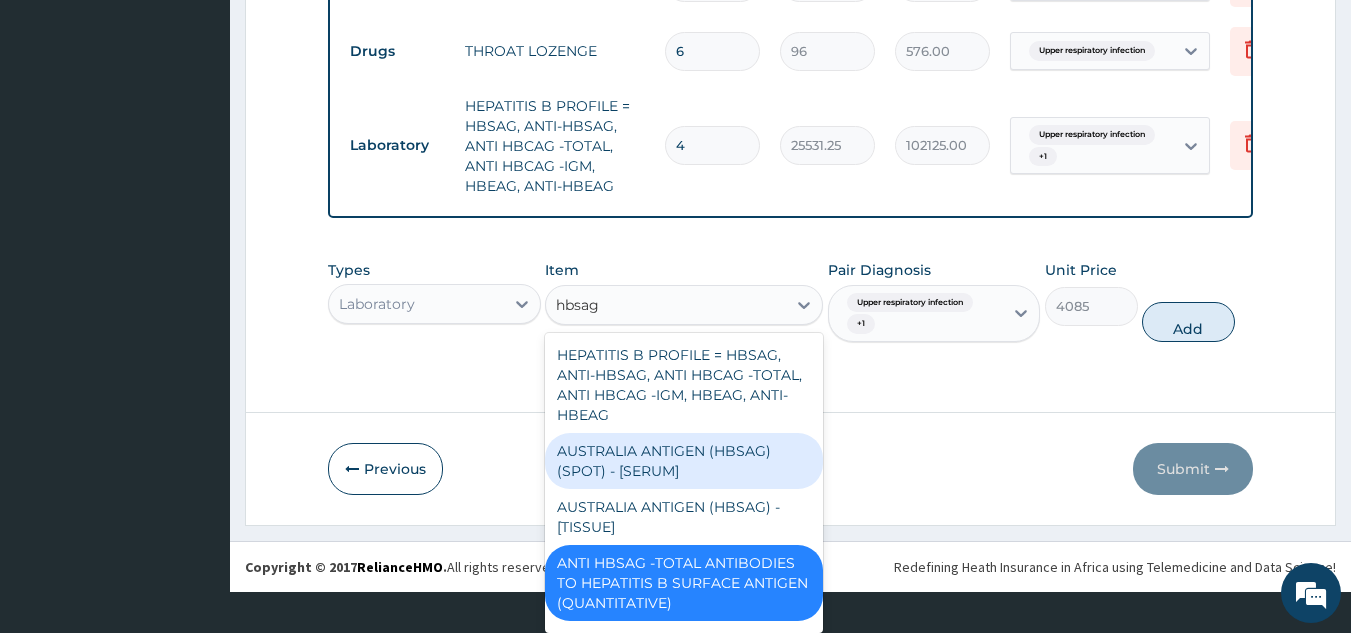 click on "AUSTRALIA ANTIGEN (HBSAG) (SPOT) - [SERUM]" at bounding box center (684, 461) 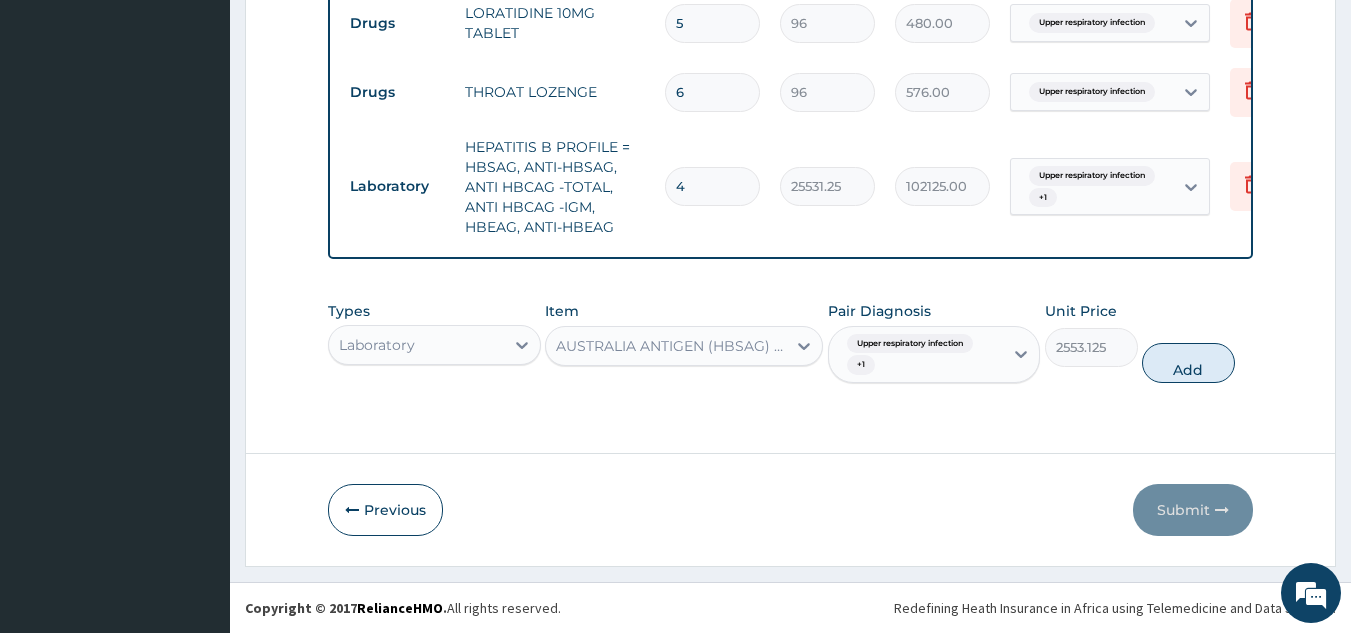 scroll, scrollTop: 0, scrollLeft: 0, axis: both 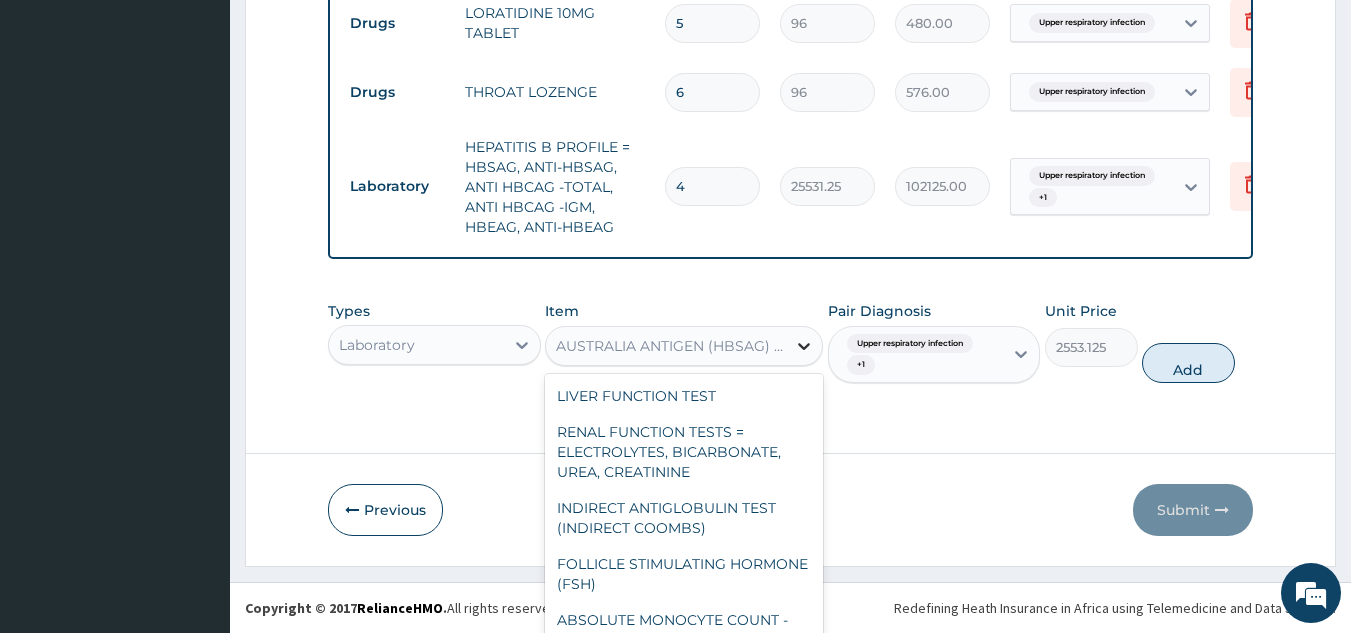 click on "option AUSTRALIA ANTIGEN (HBSAG) (SPOT) - [SERUM], selected. option AUSTRALIA ANTIGEN (HBSAG) (SPOT) - [SERUM] selected, 163 of 433. 433 results available. Use Up and Down to choose options, press Enter to select the currently focused option, press Escape to exit the menu, press Tab to select the option and exit the menu. AUSTRALIA ANTIGEN (HBSAG) (SPOT) - [SERUM] LIVER FUNCTION TEST RENAL FUNCTION TESTS = ELECTROLYTES, BICARBONATE, UREA, CREATININE INDIRECT ANTIGLOBULIN TEST (INDIRECT COOMBS) FOLLICLE STIMULATING HORMONE (FSH) ABSOLUTE MONOCYTE COUNT - [BLOOD] PITUITARY PANEL II (FSH, GH, IH, PRL, TSH) GENOTYPE TACROLIMUS ASSAY PAP SMEARS FOR CYTOLOGICAL EXAMINATION ONLY RBC - RED BLOOD CELL (ERYTHROCYTE) COUNT - [BLOOD] RUBELLA (GERMAN MEASLES) -IGM ANTIBODIES - [SERUM] D-DIMER QUANTIFICATION - [CITRATED PLASMA] STONE SCREENING PROFILE : CALCIUM, MAGNESIUM, URIC ACID, OXALATE, CITRATE, PHOSPHOROUS AFB, SMEAR EXAMINATION BY ZN STAIN (5 SAMPLES) PROGESTERONE (P4) AMYLASE - [SERUM/PLASMA] THYROID FUNCTION TEST" at bounding box center [684, 346] 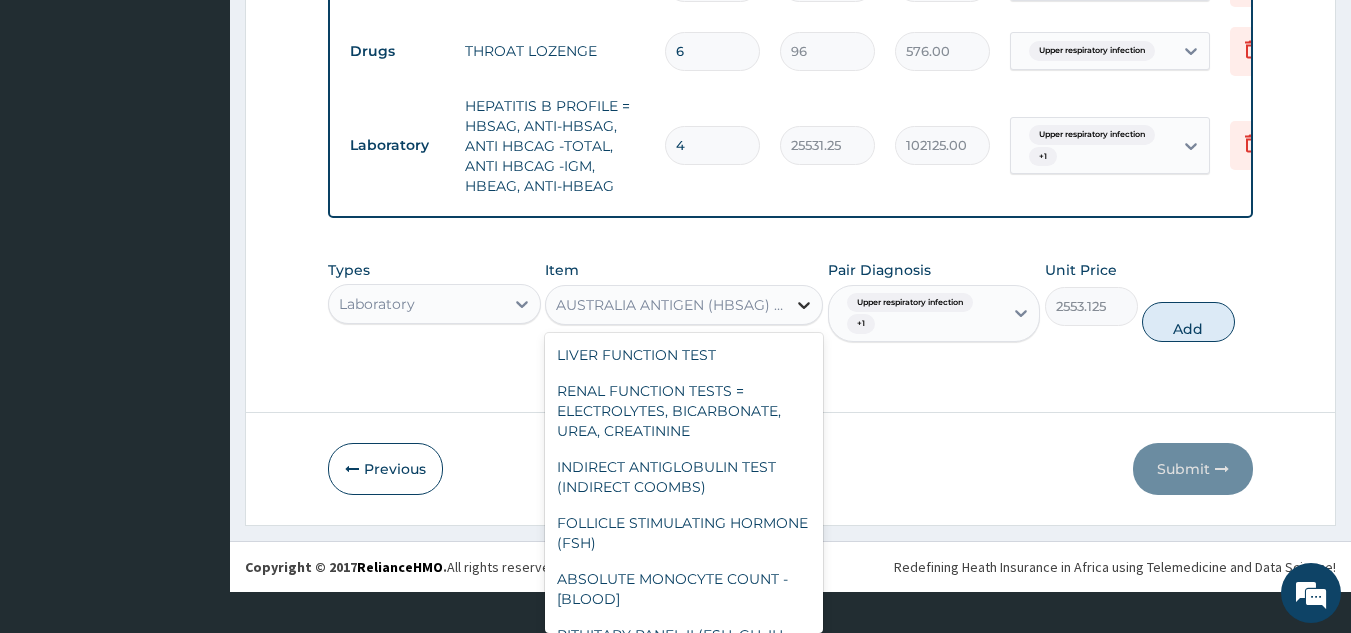 scroll, scrollTop: 7891, scrollLeft: 0, axis: vertical 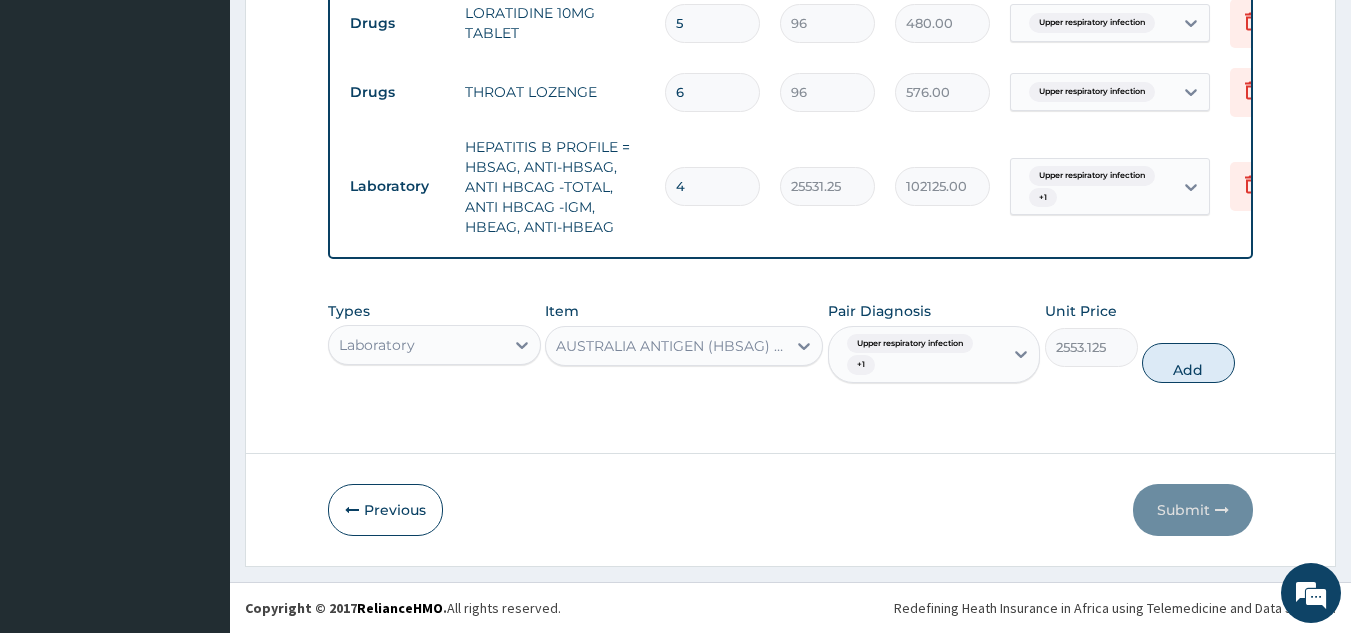 click on "Types Laboratory Item option AUSTRALIA ANTIGEN (HBSAG) (SPOT) - [SERUM], selected.   Select is focused ,type to refine list, press Down to open the menu,  AUSTRALIA ANTIGEN (HBSAG) (SPOT) - [SERUM] Pair Diagnosis Upper respiratory infection  + 1 Unit Price 2553.125 Add" at bounding box center [791, 342] 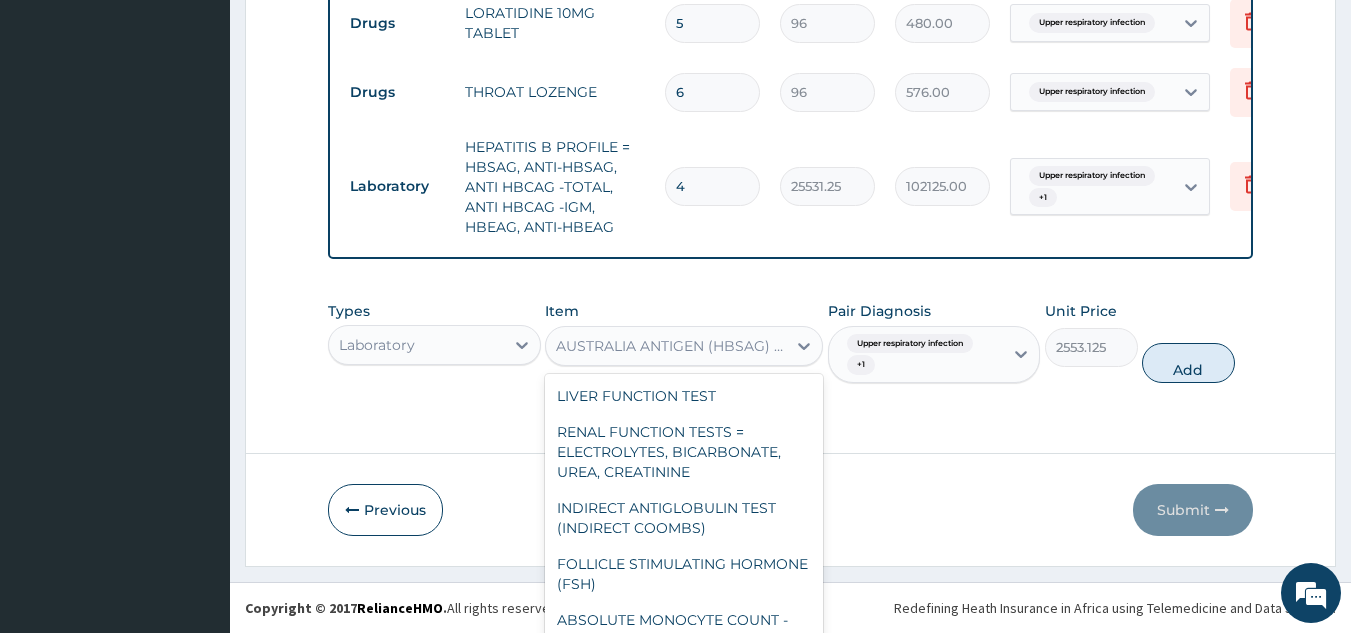 scroll, scrollTop: 41, scrollLeft: 0, axis: vertical 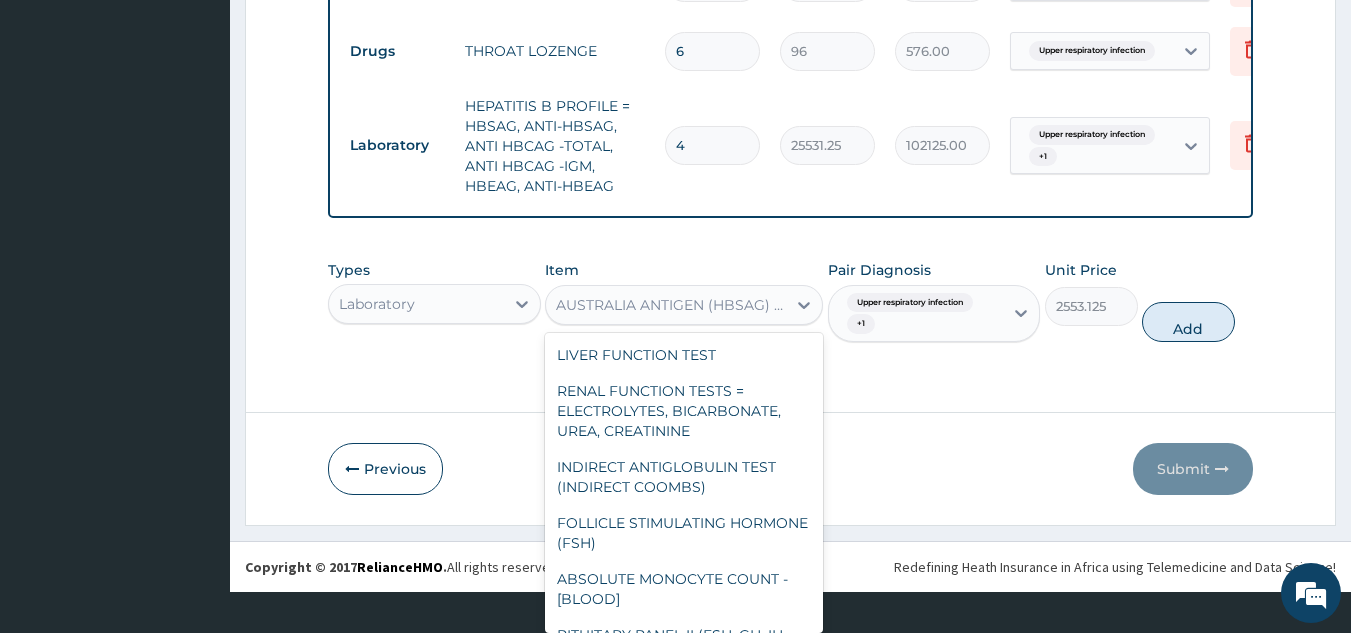 click on "option AUSTRALIA ANTIGEN (HBSAG) (SPOT) - [SERUM], selected. option AUSTRALIA ANTIGEN (HBSAG) (SPOT) - [SERUM] selected, 163 of 433. 433 results available. Use Up and Down to choose options, press Enter to select the currently focused option, press Escape to exit the menu, press Tab to select the option and exit the menu. AUSTRALIA ANTIGEN (HBSAG) (SPOT) - [SERUM] LIVER FUNCTION TEST RENAL FUNCTION TESTS = ELECTROLYTES, BICARBONATE, UREA, CREATININE INDIRECT ANTIGLOBULIN TEST (INDIRECT COOMBS) FOLLICLE STIMULATING HORMONE (FSH) ABSOLUTE MONOCYTE COUNT - [BLOOD] PITUITARY PANEL II (FSH, GH, IH, PRL, TSH) GENOTYPE TACROLIMUS ASSAY PAP SMEARS FOR CYTOLOGICAL EXAMINATION ONLY RBC - RED BLOOD CELL (ERYTHROCYTE) COUNT - [BLOOD] RUBELLA (GERMAN MEASLES) -IGM ANTIBODIES - [SERUM] D-DIMER QUANTIFICATION - [CITRATED PLASMA] STONE SCREENING PROFILE : CALCIUM, MAGNESIUM, URIC ACID, OXALATE, CITRATE, PHOSPHOROUS AFB, SMEAR EXAMINATION BY ZN STAIN (5 SAMPLES) PROGESTERONE (P4) AMYLASE - [SERUM/PLASMA] THYROID FUNCTION TEST" at bounding box center [684, 305] 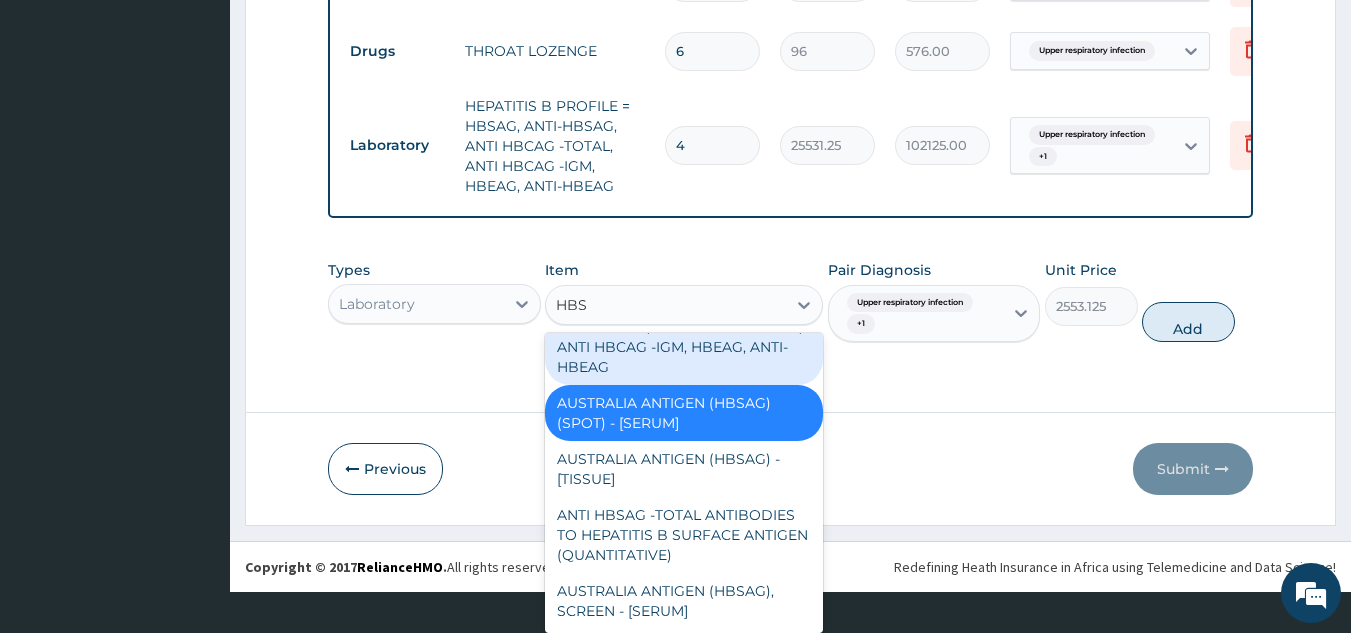 scroll, scrollTop: 0, scrollLeft: 0, axis: both 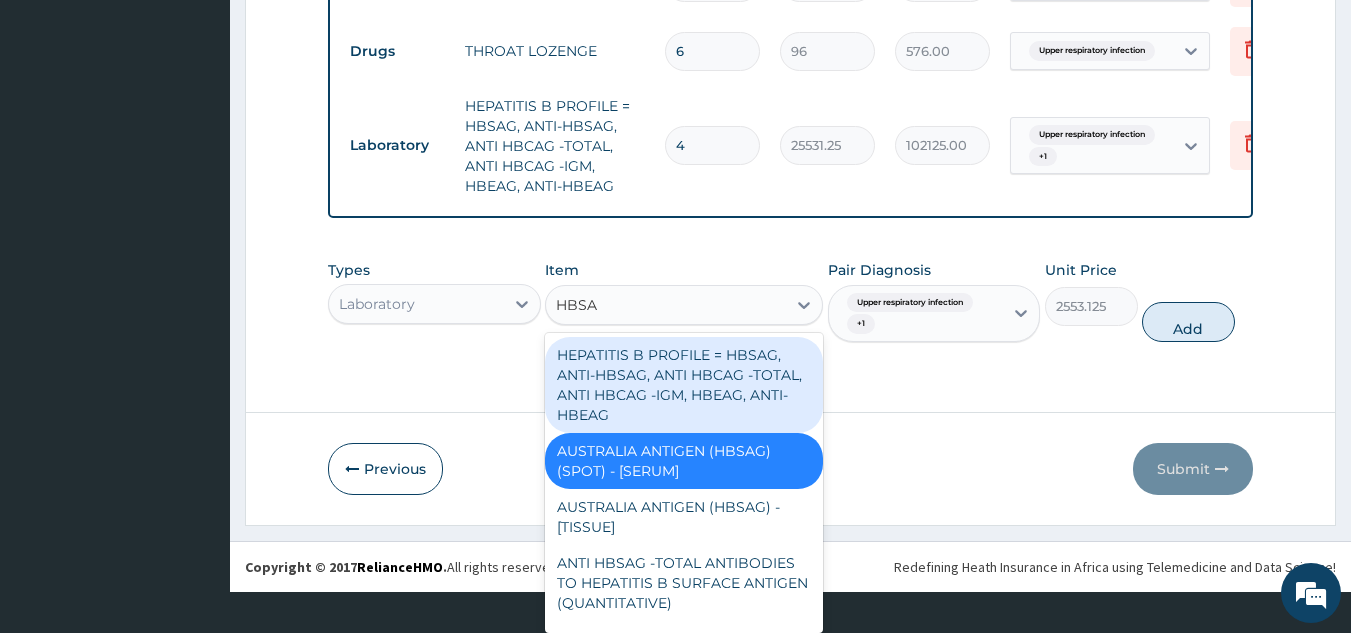 type on "HBSAG" 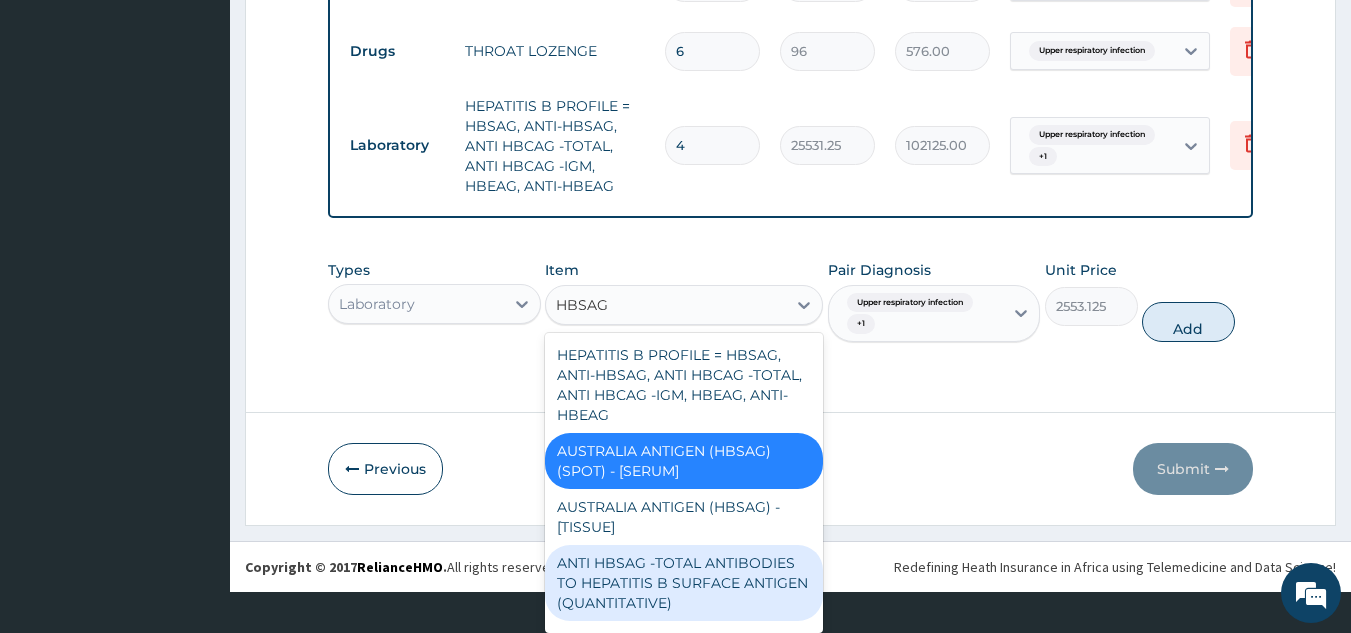 click on "ANTI HBSAG -TOTAL ANTIBODIES TO HEPATITIS B SURFACE ANTIGEN (QUANTITATIVE)" at bounding box center [684, 583] 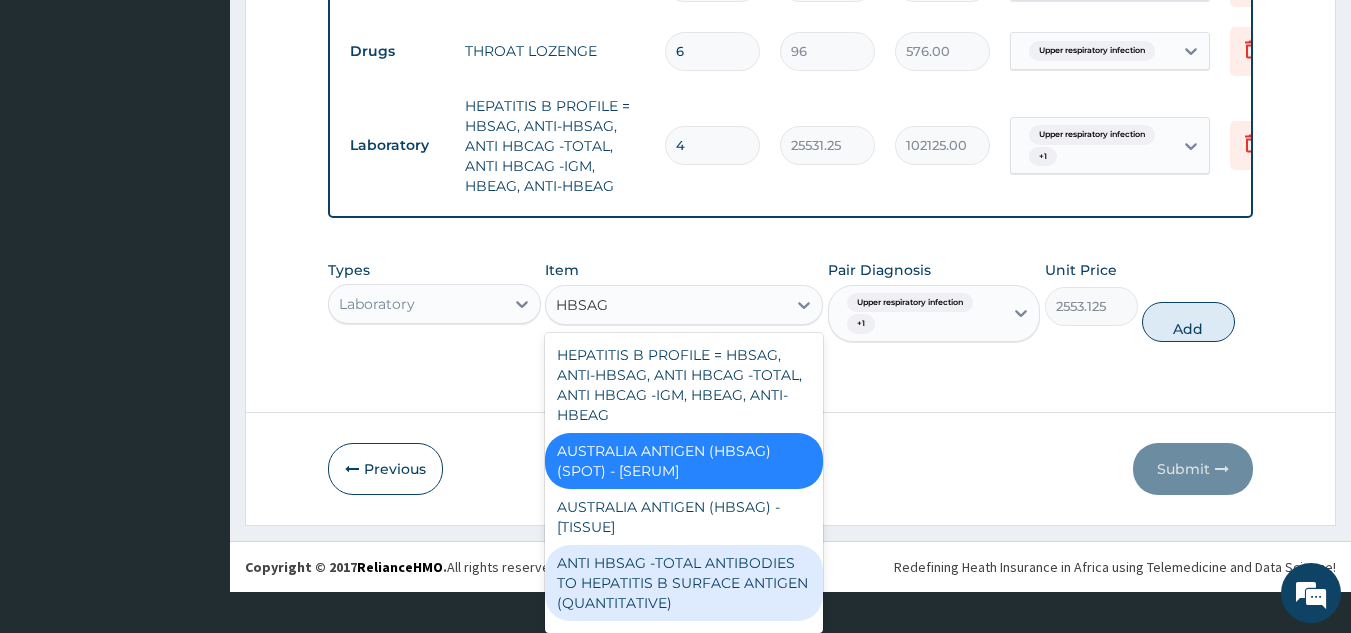 type 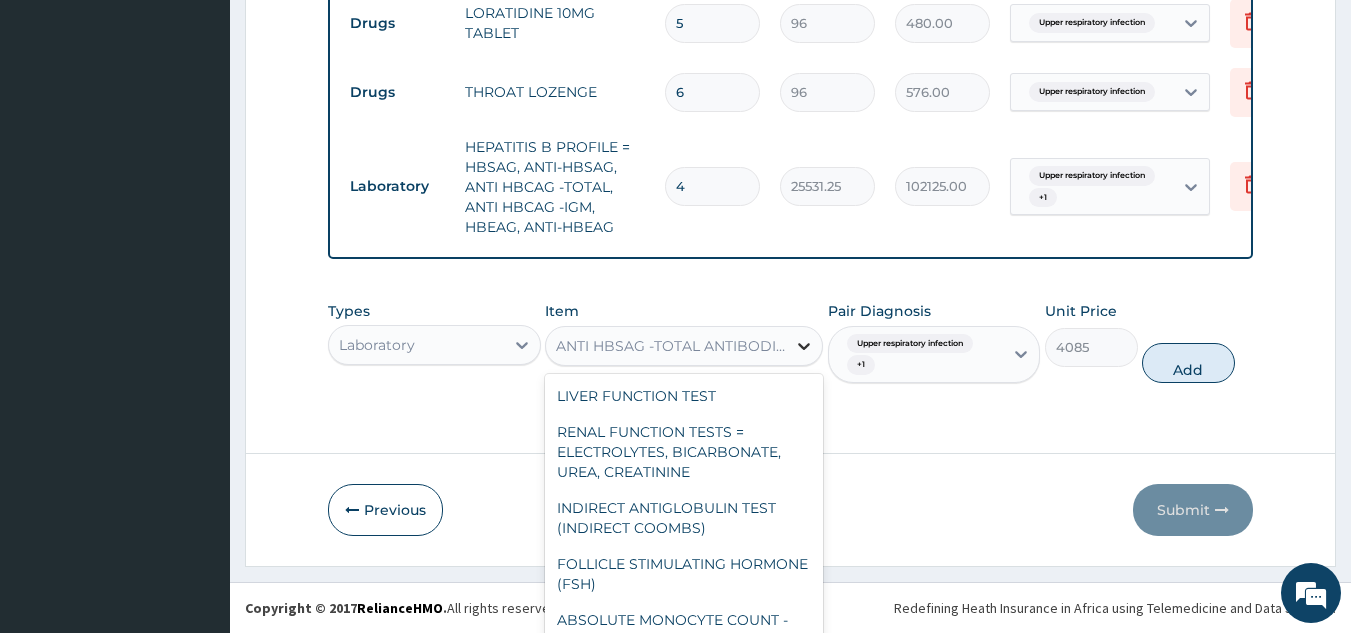 scroll, scrollTop: 41, scrollLeft: 0, axis: vertical 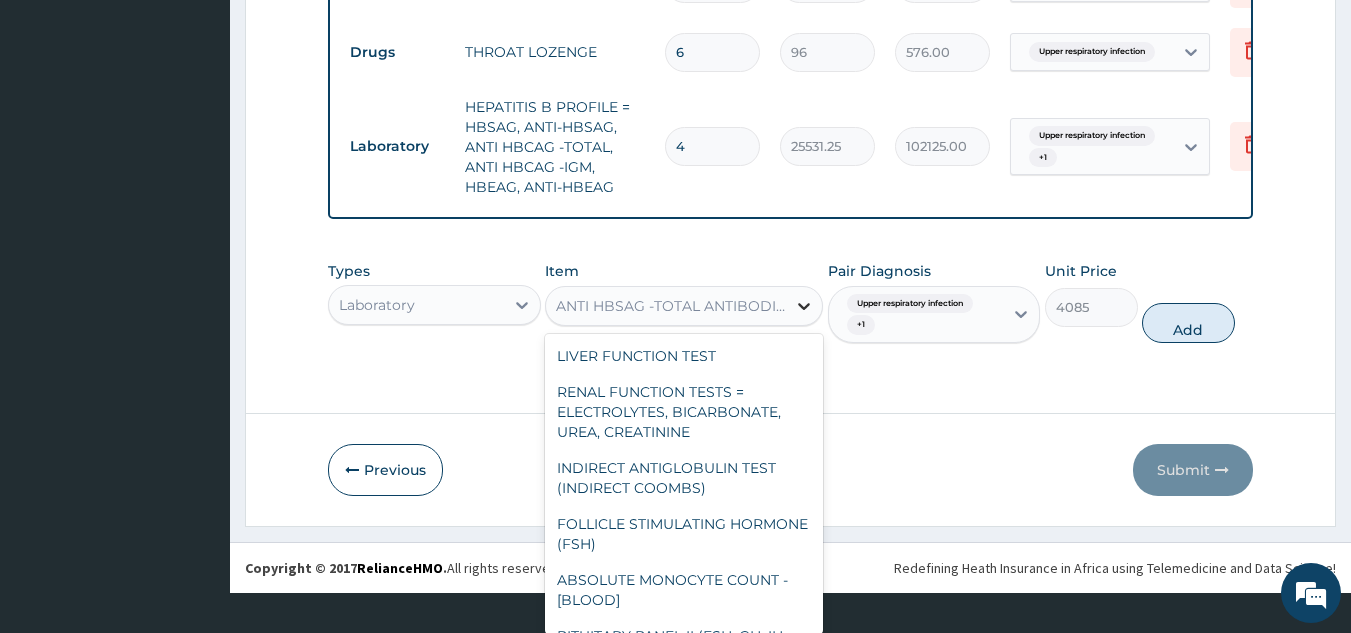 click on "option ANTI HBSAG -TOTAL ANTIBODIES TO HEPATITIS B SURFACE ANTIGEN (QUANTITATIVE), selected. option ANTI HBSAG -TOTAL ANTIBODIES TO HEPATITIS B SURFACE ANTIGEN (QUANTITATIVE) selected, 396 of 433. 433 results available. Use Up and Down to choose options, press Enter to select the currently focused option, press Escape to exit the menu, press Tab to select the option and exit the menu. ANTI HBSAG -TOTAL ANTIBODIES TO HEPATITIS B SURFACE ANTIGEN (QUANTITATIVE) LIVER FUNCTION TEST RENAL FUNCTION TESTS = ELECTROLYTES, BICARBONATE, UREA, CREATININE INDIRECT ANTIGLOBULIN TEST (INDIRECT COOMBS) FOLLICLE STIMULATING HORMONE (FSH) ABSOLUTE MONOCYTE COUNT - [BLOOD] PITUITARY PANEL II (FSH, GH, IH, PRL, TSH) GENOTYPE TACROLIMUS ASSAY PAP SMEARS FOR CYTOLOGICAL EXAMINATION ONLY RBC - RED BLOOD CELL (ERYTHROCYTE) COUNT - [BLOOD] RUBELLA (GERMAN MEASLES) -IGM ANTIBODIES - [SERUM] D-DIMER QUANTIFICATION - [CITRATED PLASMA] STONE SCREENING PROFILE : CALCIUM, MAGNESIUM, URIC ACID, OXALATE, CITRATE, PHOSPHOROUS THROAT SWAB MCS" at bounding box center [684, 306] 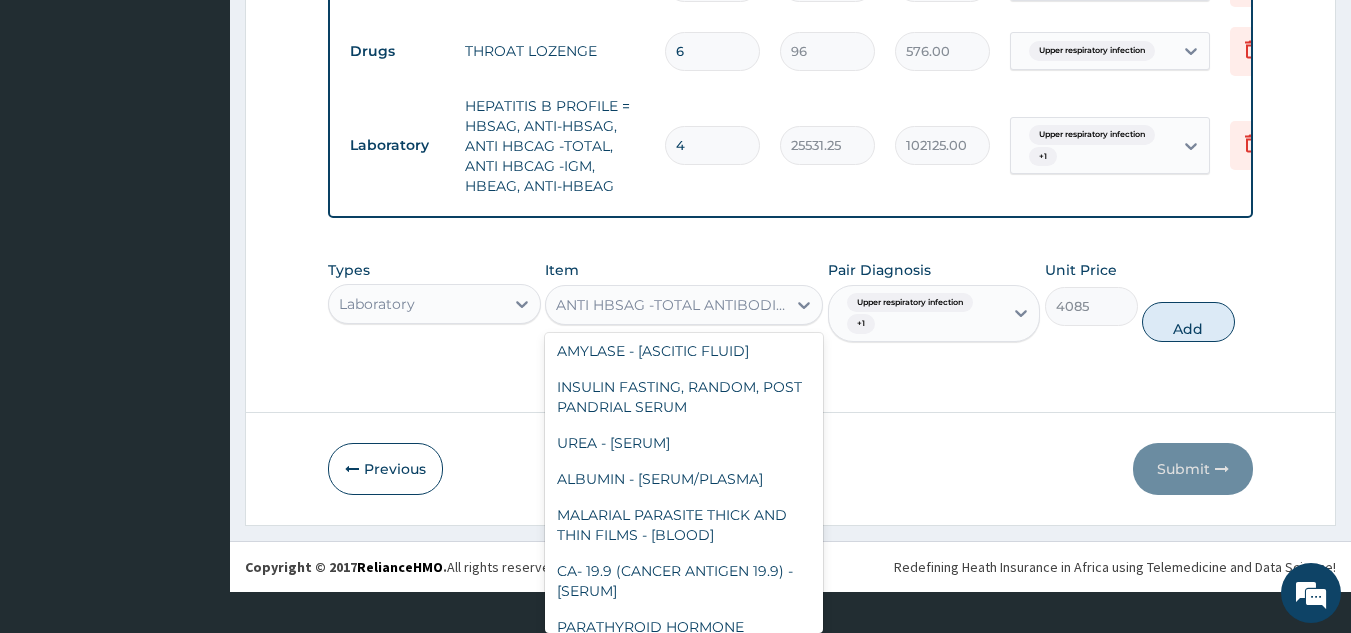 click on "ANTI HBSAG -TOTAL ANTIBODIES TO HEPATITIS B SURFACE ANTIGEN (QUANTITATIVE)" at bounding box center (684, -37) 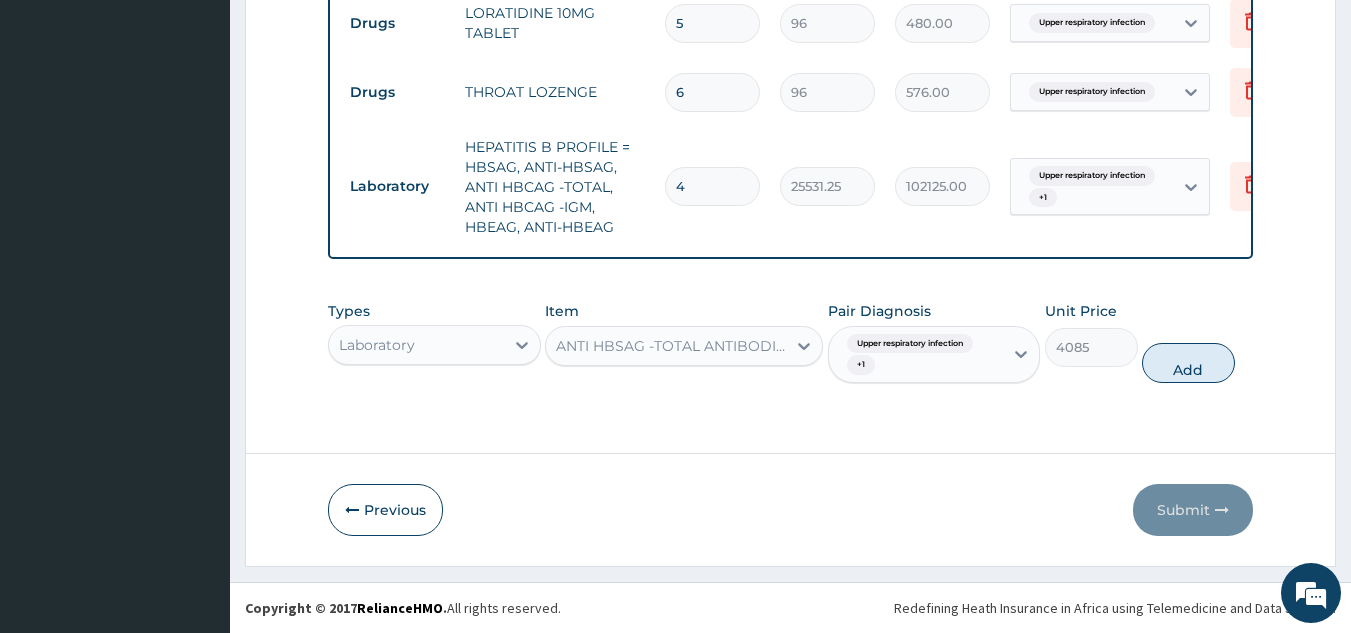 scroll, scrollTop: 0, scrollLeft: 0, axis: both 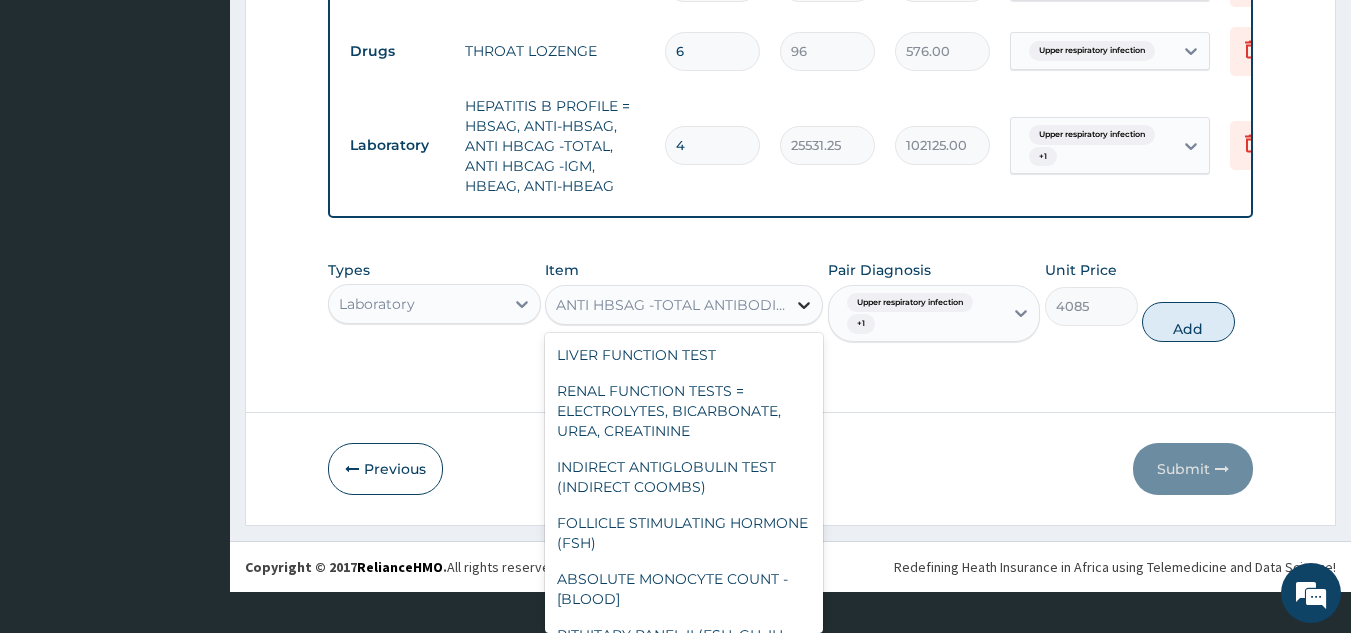 click on "option ANTI HBSAG -TOTAL ANTIBODIES TO HEPATITIS B SURFACE ANTIGEN (QUANTITATIVE), selected. option HEPATITIS A PANEL, (ANTI-HAV, IGG+ ANTI- HAV IGM) focused, 392 of 433. 433 results available. Use Up and Down to choose options, press Enter to select the currently focused option, press Escape to exit the menu, press Tab to select the option and exit the menu. ANTI HBSAG -TOTAL ANTIBODIES TO HEPATITIS B SURFACE ANTIGEN (QUANTITATIVE) LIVER FUNCTION TEST RENAL FUNCTION TESTS = ELECTROLYTES, BICARBONATE, UREA, CREATININE INDIRECT ANTIGLOBULIN TEST (INDIRECT COOMBS) FOLLICLE STIMULATING HORMONE (FSH) ABSOLUTE MONOCYTE COUNT - [BLOOD] PITUITARY PANEL II (FSH, GH, IH, PRL, TSH) GENOTYPE TACROLIMUS ASSAY PAP SMEARS FOR CYTOLOGICAL EXAMINATION ONLY RBC - RED BLOOD CELL (ERYTHROCYTE) COUNT - [BLOOD] RUBELLA (GERMAN MEASLES) -IGM ANTIBODIES - [SERUM] D-DIMER QUANTIFICATION - [CITRATED PLASMA] STONE SCREENING PROFILE : CALCIUM, MAGNESIUM, URIC ACID, OXALATE, CITRATE, PHOSPHOROUS PROGESTERONE (P4) THYROID FUNCTION TEST" at bounding box center [684, 305] 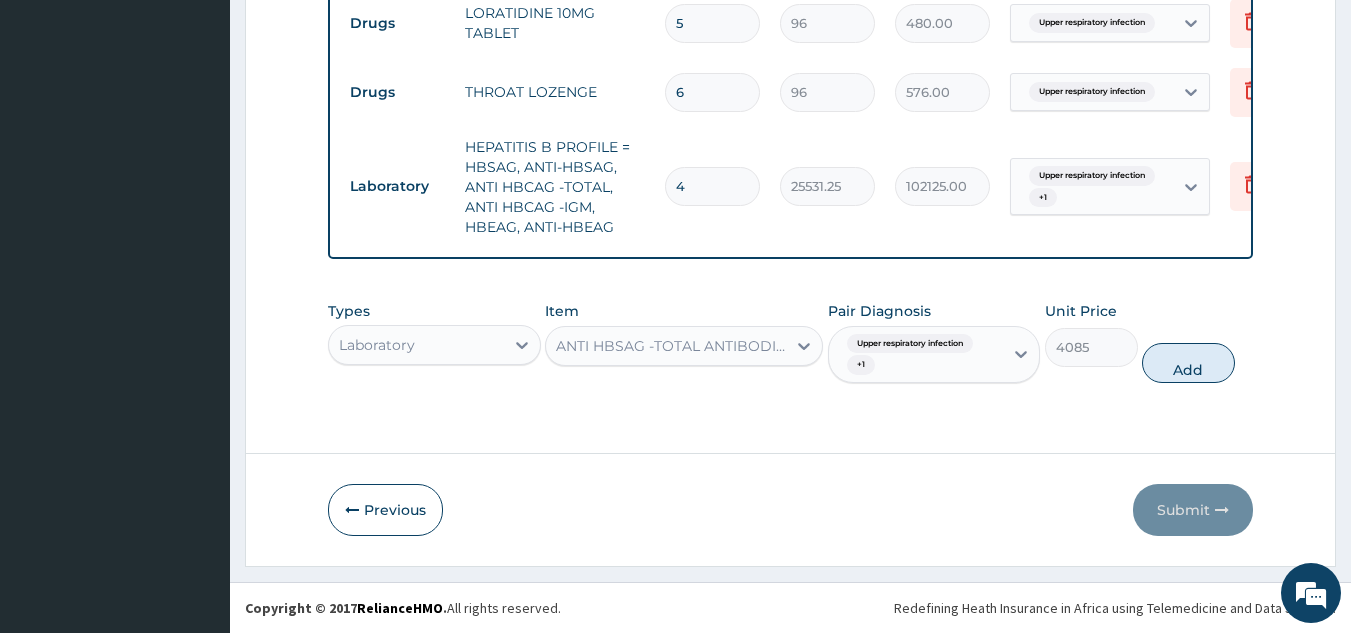 scroll, scrollTop: 0, scrollLeft: 0, axis: both 